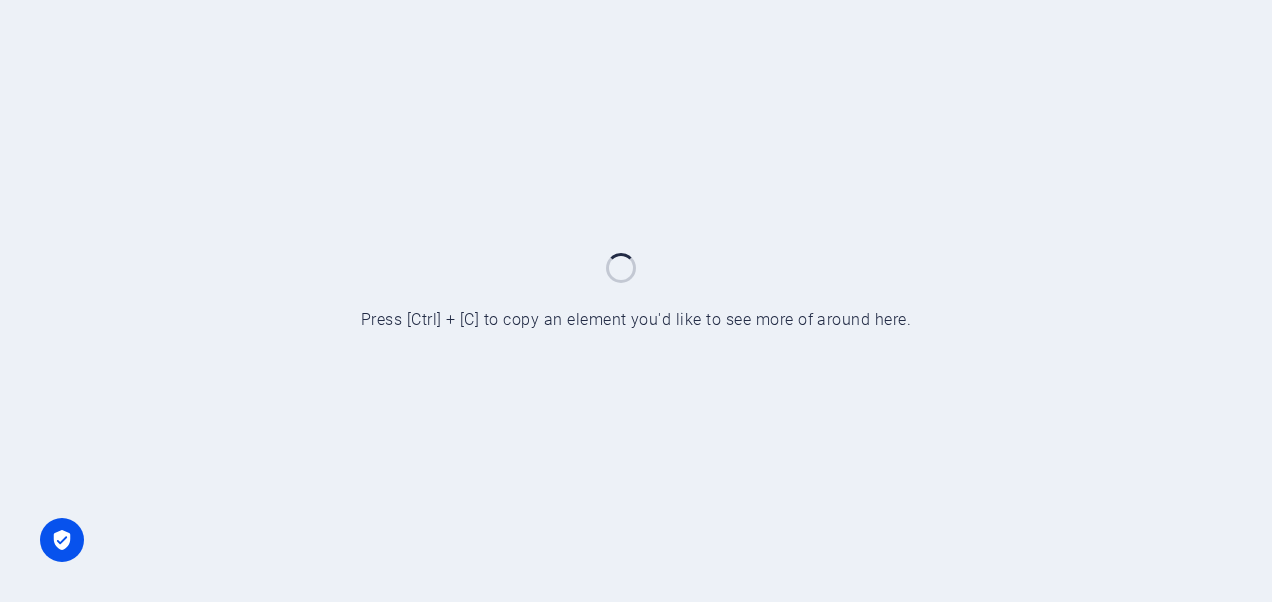 scroll, scrollTop: 0, scrollLeft: 0, axis: both 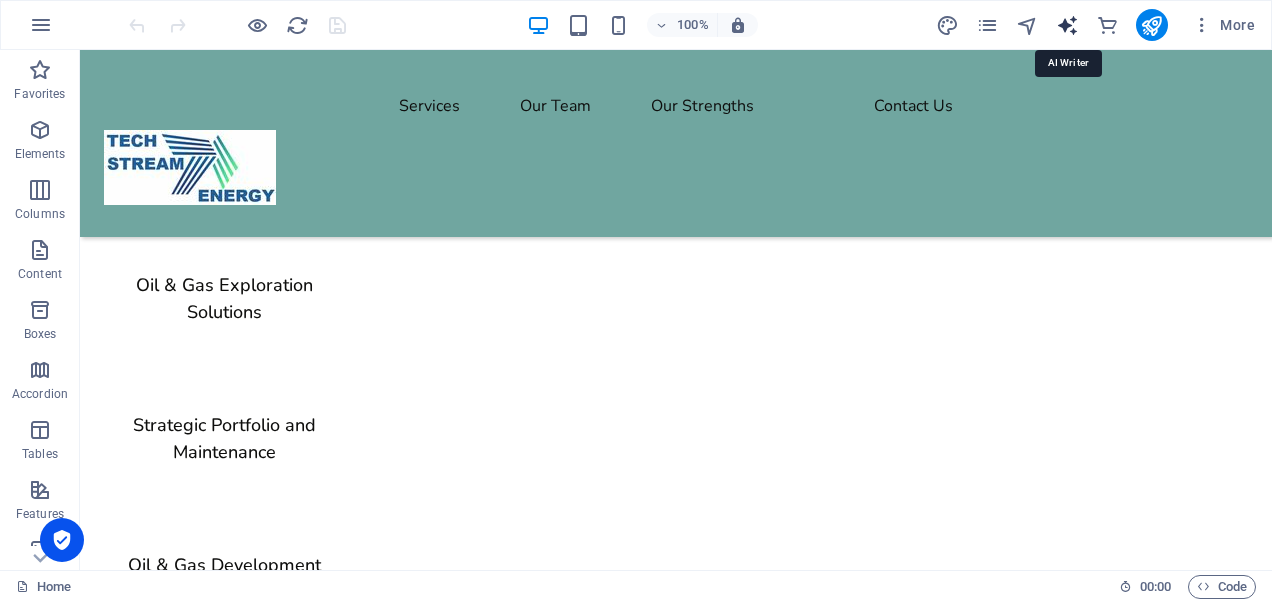 click at bounding box center [1067, 25] 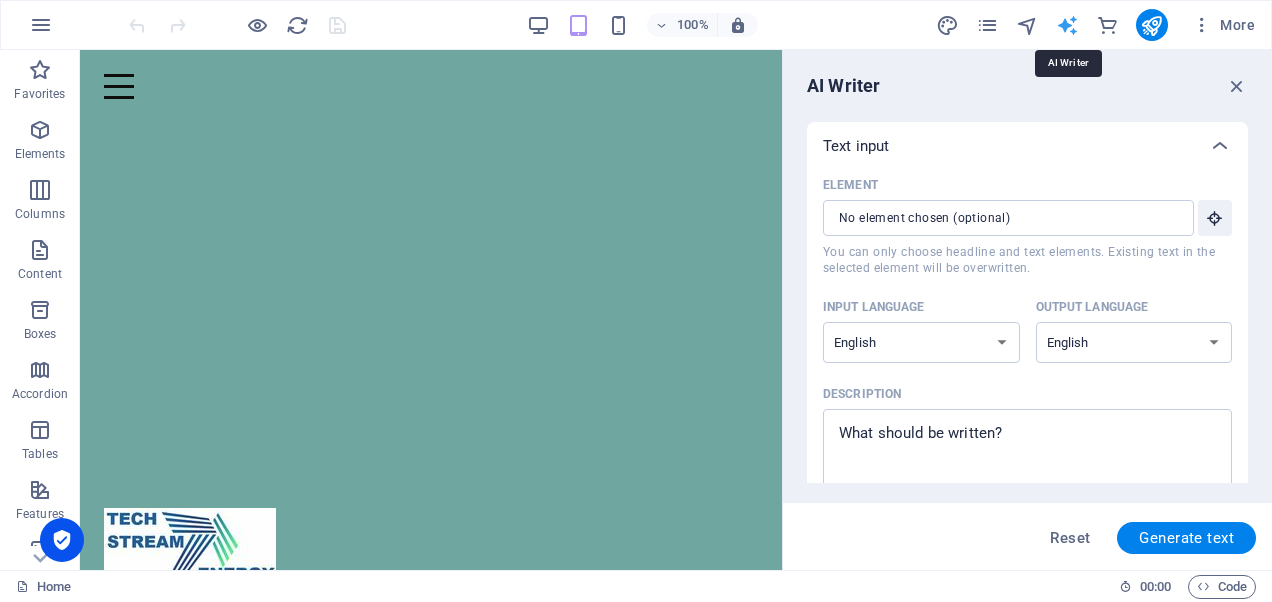 scroll, scrollTop: 1265, scrollLeft: 0, axis: vertical 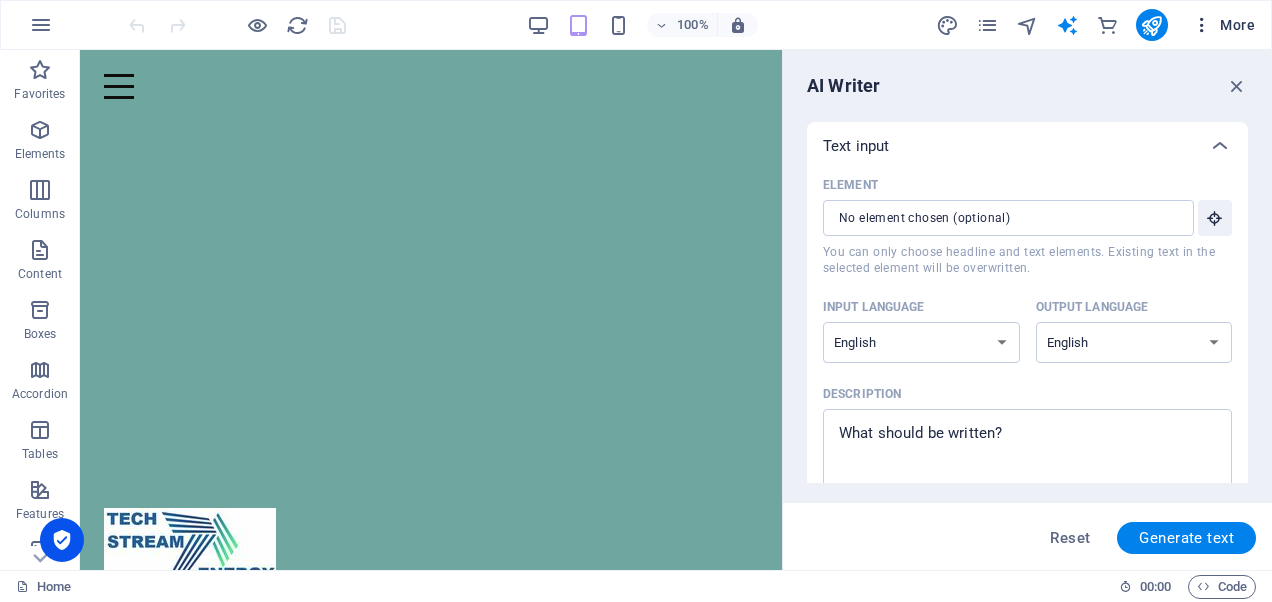 click at bounding box center [1202, 25] 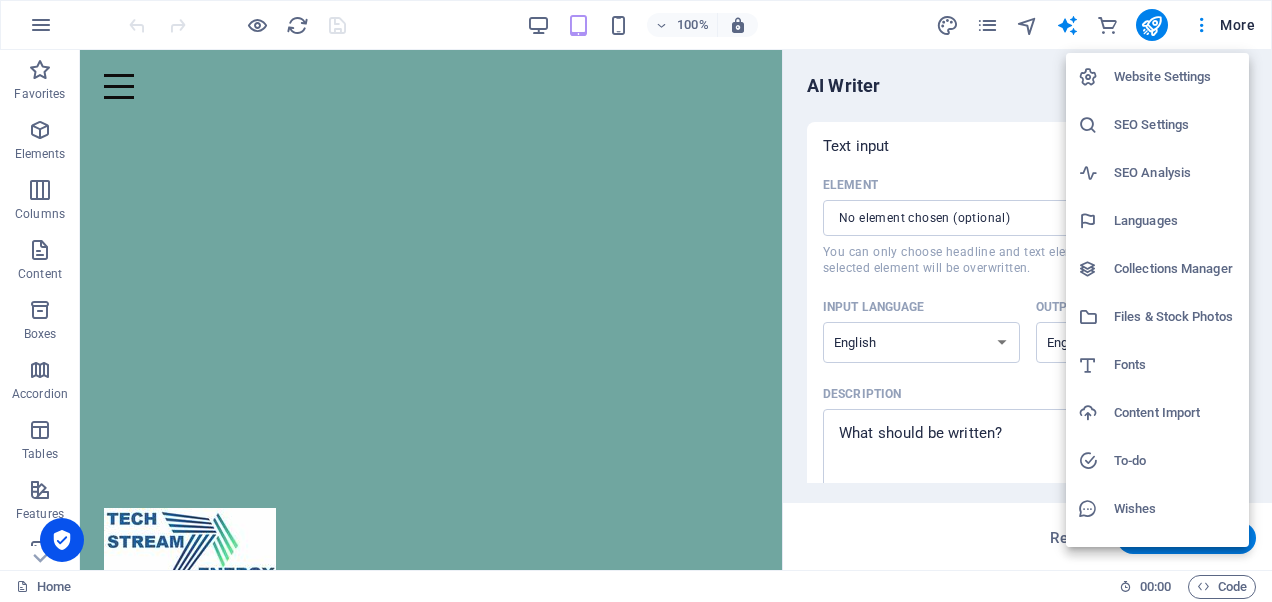 click at bounding box center [636, 301] 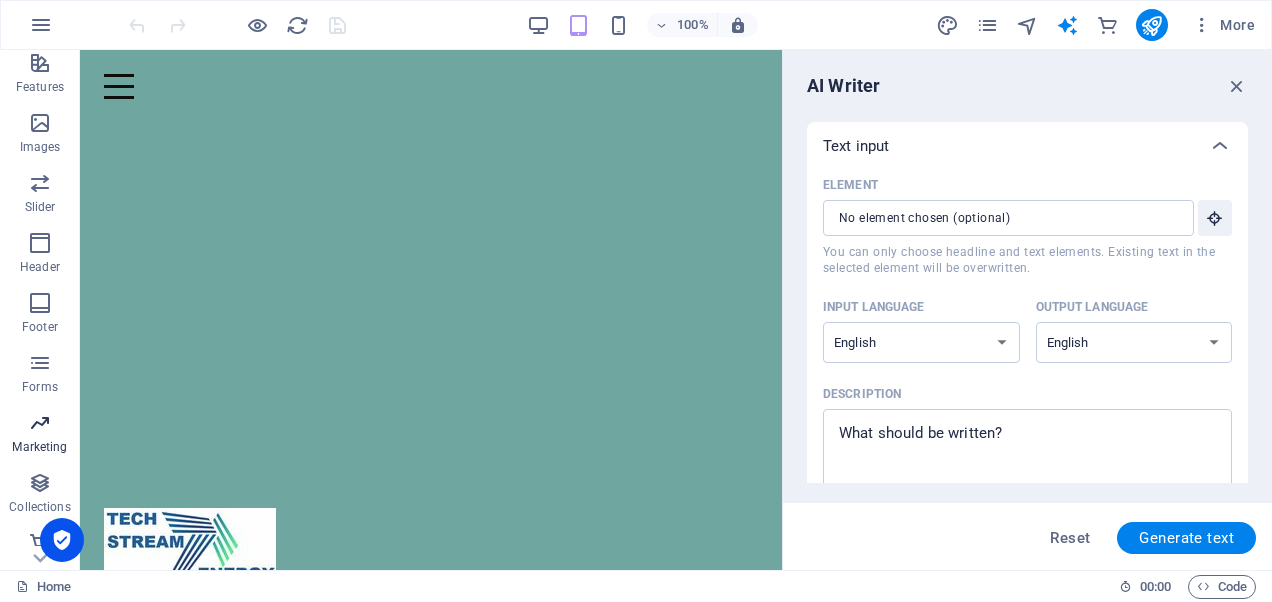 scroll, scrollTop: 440, scrollLeft: 0, axis: vertical 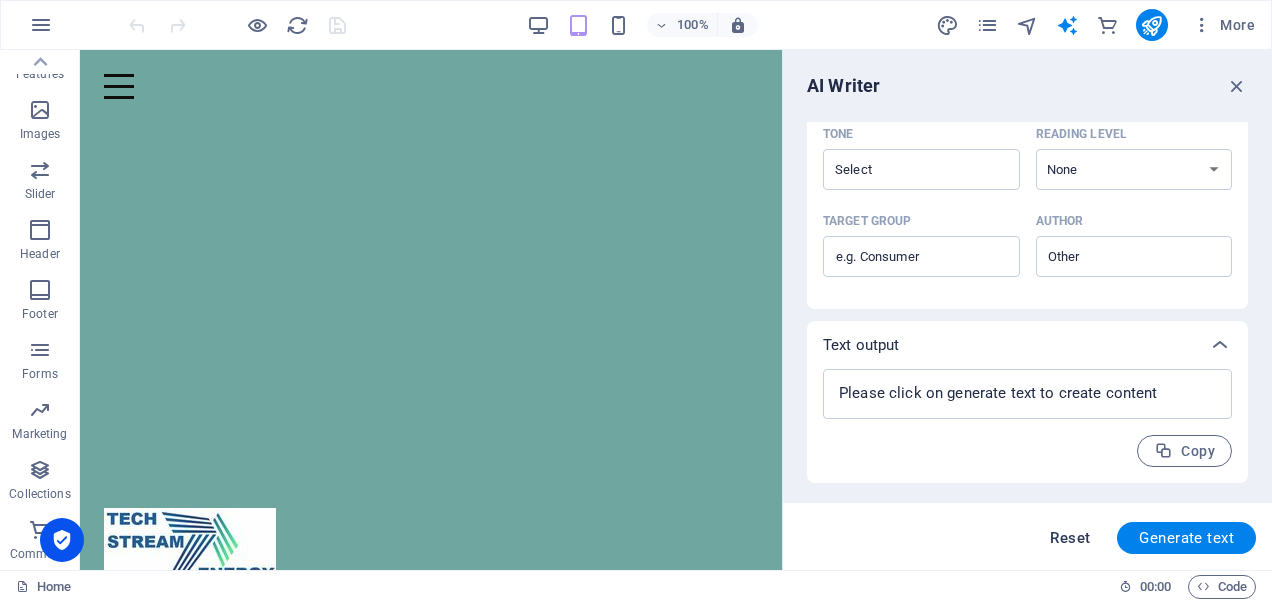click on "Reset" at bounding box center (1070, 538) 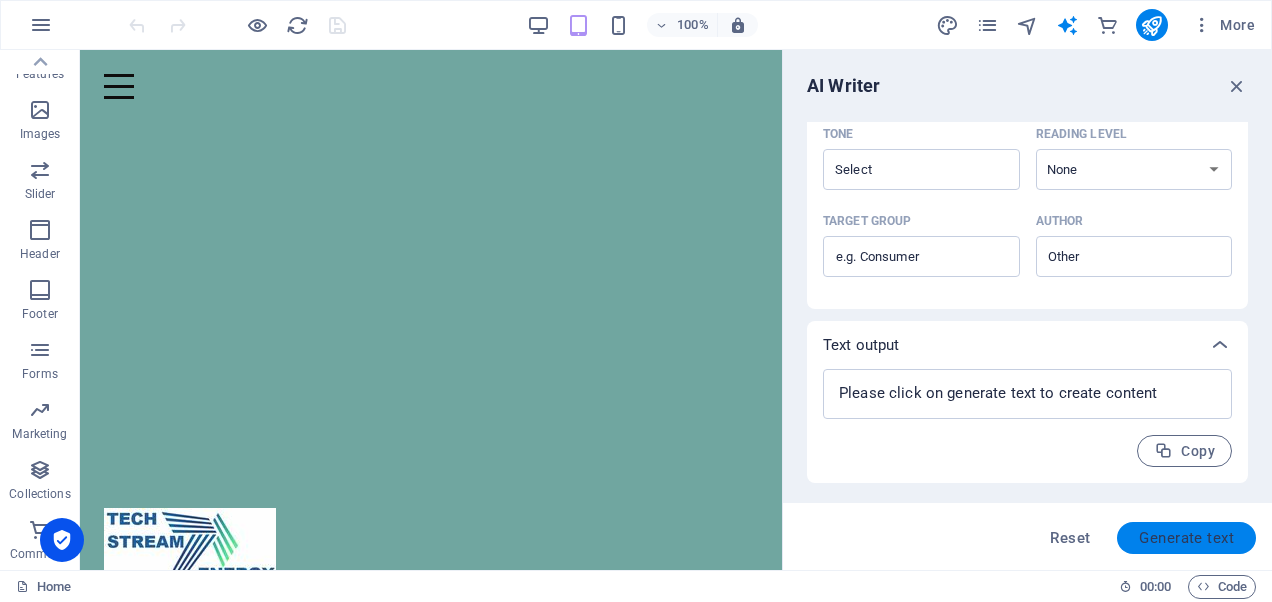 click on "Generate text" at bounding box center (1186, 538) 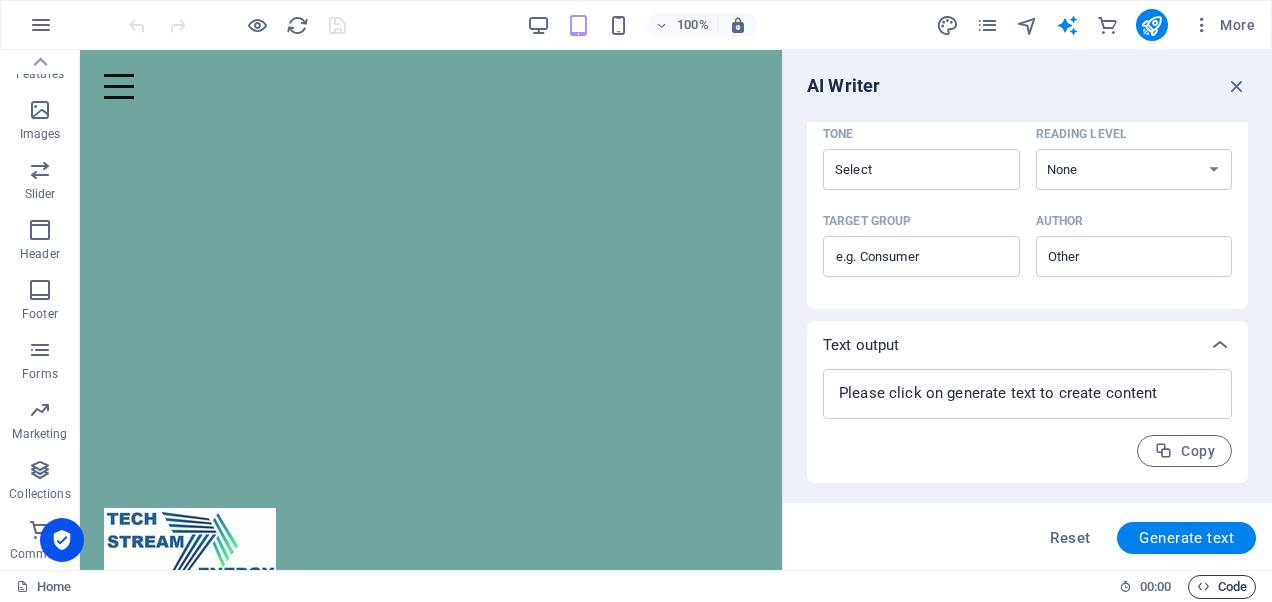 click on "Code" at bounding box center (1222, 587) 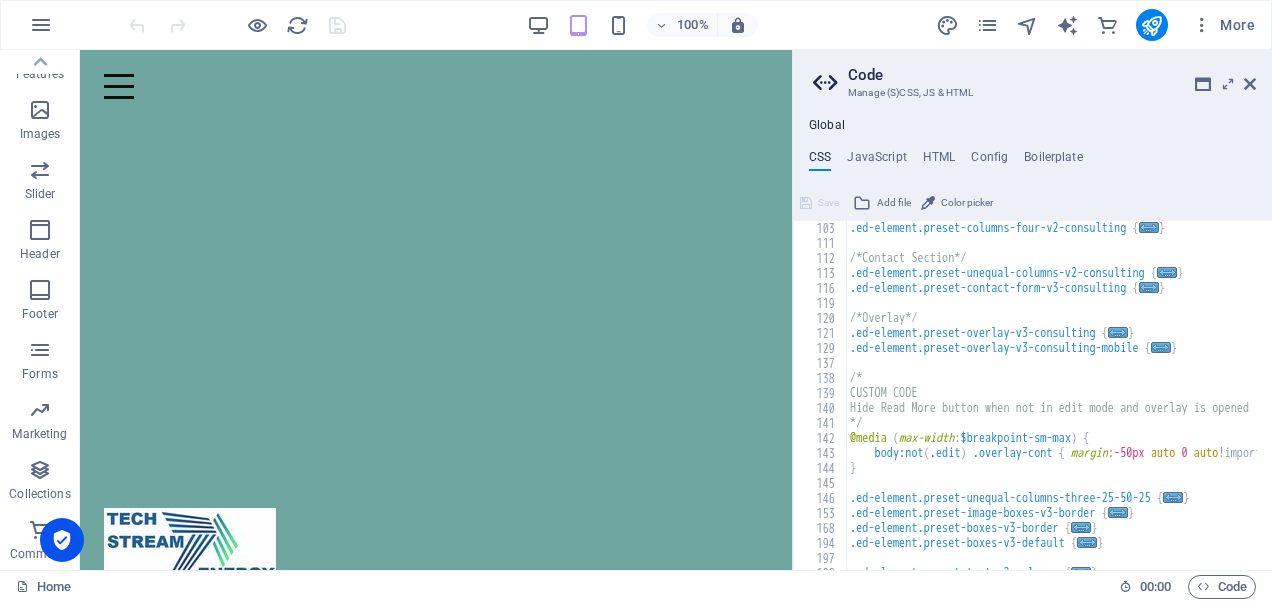 scroll, scrollTop: 446, scrollLeft: 0, axis: vertical 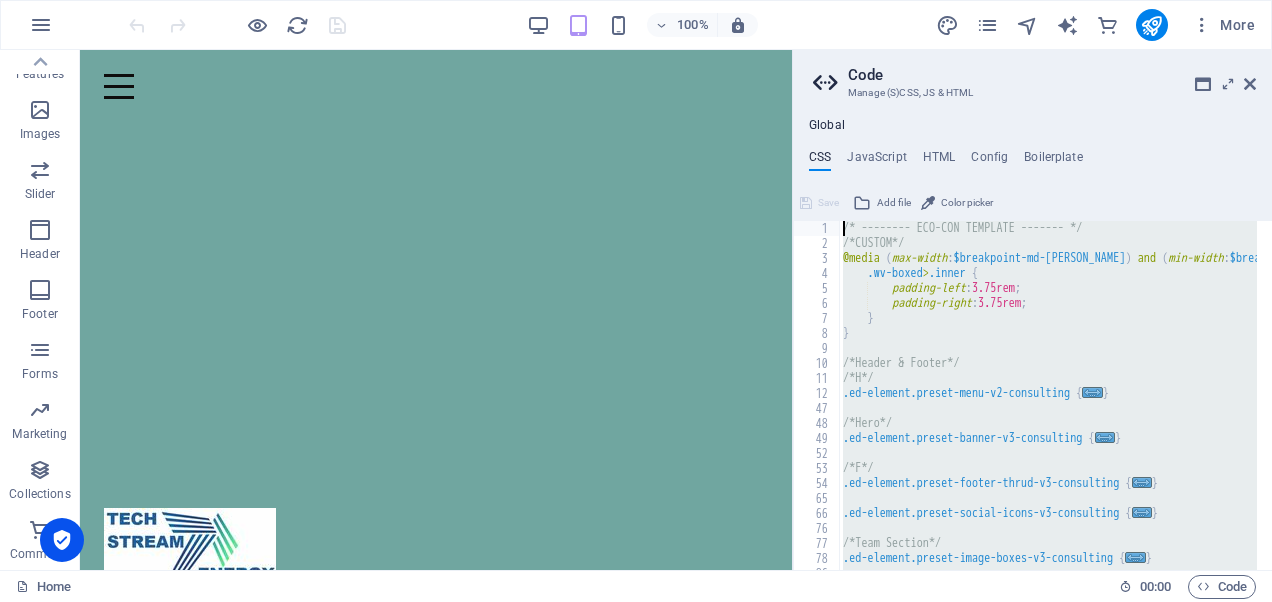 drag, startPoint x: 1137, startPoint y: 544, endPoint x: 800, endPoint y: 183, distance: 493.8522 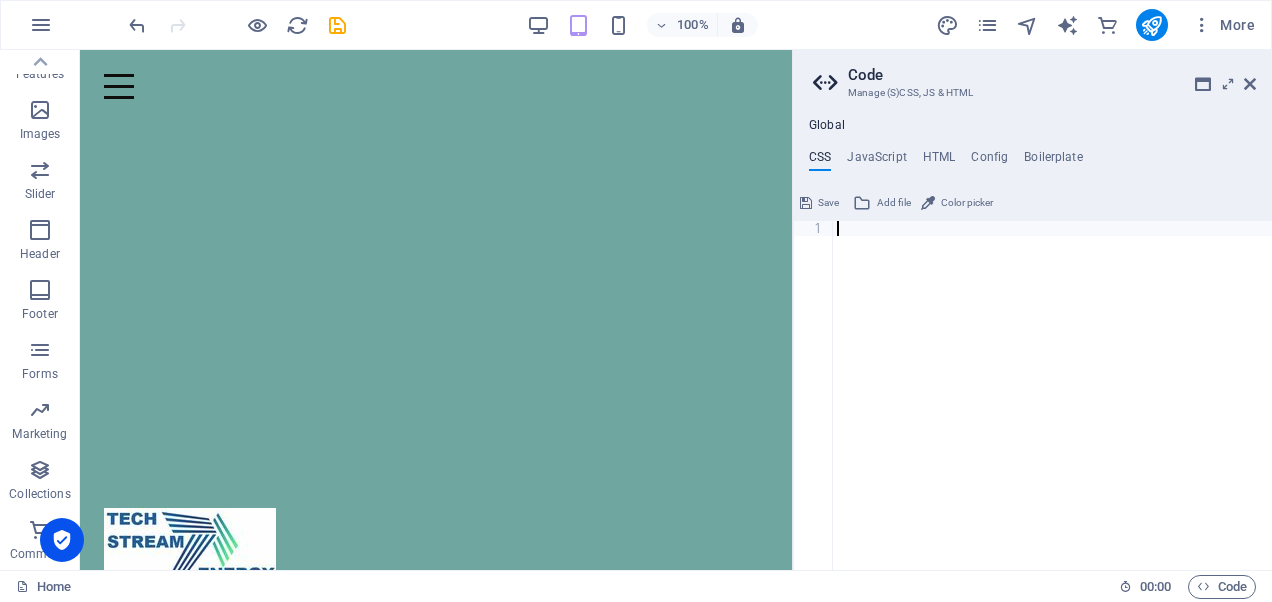 click at bounding box center [1052, 410] 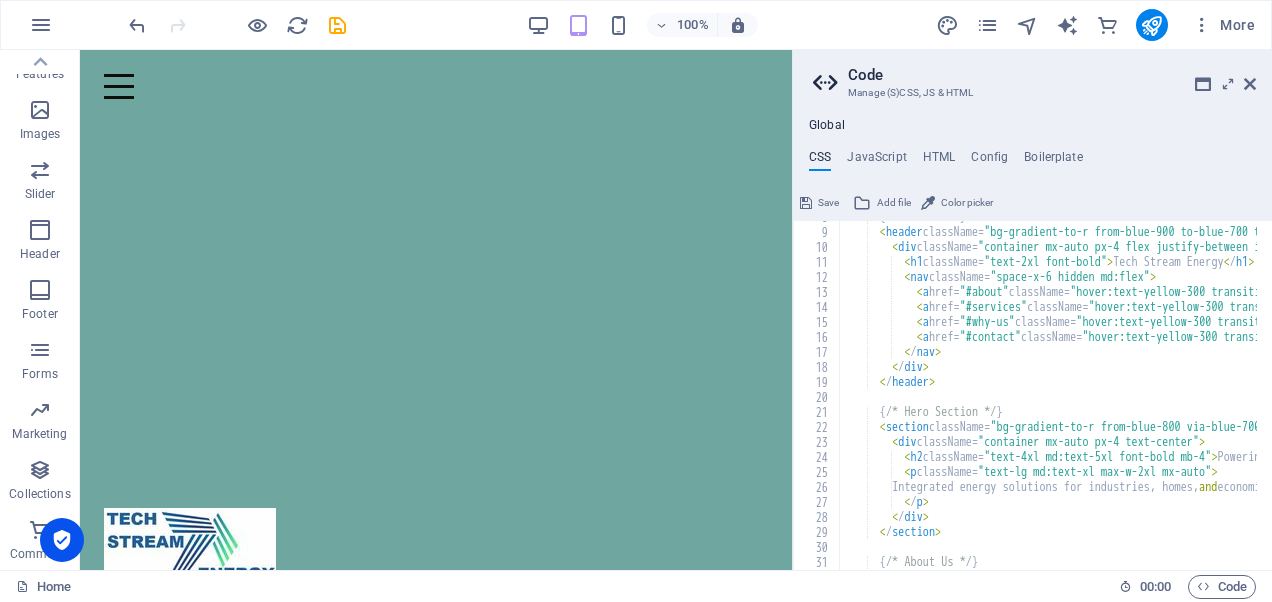 scroll, scrollTop: 0, scrollLeft: 0, axis: both 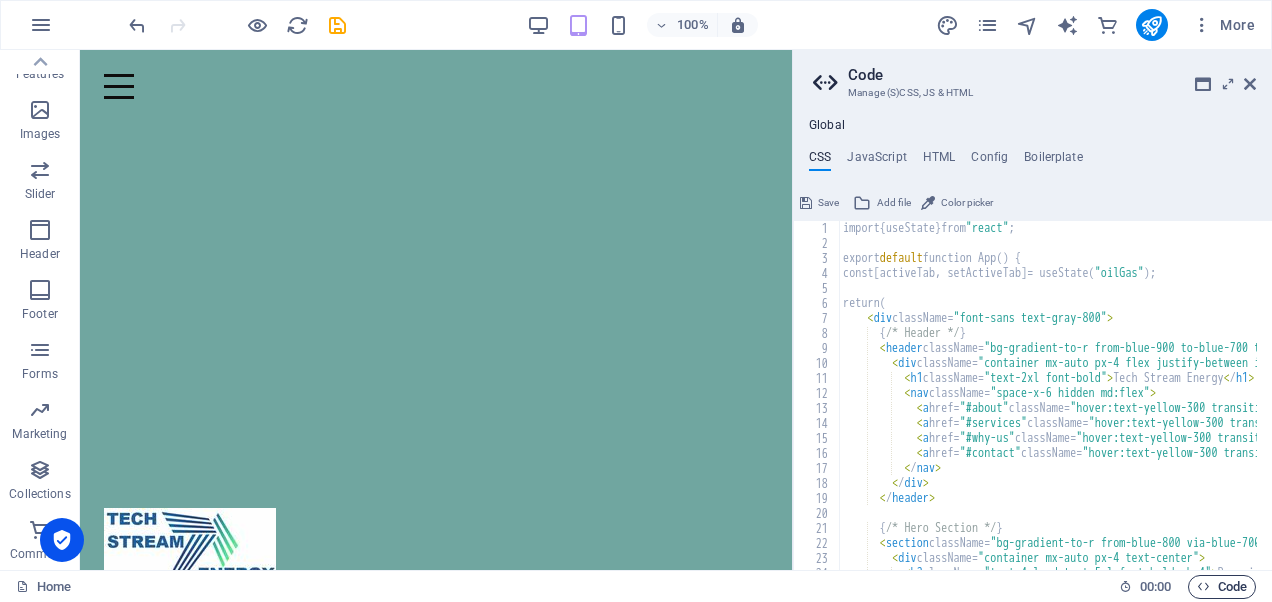 click on "Code" at bounding box center (1222, 587) 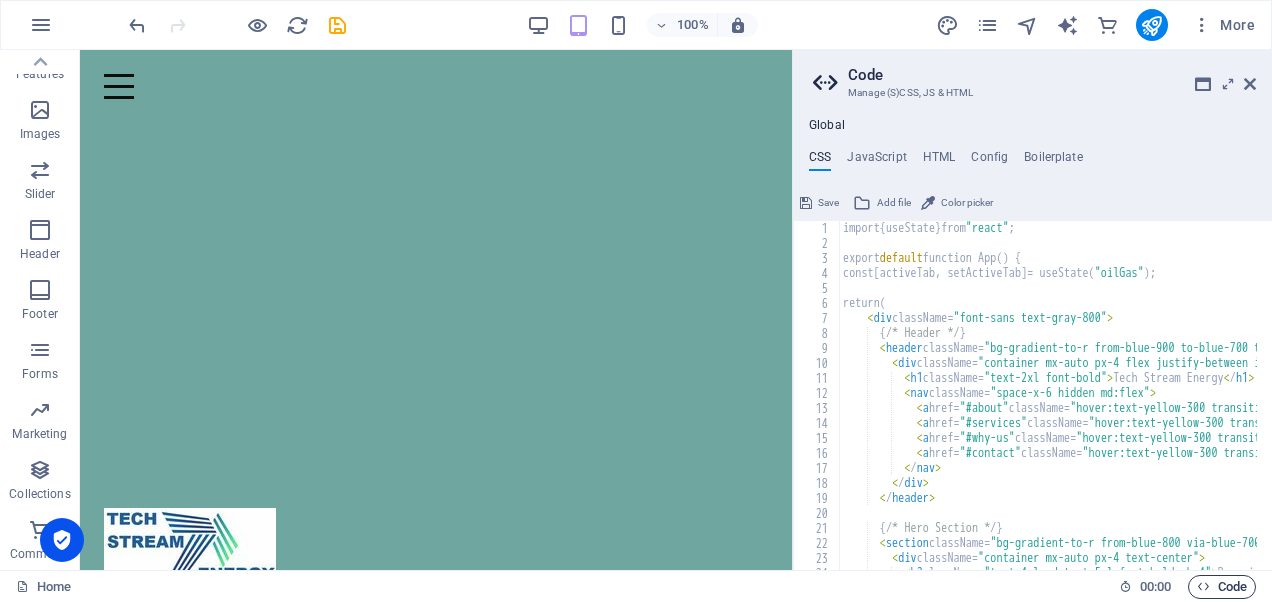 click at bounding box center [1203, 586] 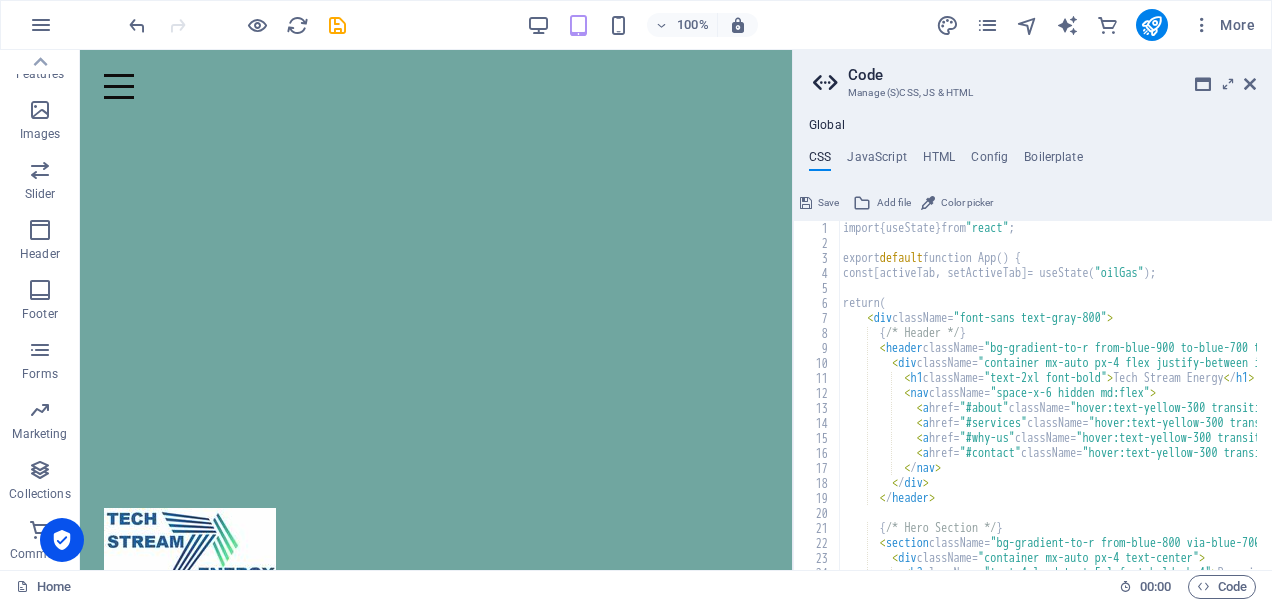 click on "Save" at bounding box center [828, 203] 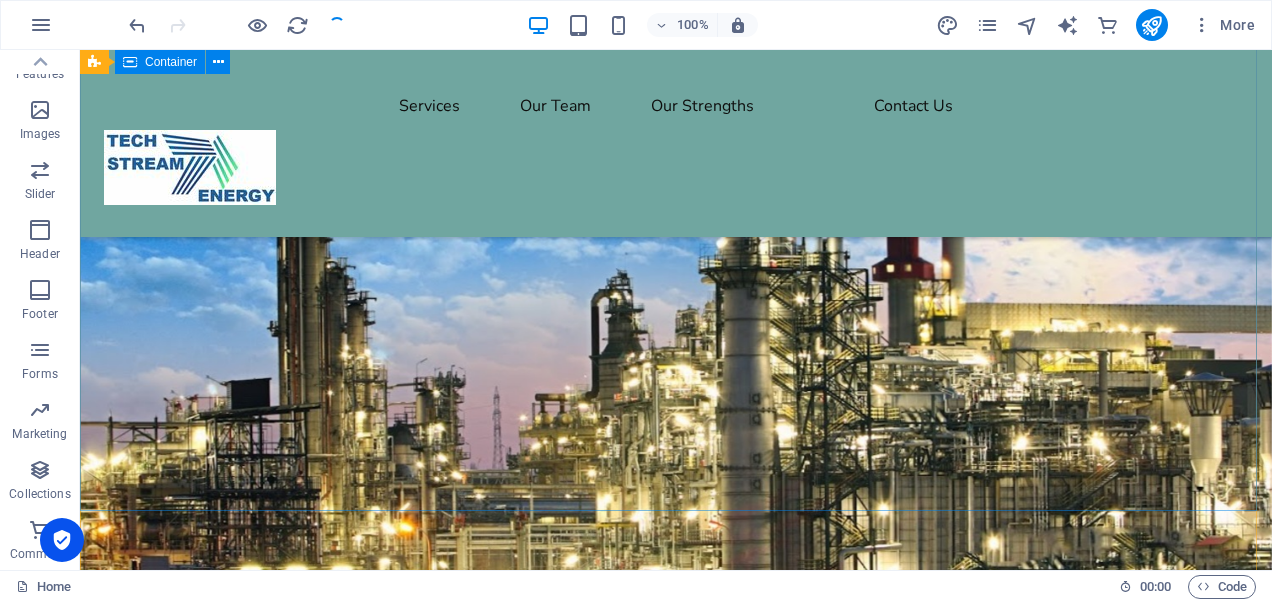 scroll, scrollTop: 295, scrollLeft: 0, axis: vertical 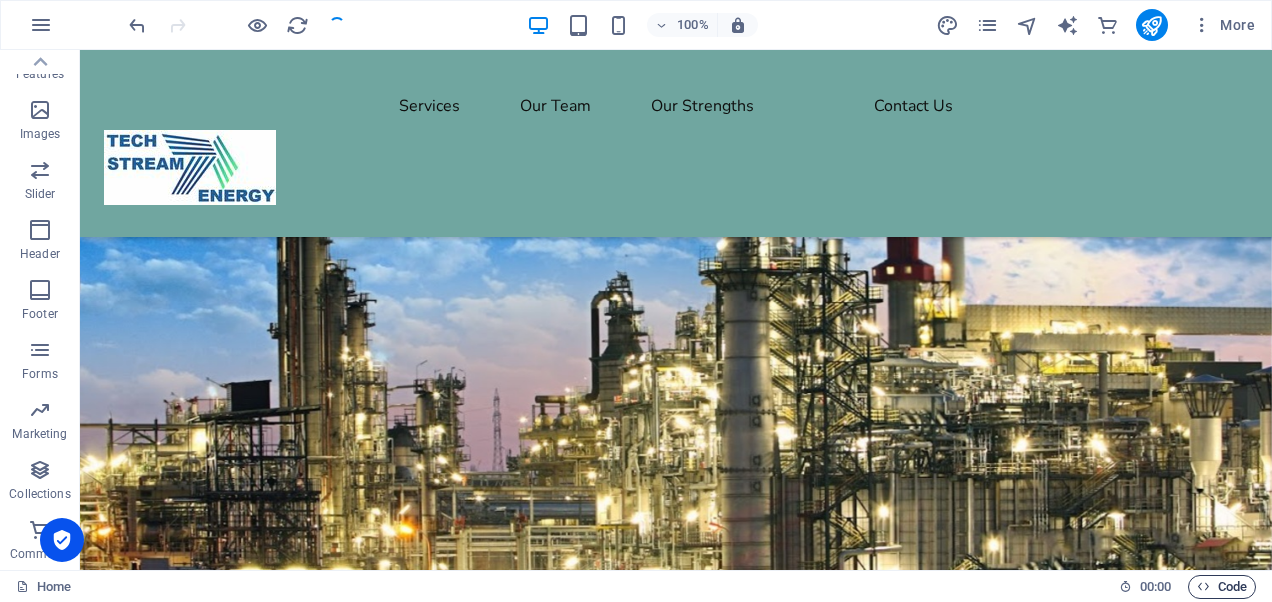 click at bounding box center (1203, 586) 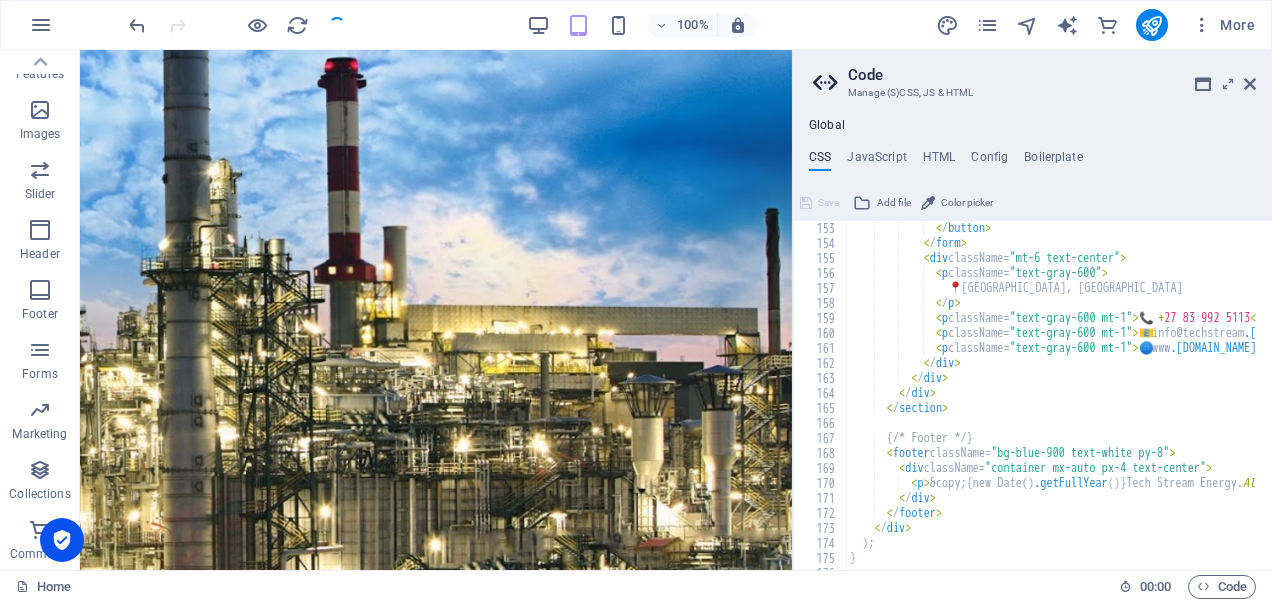scroll, scrollTop: 2340, scrollLeft: 0, axis: vertical 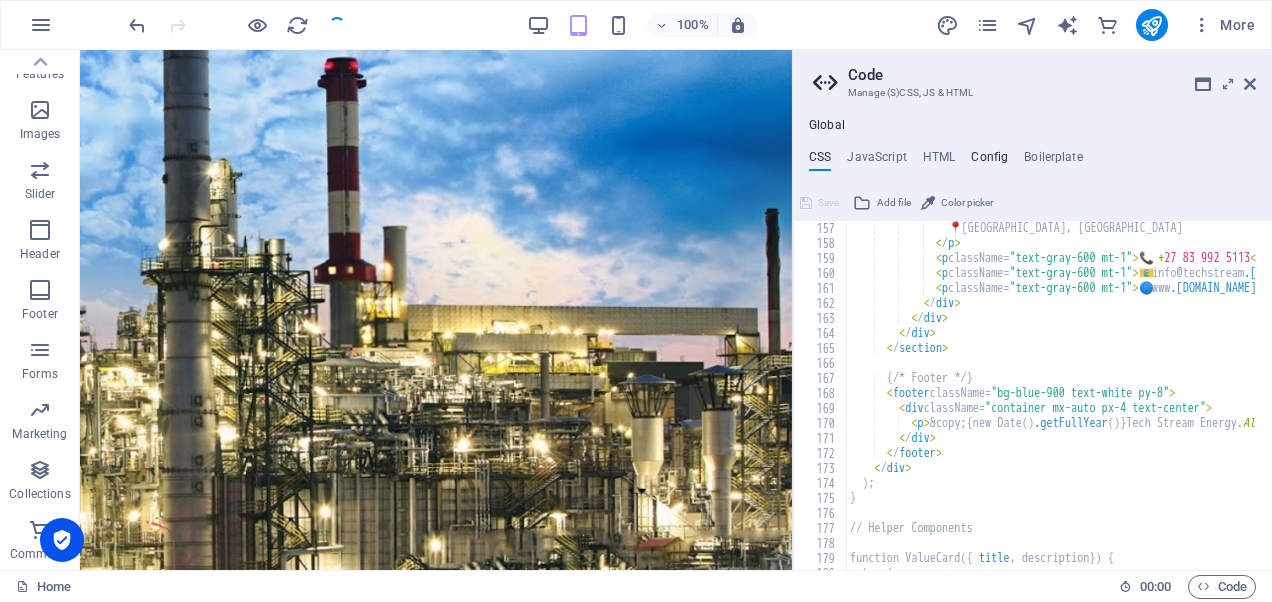 click on "Config" at bounding box center [989, 161] 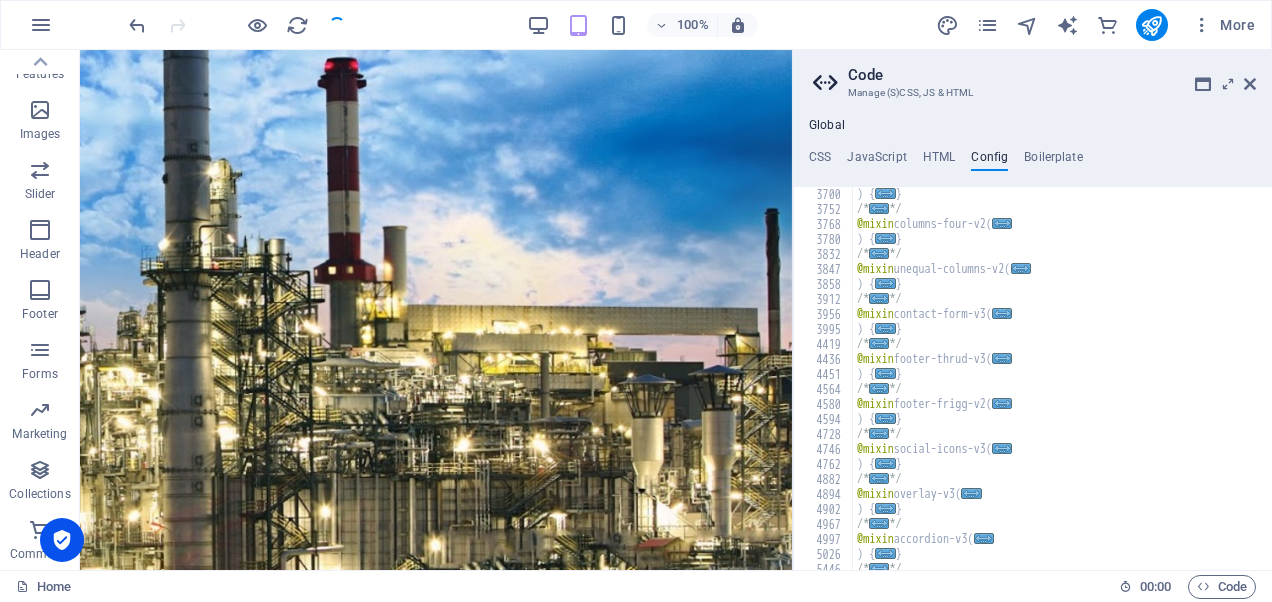 scroll, scrollTop: 1357, scrollLeft: 0, axis: vertical 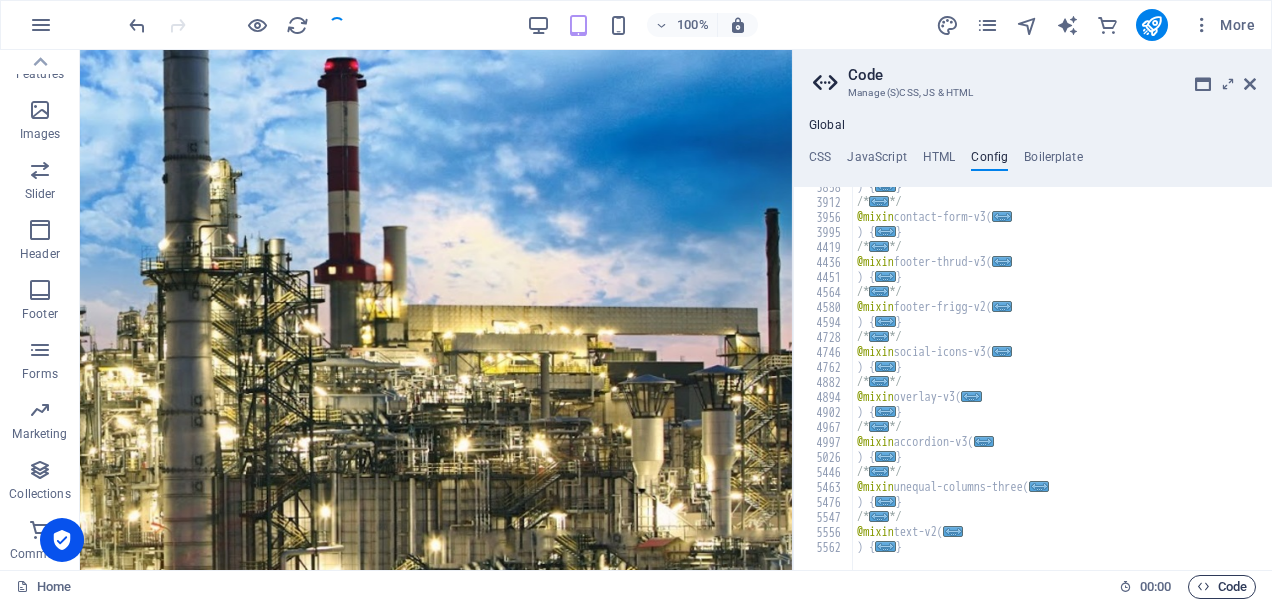 click on "Code" at bounding box center [1222, 587] 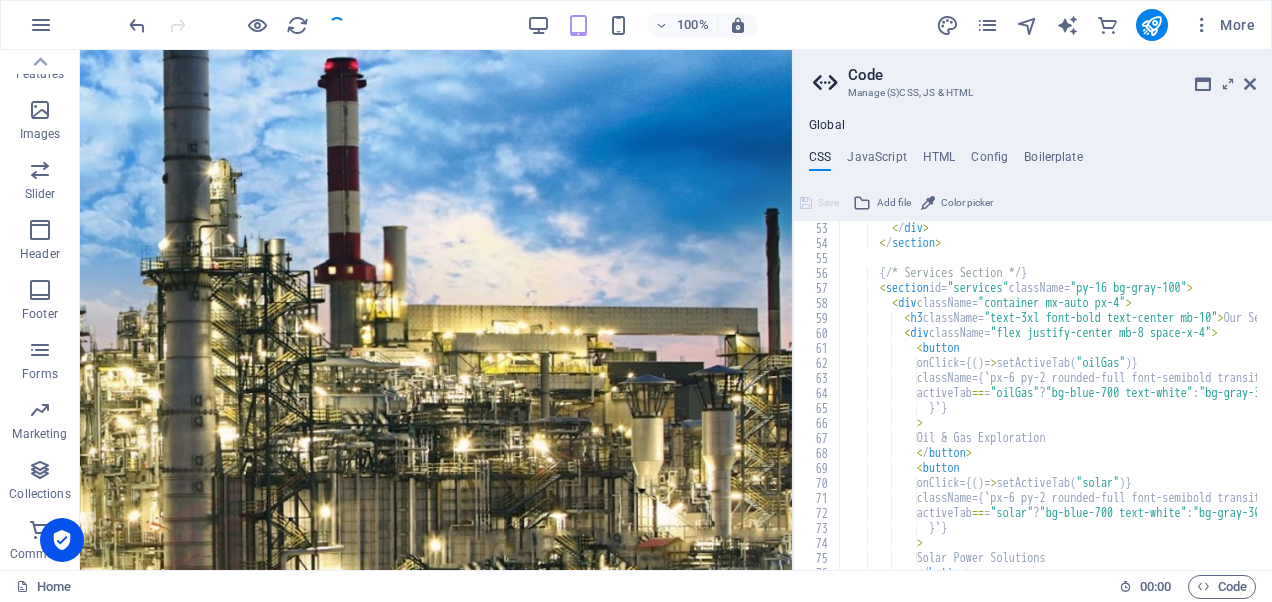 scroll, scrollTop: 600, scrollLeft: 0, axis: vertical 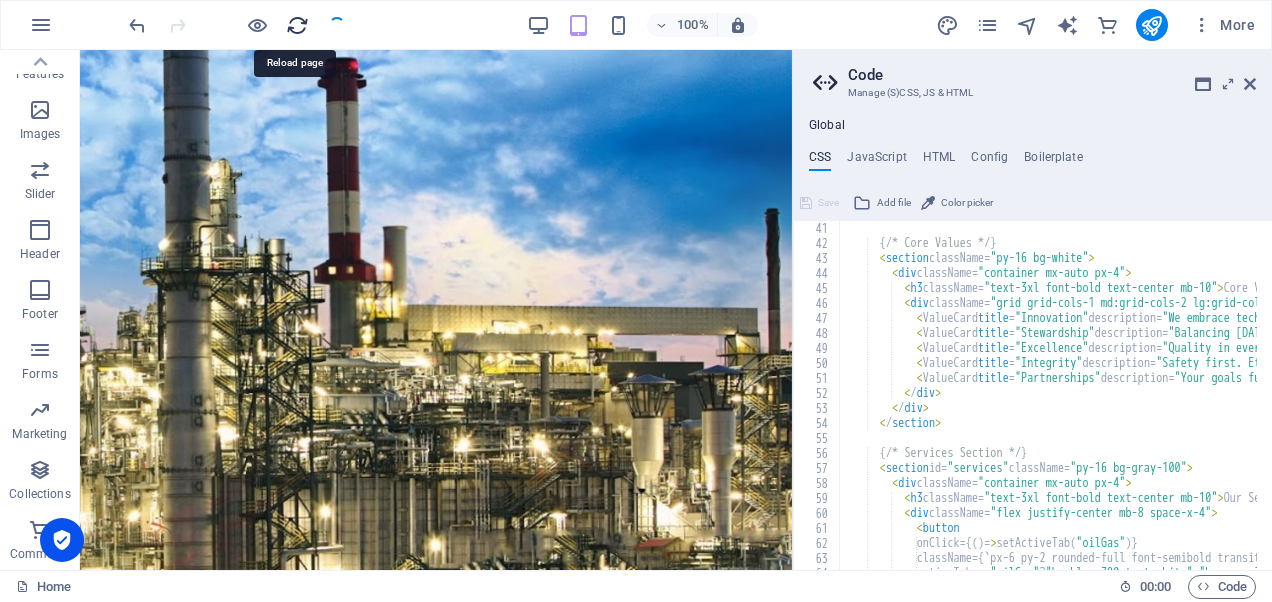 click at bounding box center (297, 25) 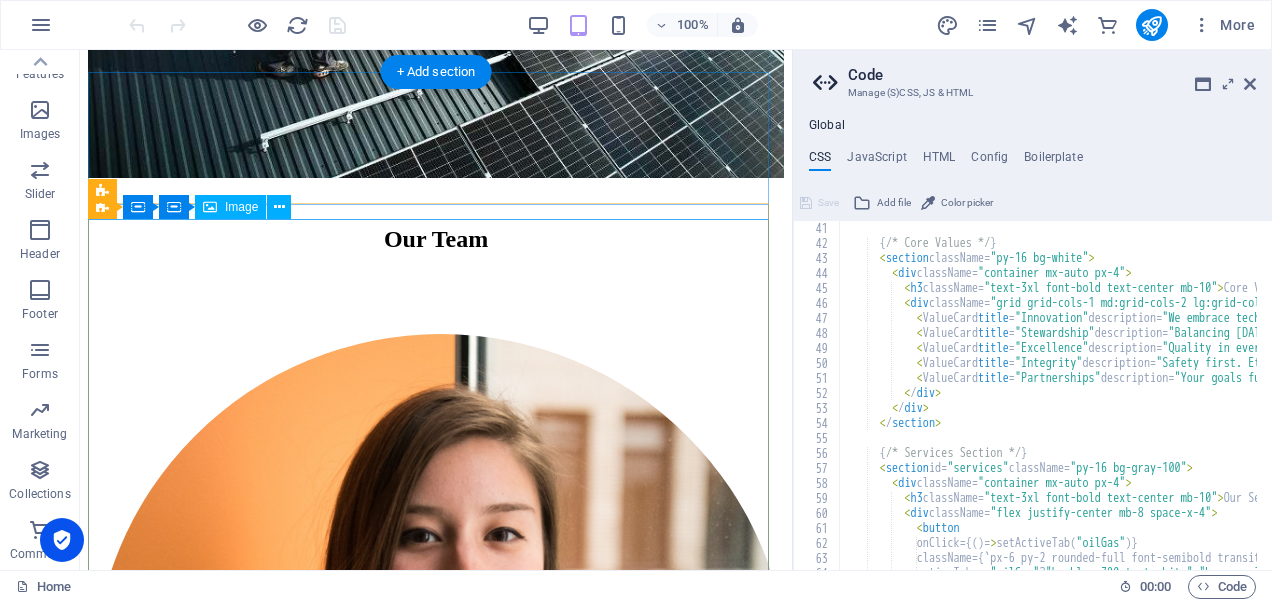 scroll, scrollTop: 2400, scrollLeft: 0, axis: vertical 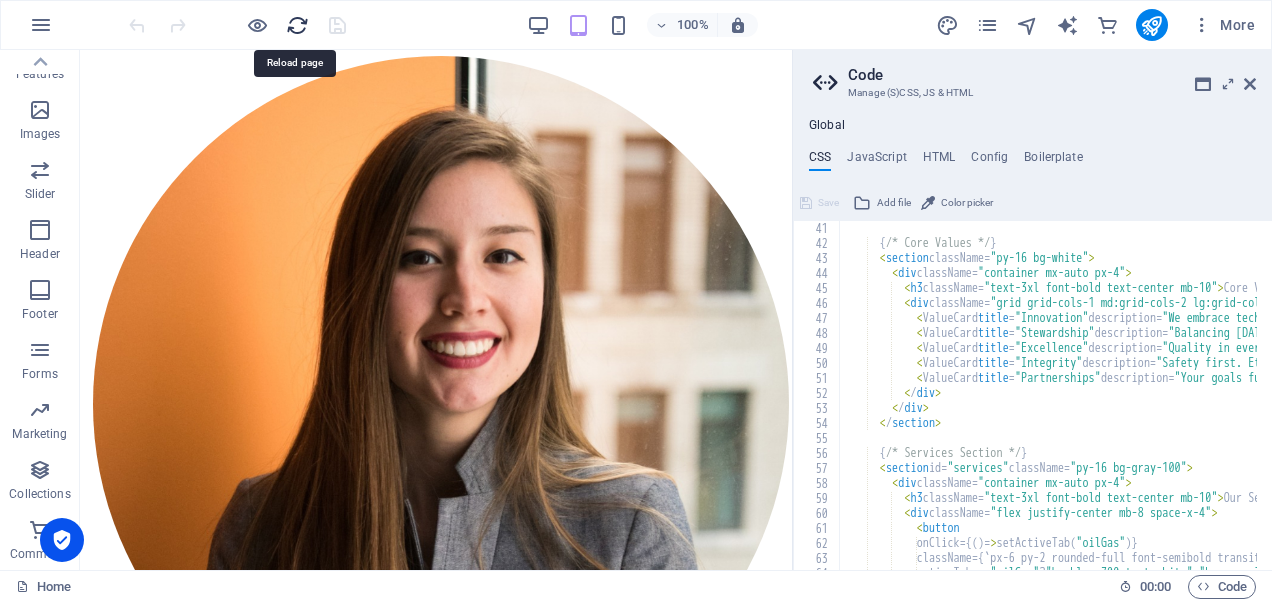 click at bounding box center (297, 25) 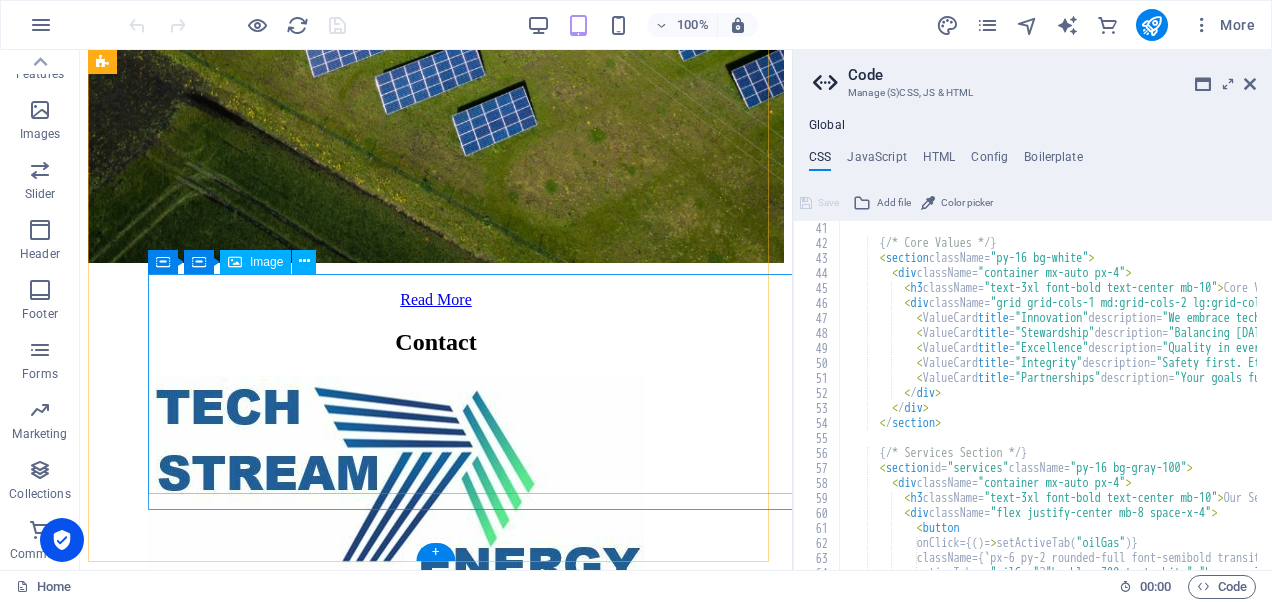 scroll, scrollTop: 7170, scrollLeft: 0, axis: vertical 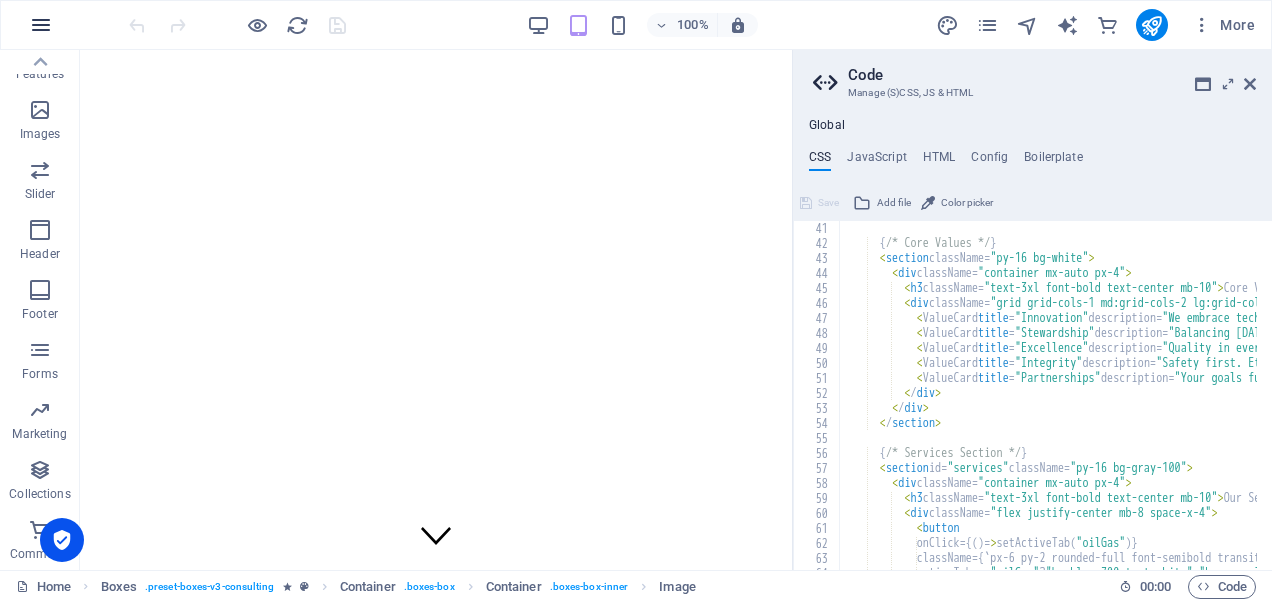 click at bounding box center (41, 25) 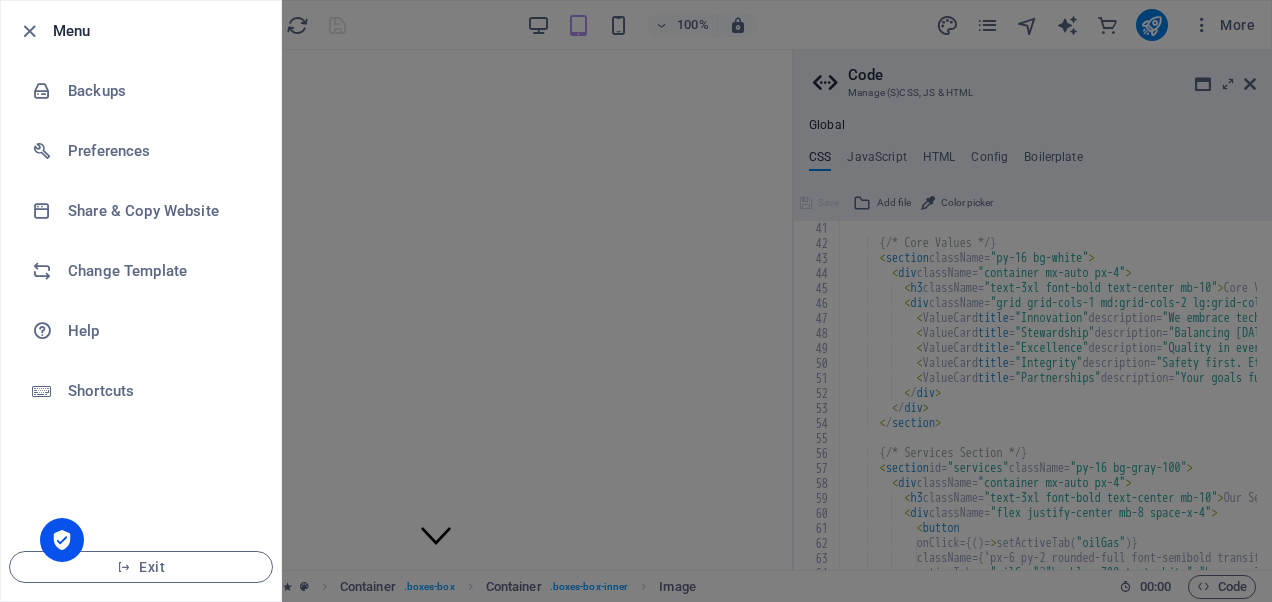 click at bounding box center [636, 301] 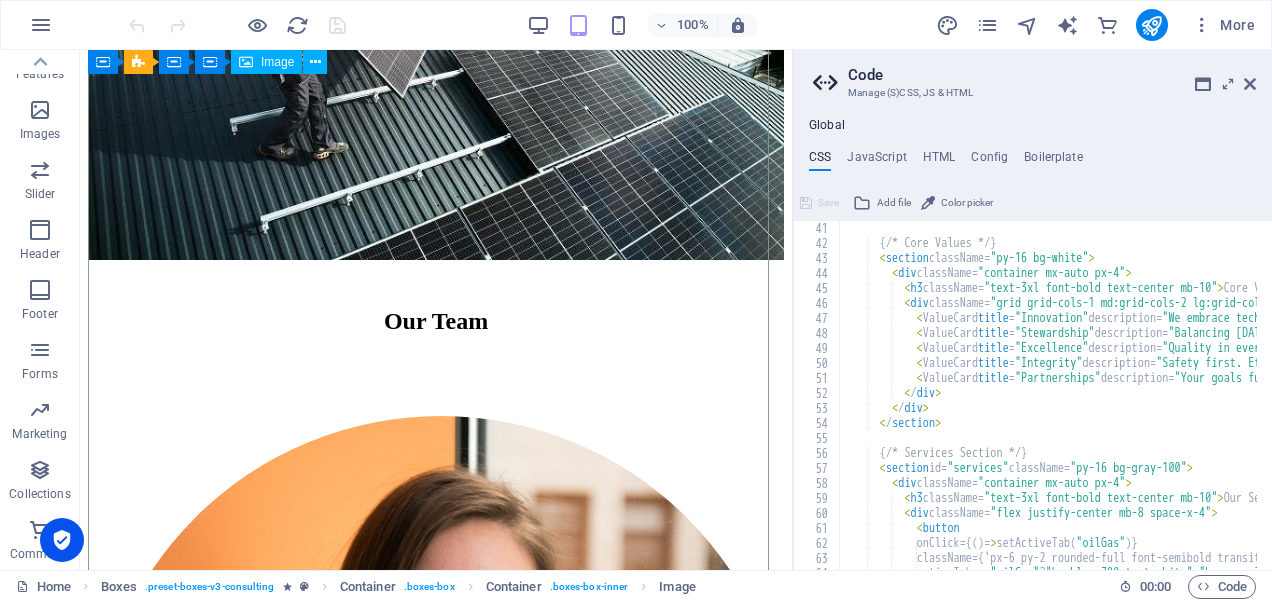 scroll, scrollTop: 2000, scrollLeft: 0, axis: vertical 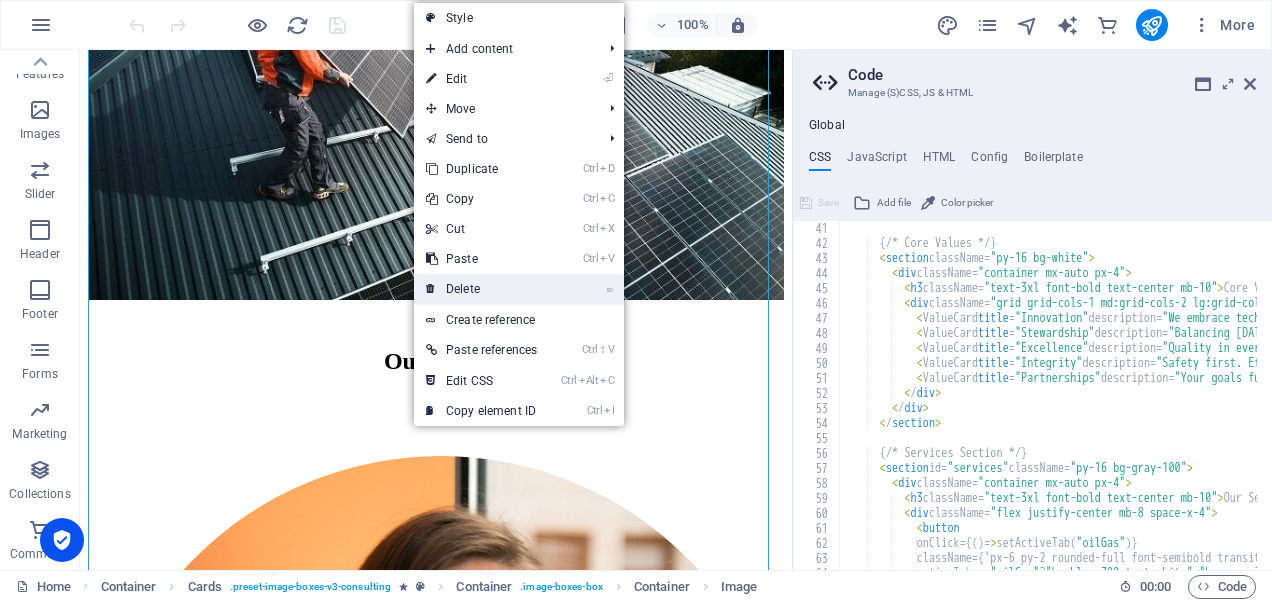 click on "⌦  Delete" at bounding box center (481, 289) 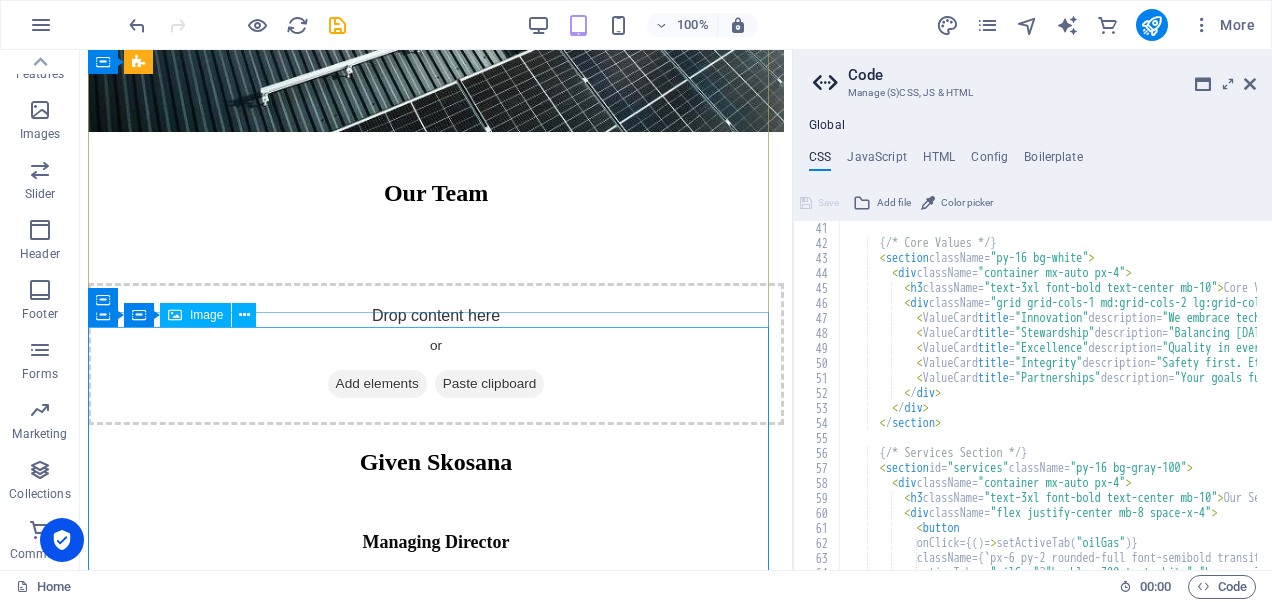 scroll, scrollTop: 2200, scrollLeft: 0, axis: vertical 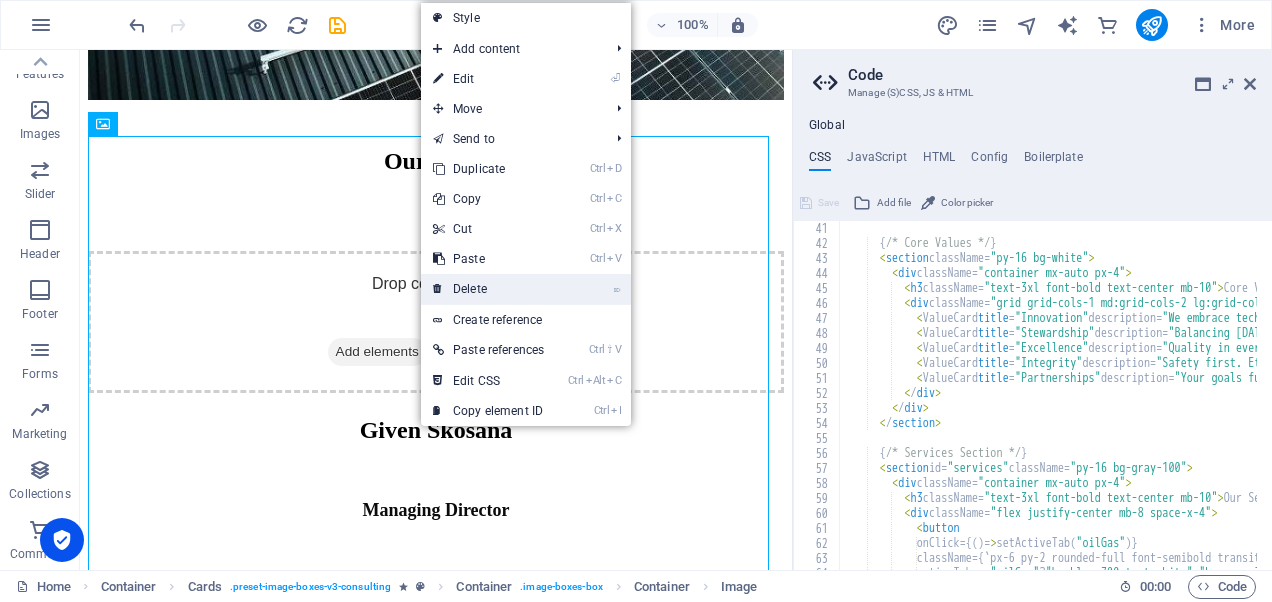 click on "⌦  Delete" at bounding box center (488, 289) 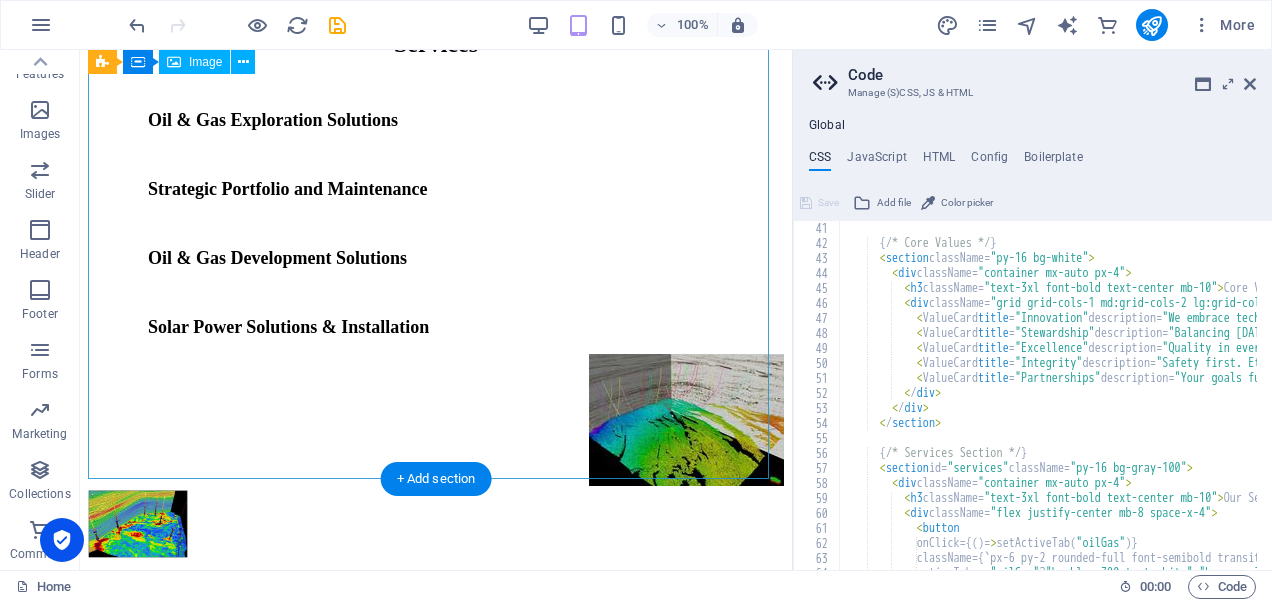 scroll, scrollTop: 1300, scrollLeft: 0, axis: vertical 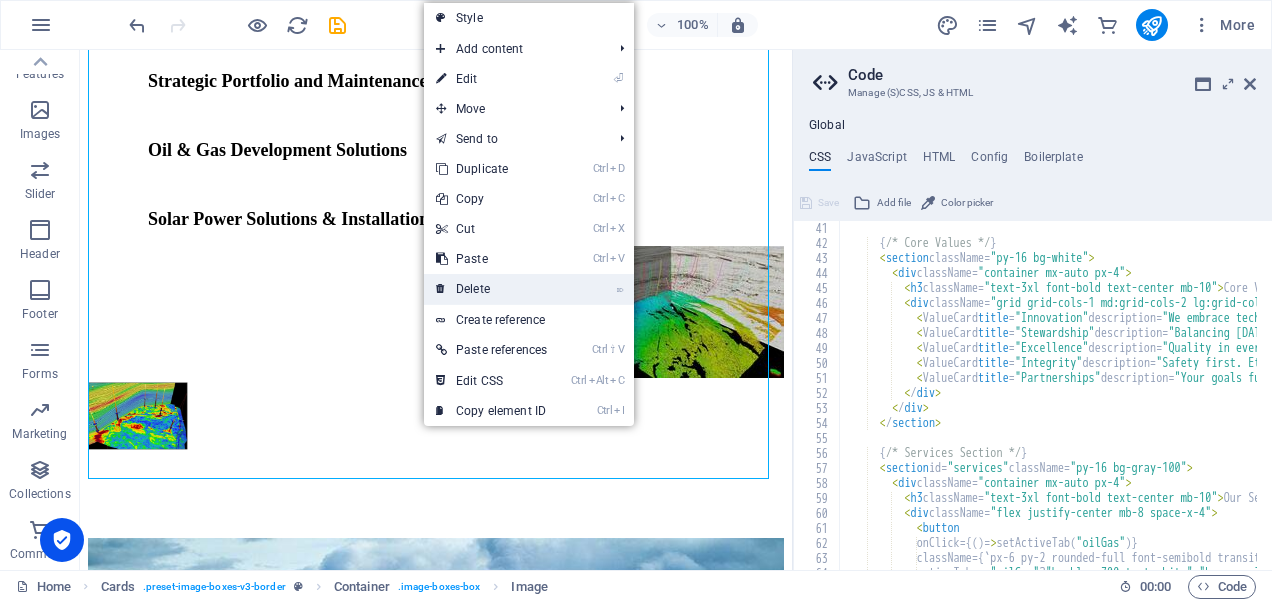 drag, startPoint x: 476, startPoint y: 286, endPoint x: 396, endPoint y: 237, distance: 93.813644 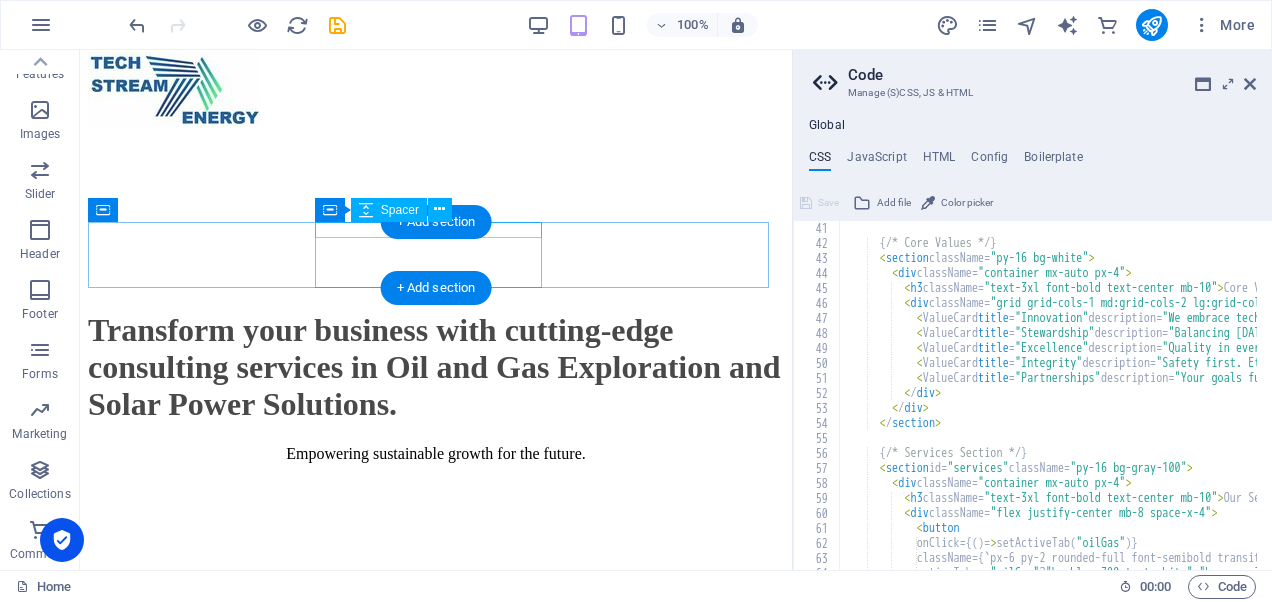 scroll, scrollTop: 400, scrollLeft: 0, axis: vertical 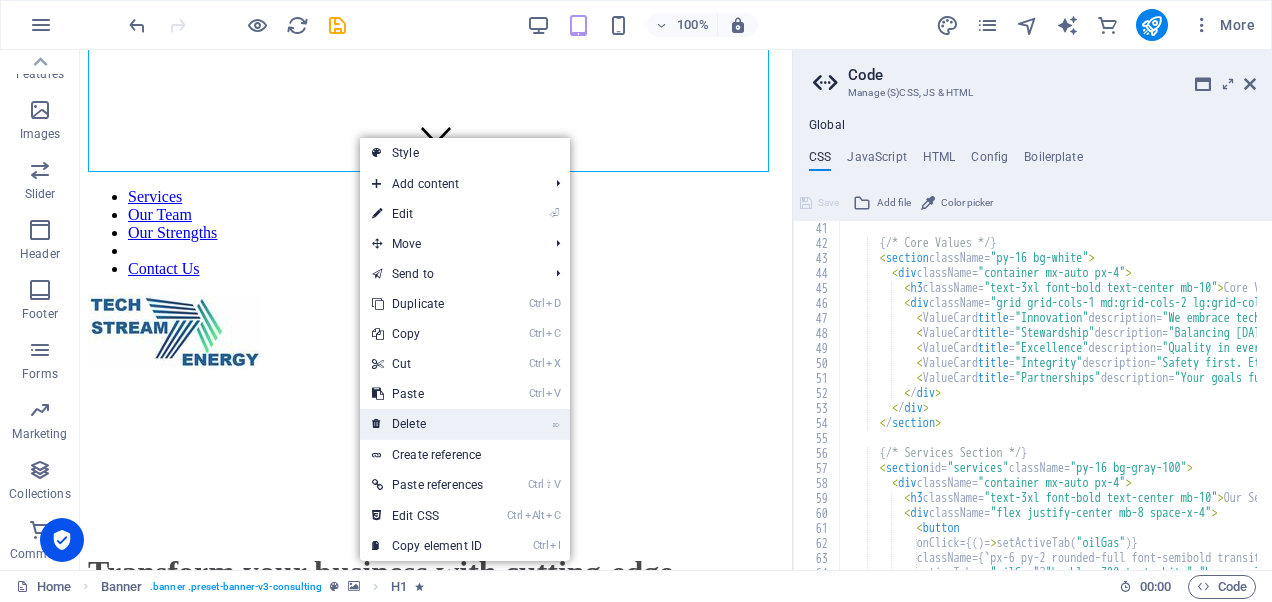 click on "⌦  Delete" at bounding box center (427, 424) 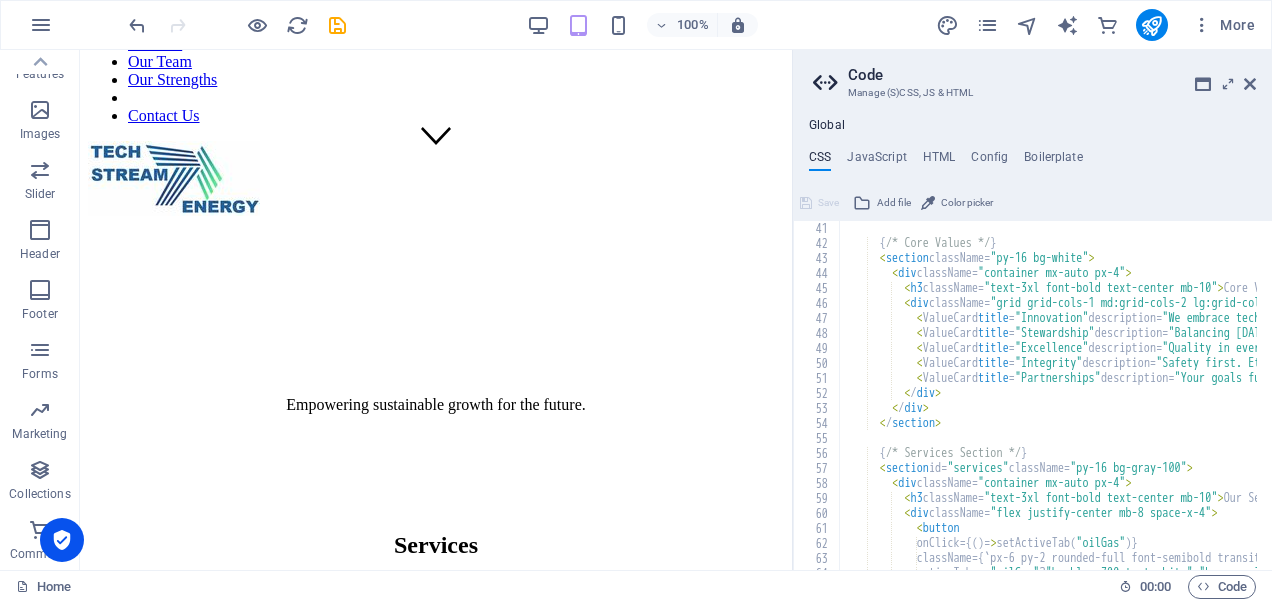 scroll, scrollTop: 0, scrollLeft: 0, axis: both 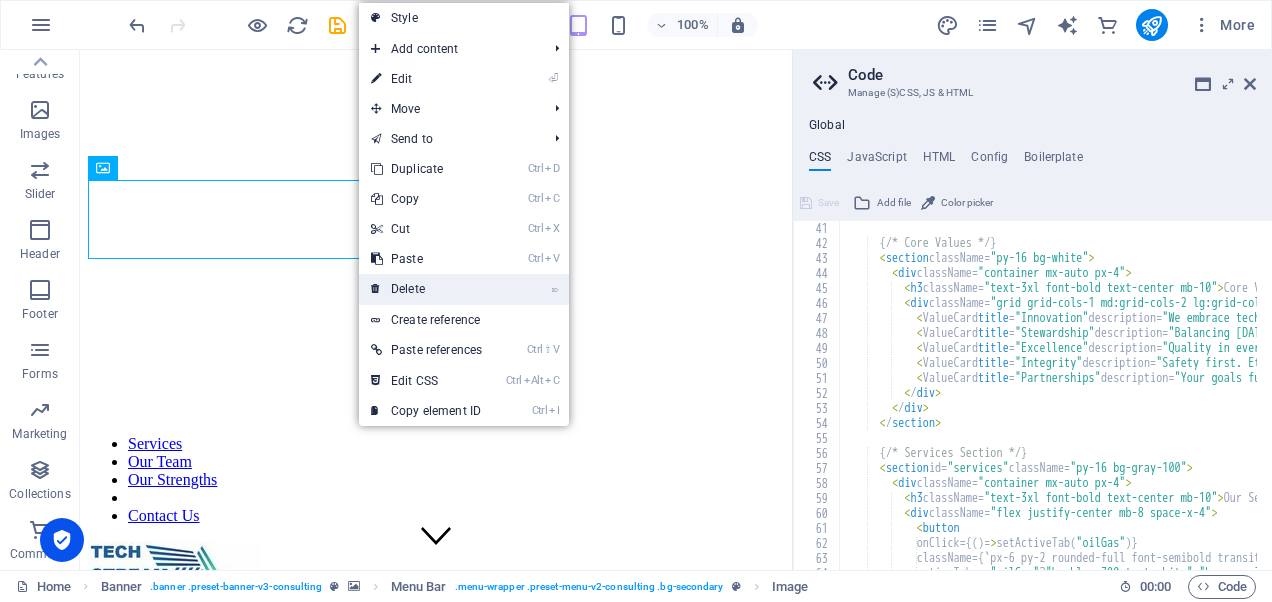 click on "⌦  Delete" at bounding box center (426, 289) 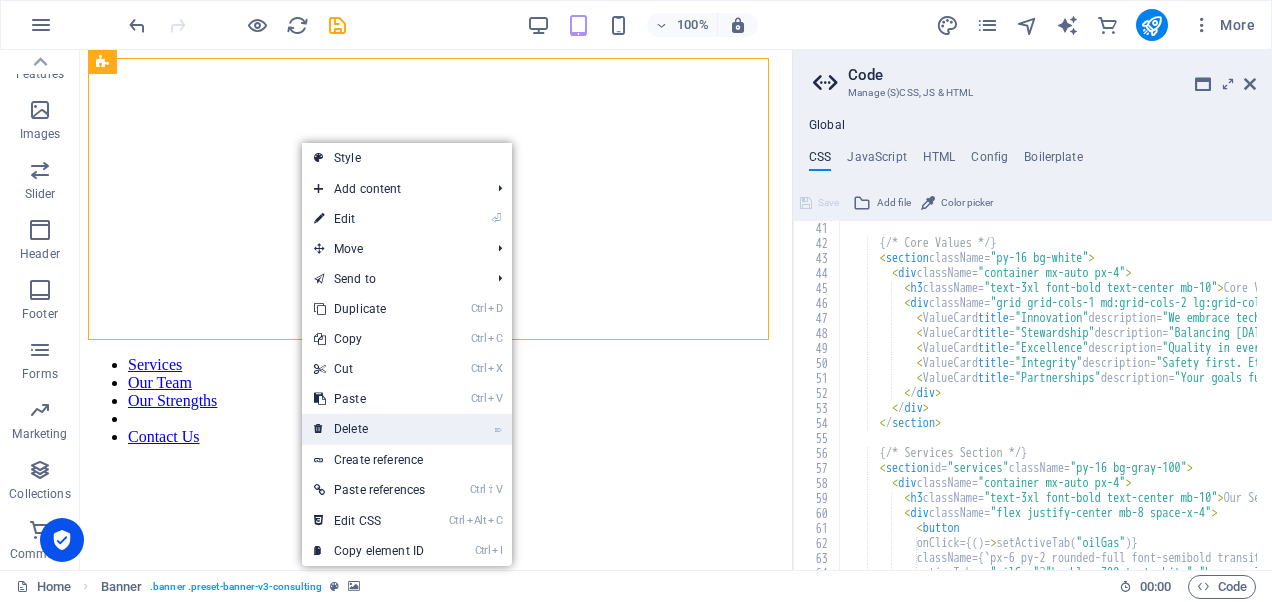 click on "⌦  Delete" at bounding box center (369, 429) 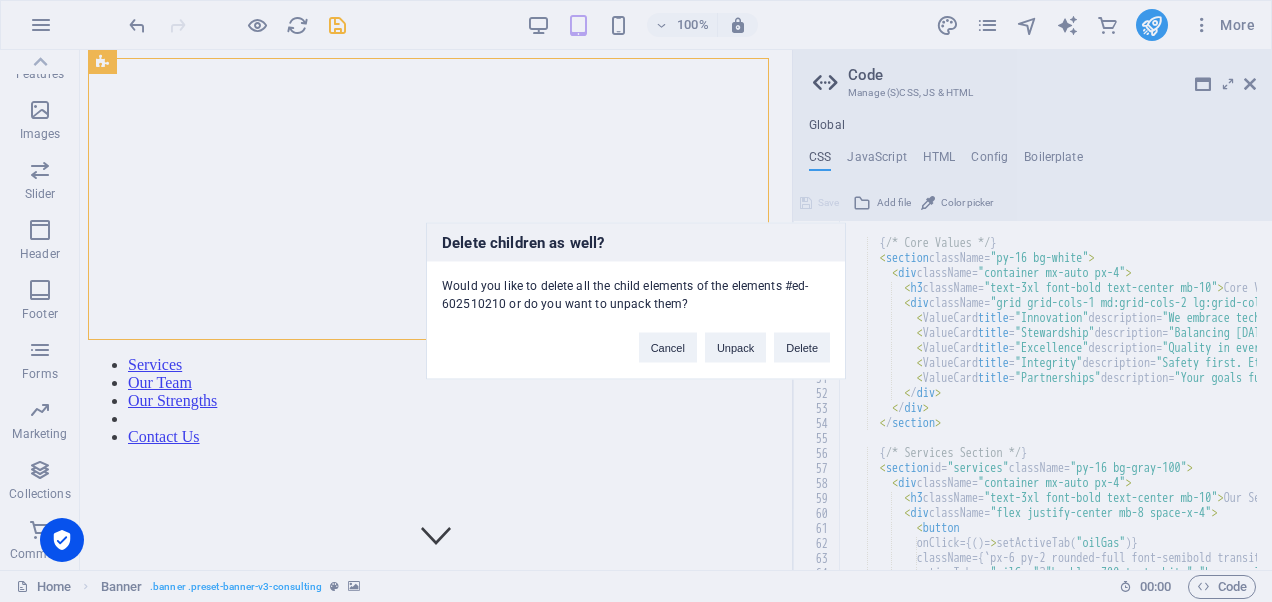 click on "Delete" at bounding box center (802, 348) 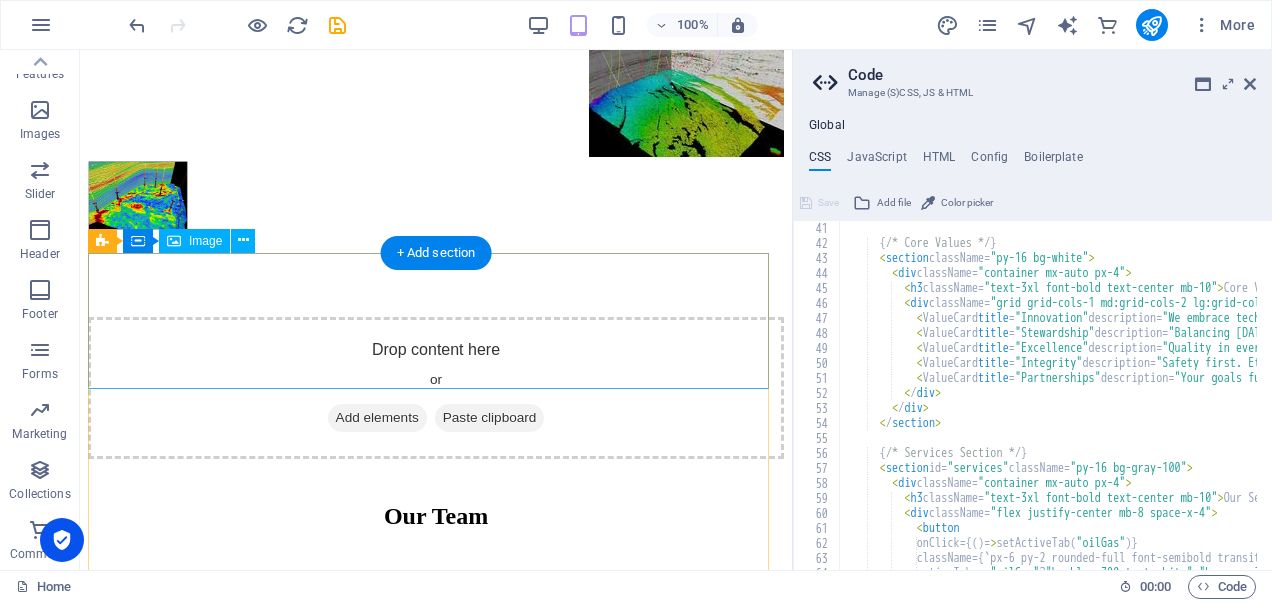 scroll, scrollTop: 0, scrollLeft: 0, axis: both 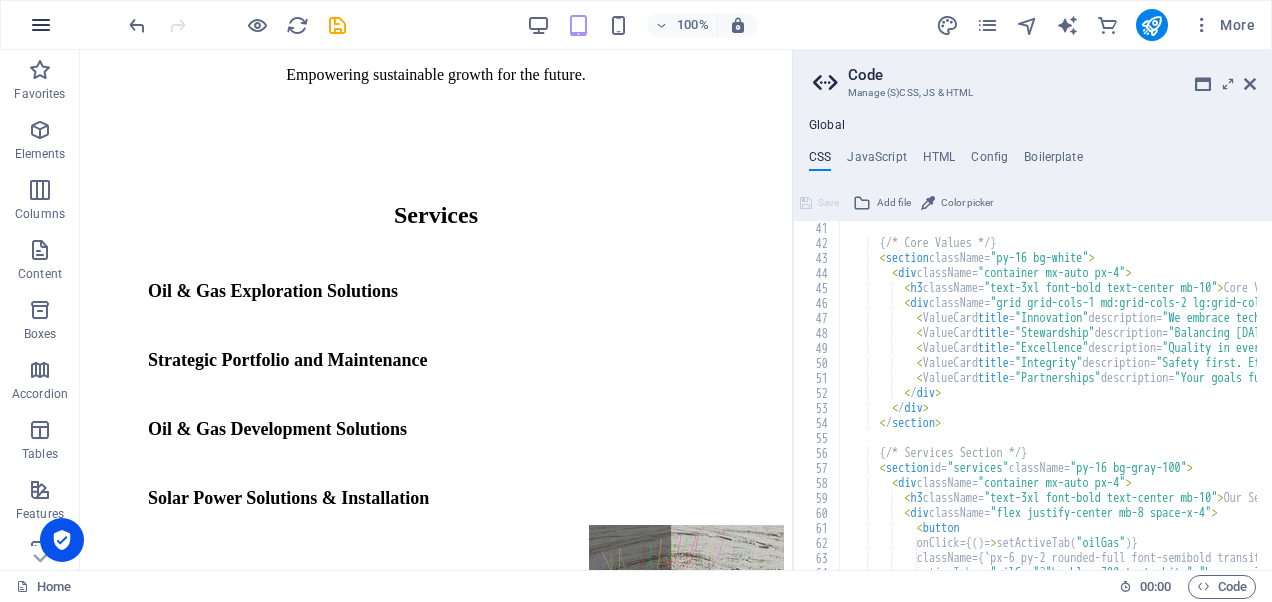 click at bounding box center (41, 25) 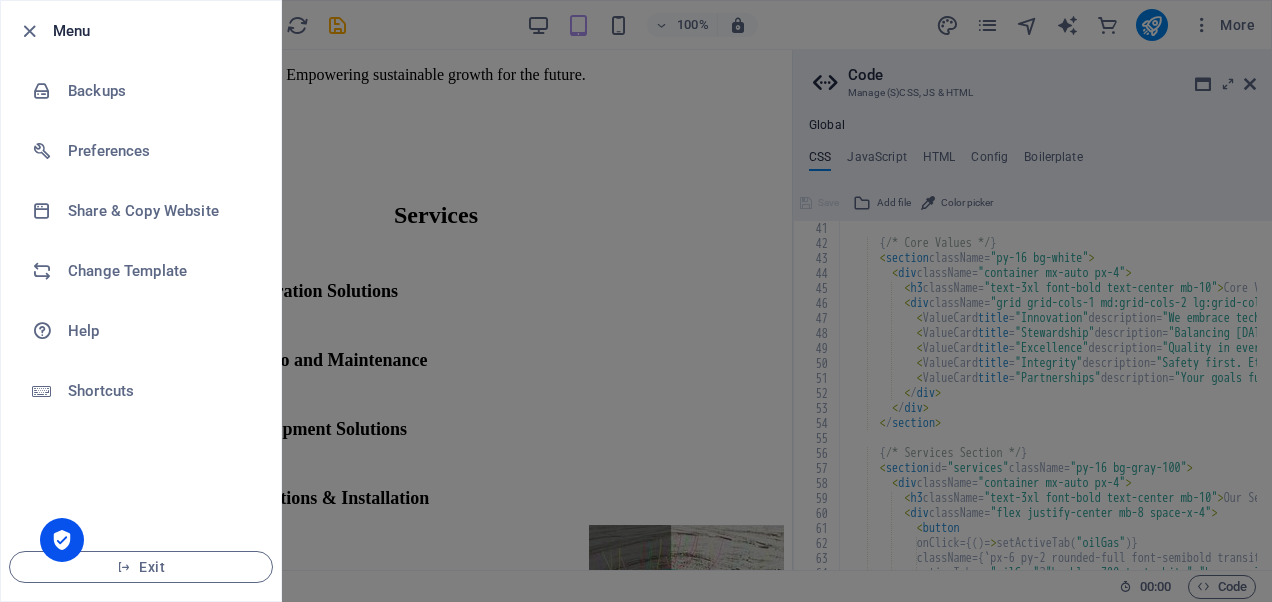 click at bounding box center (636, 301) 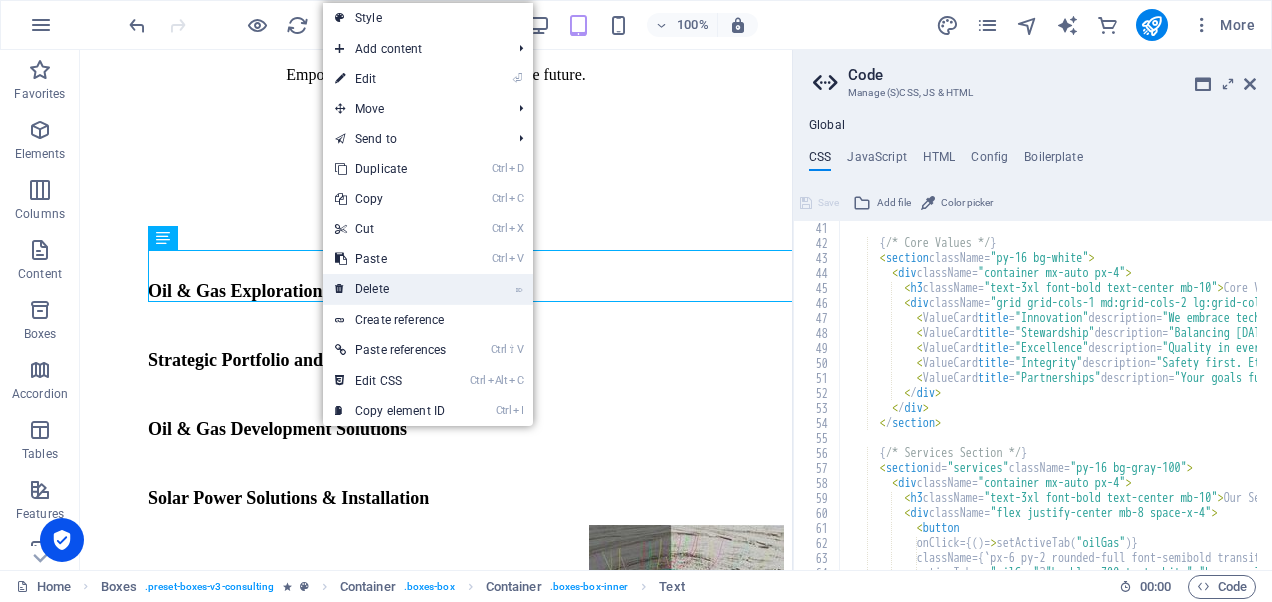 click on "⌦  Delete" at bounding box center [390, 289] 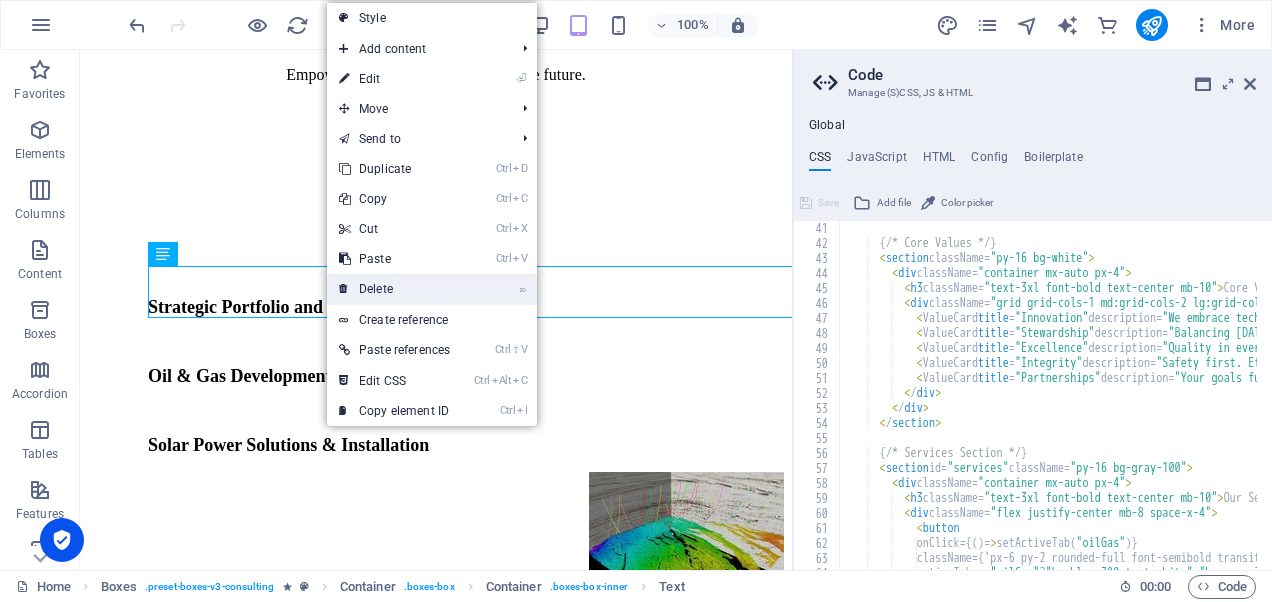 click on "⌦  Delete" at bounding box center (394, 289) 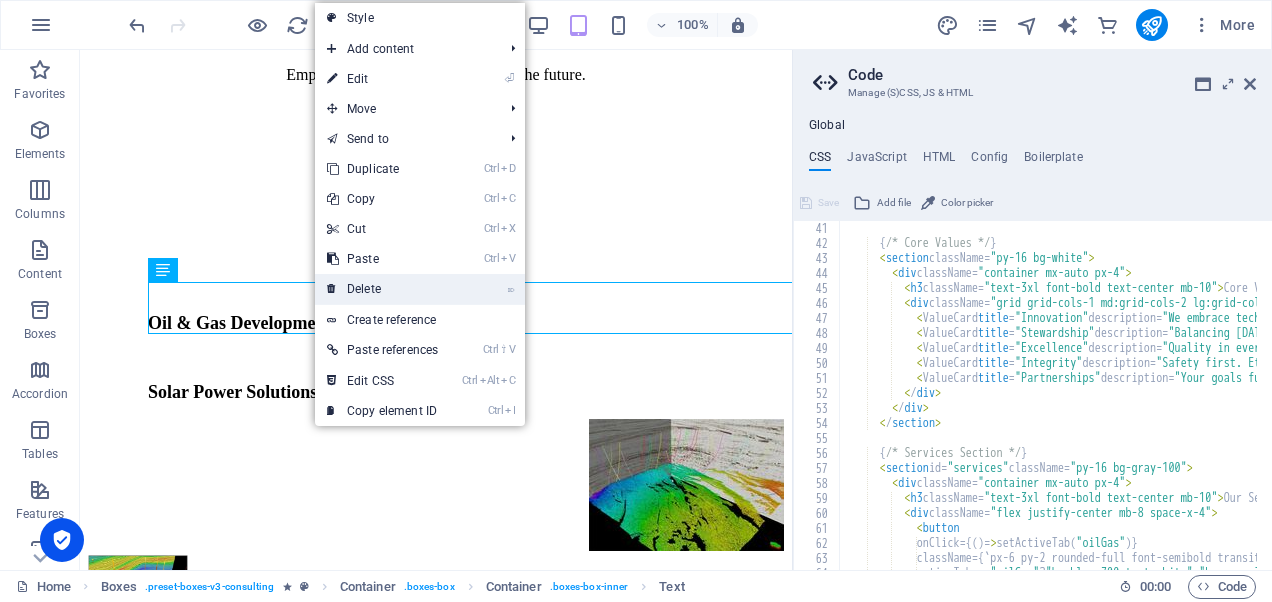 click on "⌦  Delete" at bounding box center (382, 289) 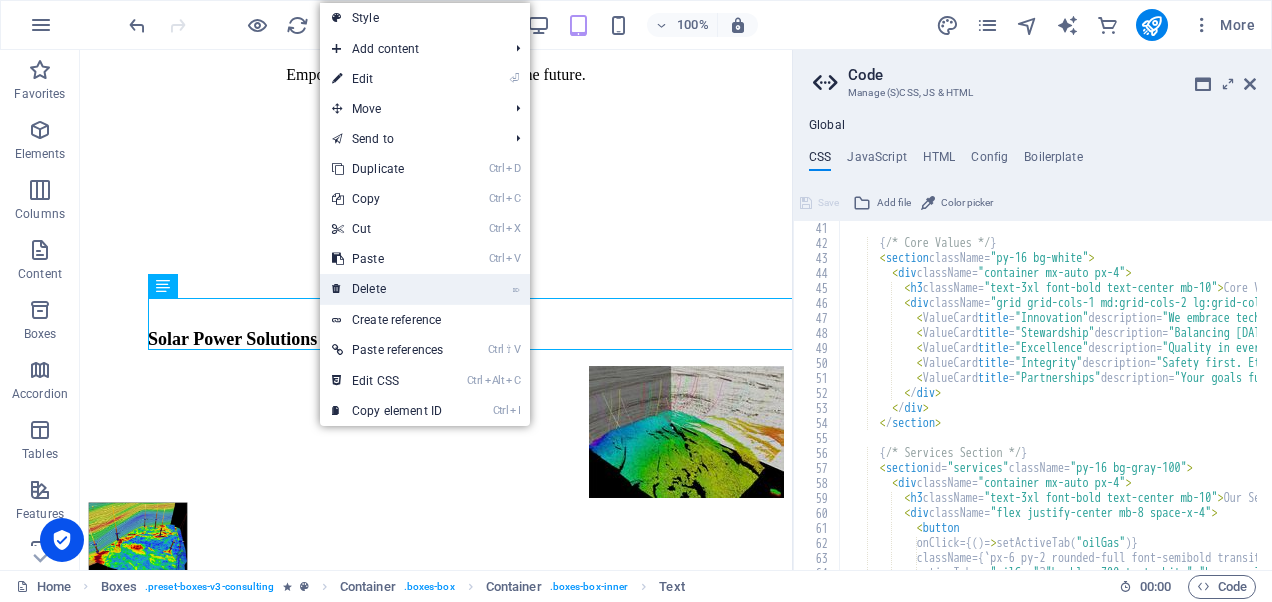 drag, startPoint x: 354, startPoint y: 278, endPoint x: 264, endPoint y: 232, distance: 101.07423 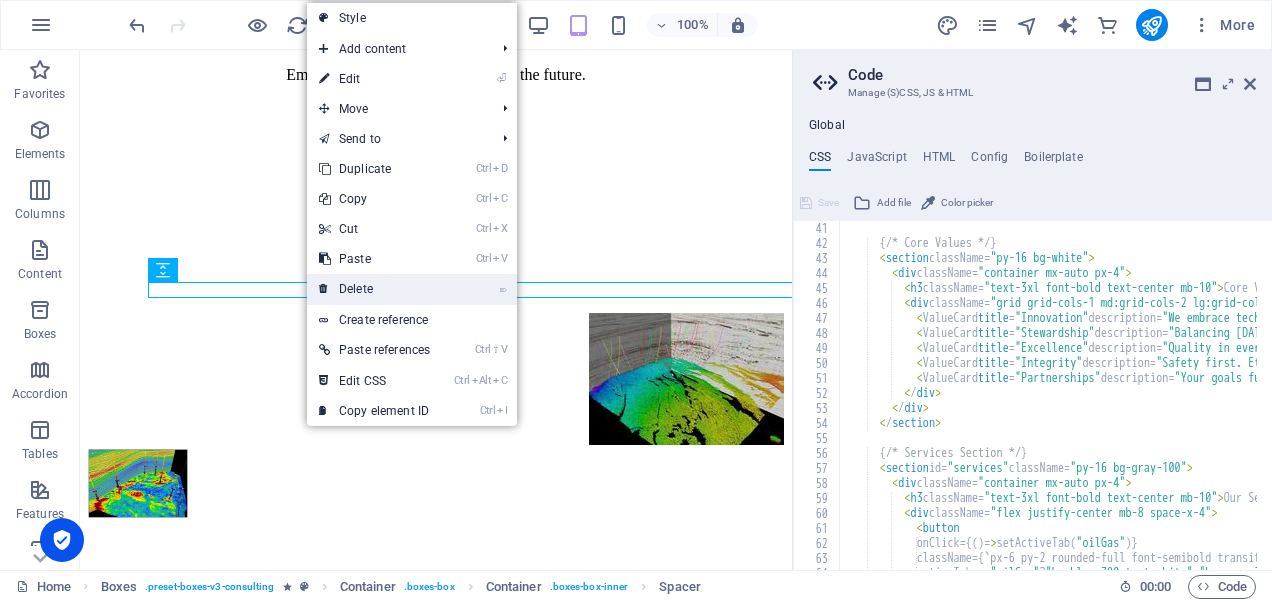 click on "⌦  Delete" at bounding box center (374, 289) 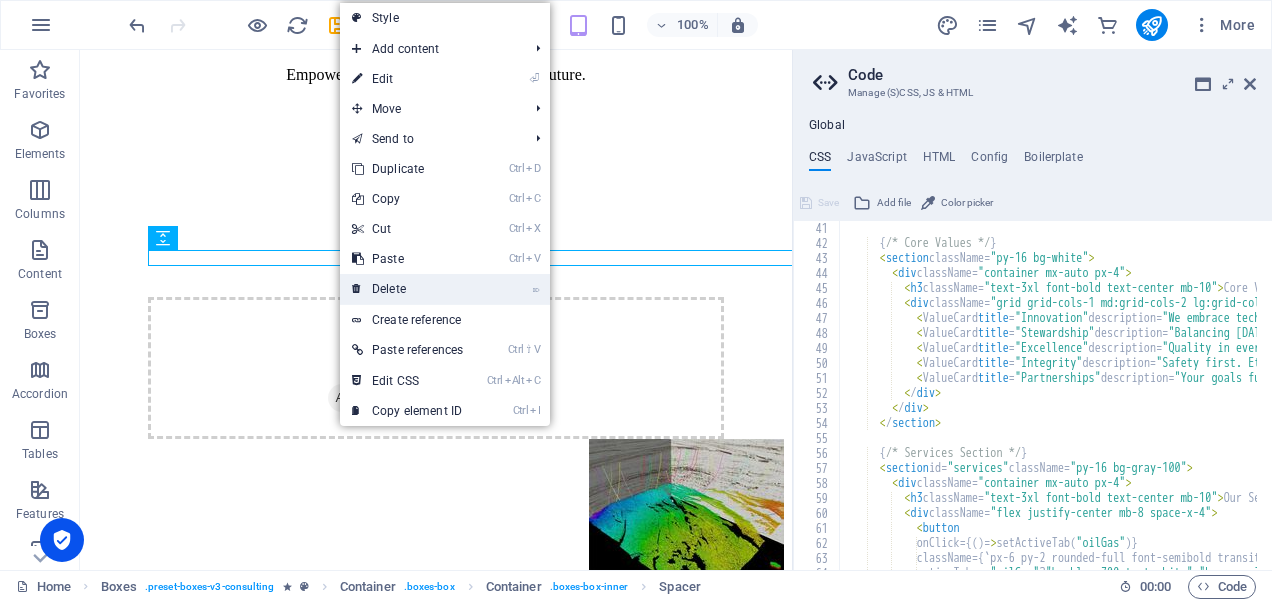 click on "⌦  Delete" at bounding box center (407, 289) 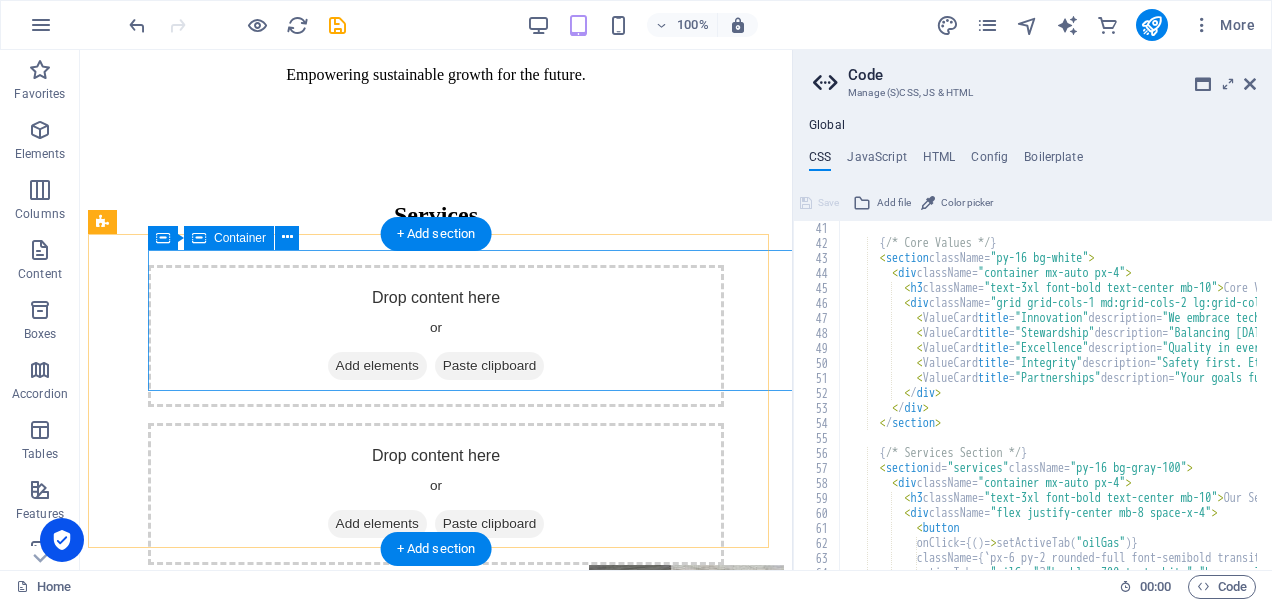 click on "Drop content here or  Add elements  Paste clipboard" at bounding box center (436, 336) 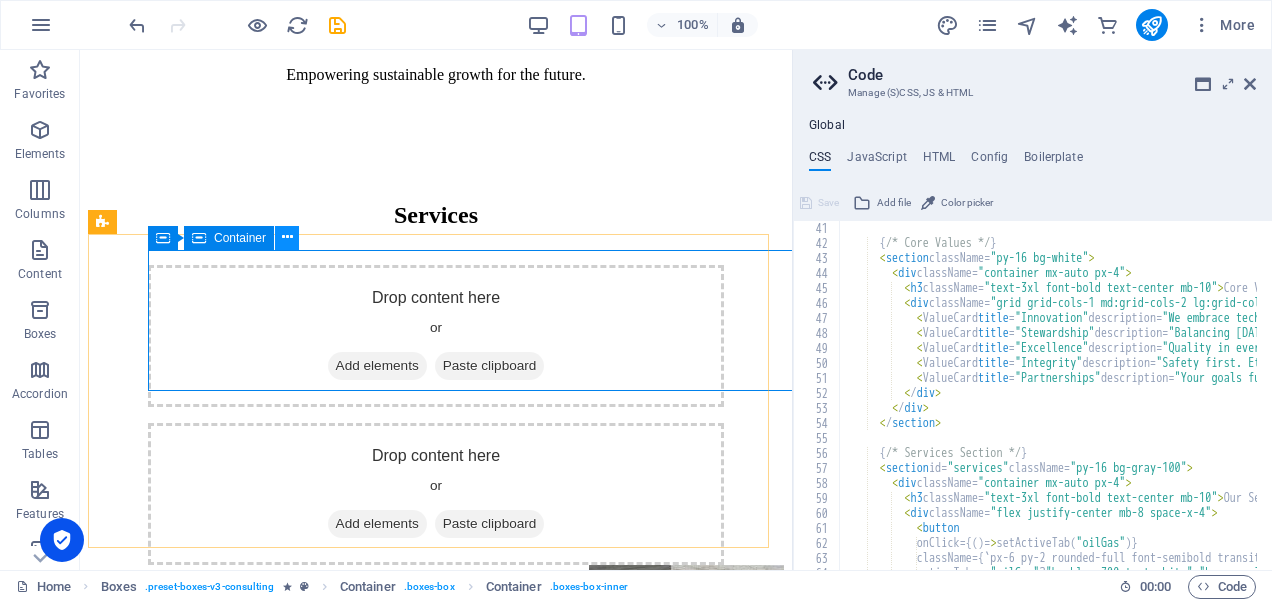 click at bounding box center (287, 237) 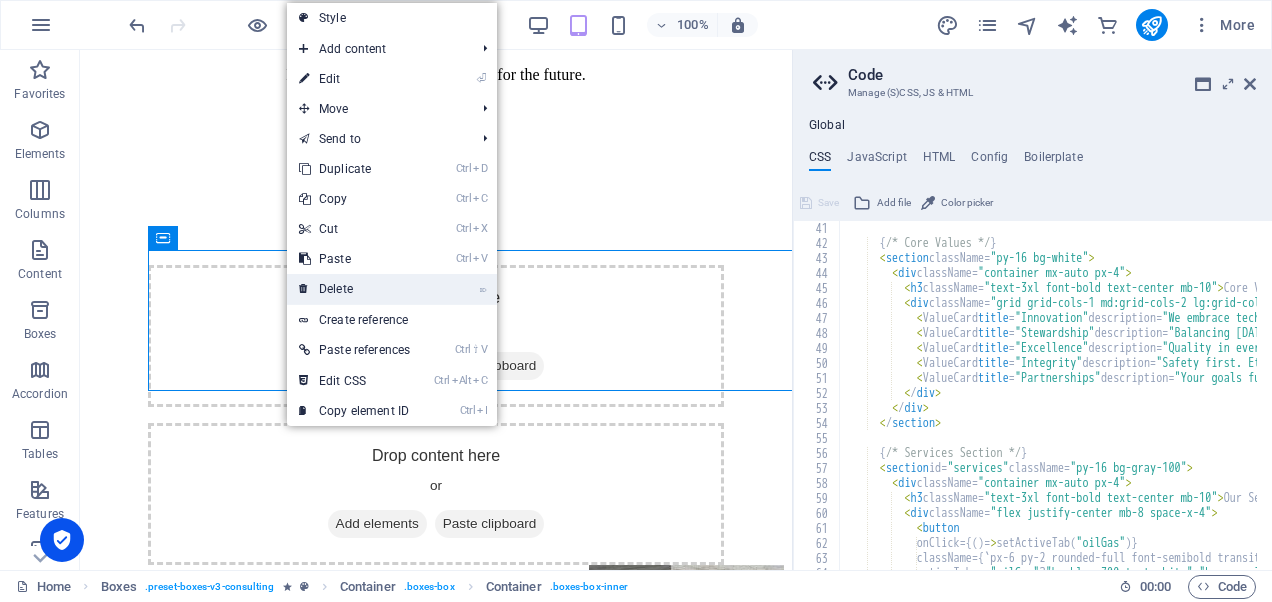 click on "⌦  Delete" at bounding box center (354, 289) 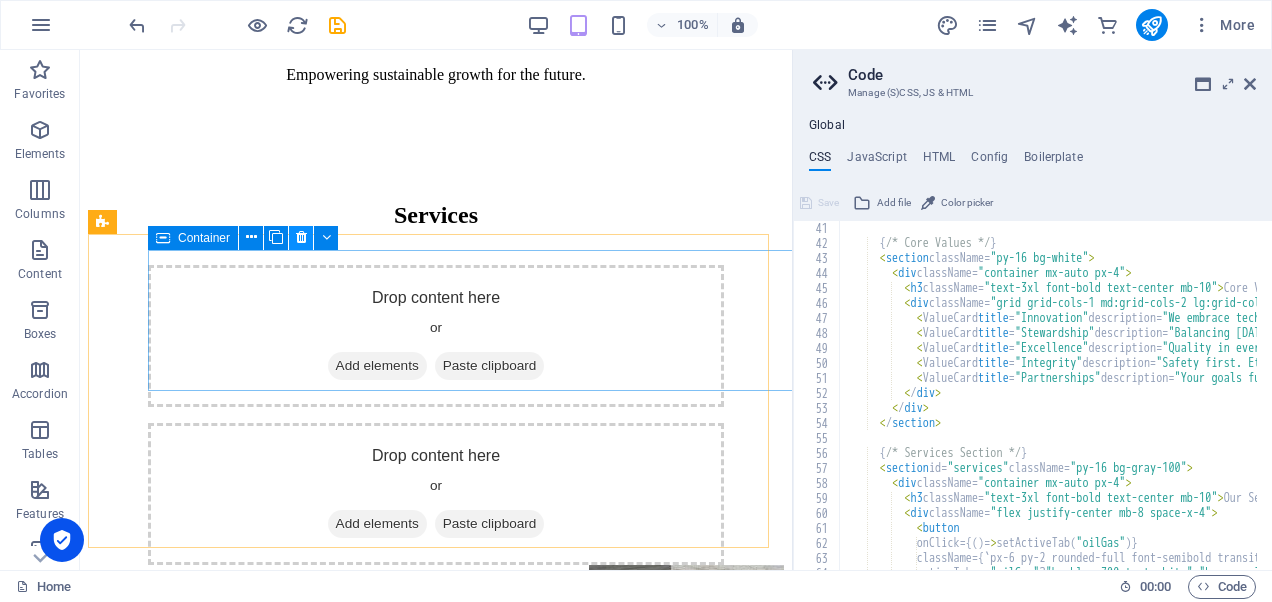 click at bounding box center [301, 237] 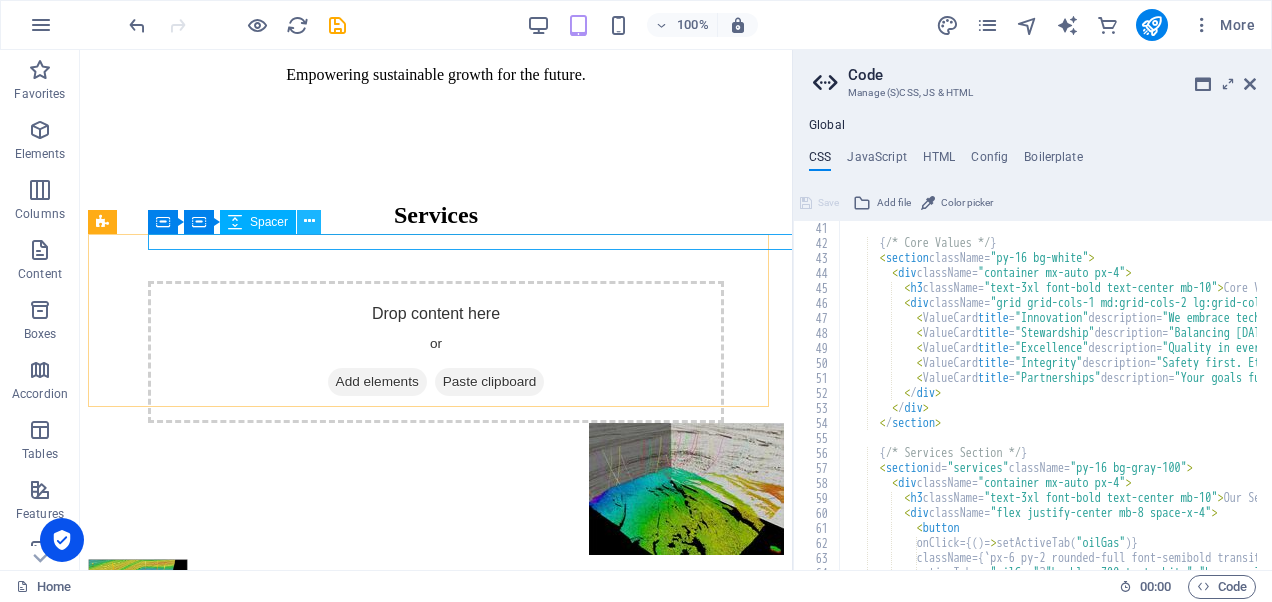 click at bounding box center (309, 221) 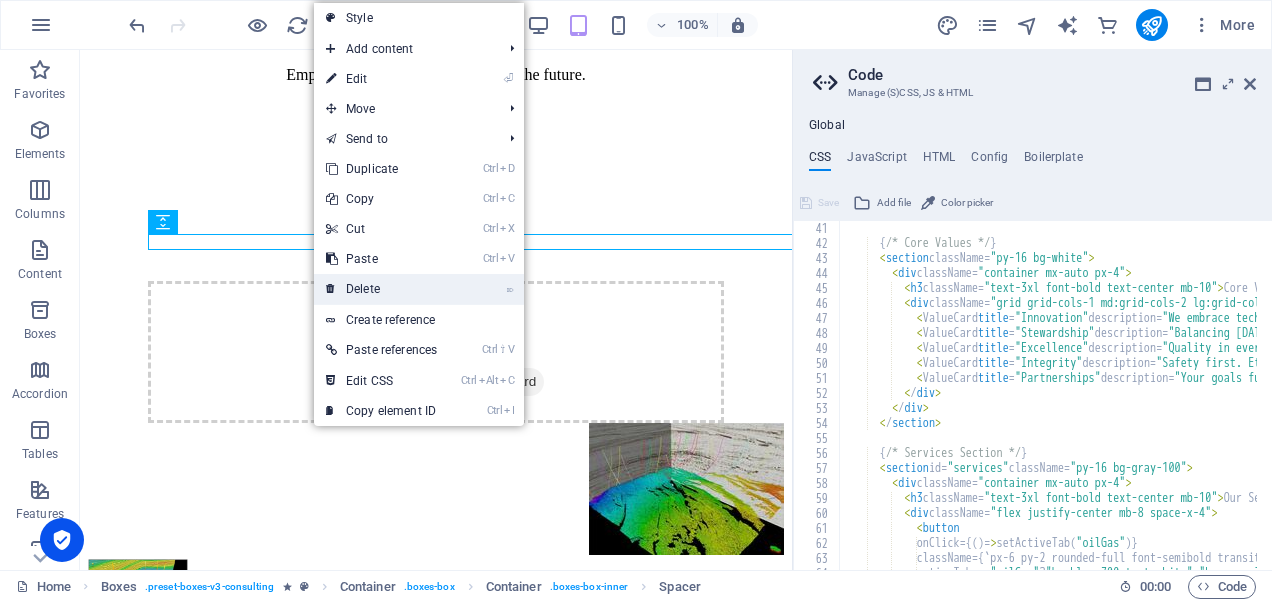 click on "⌦  Delete" at bounding box center (381, 289) 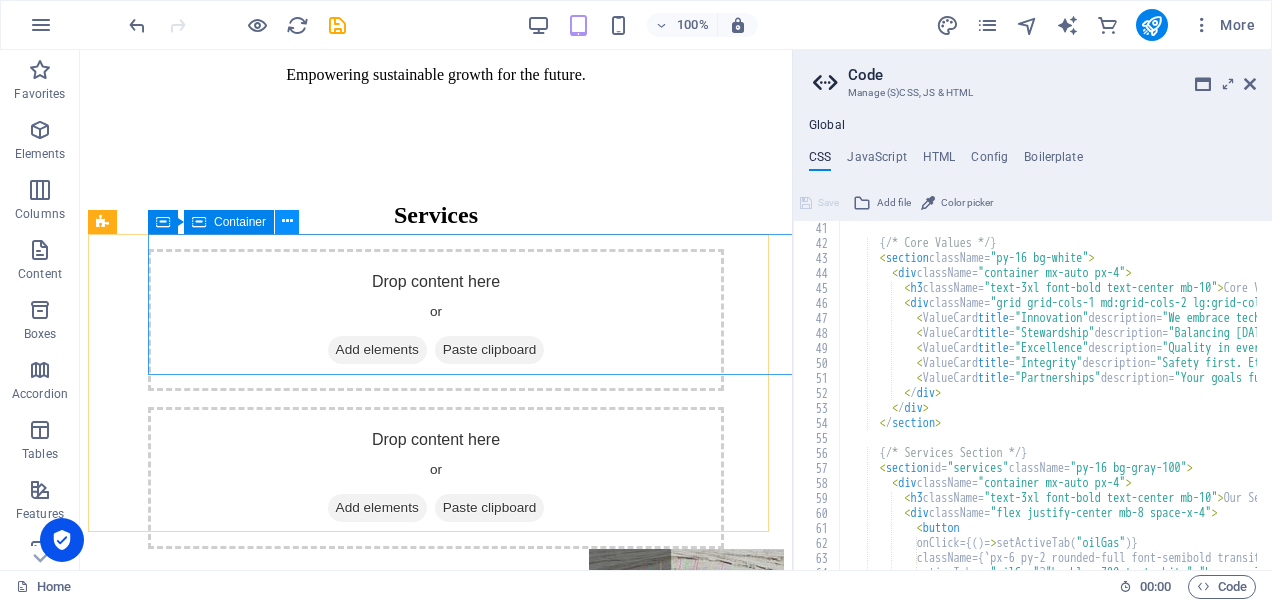 click at bounding box center (287, 221) 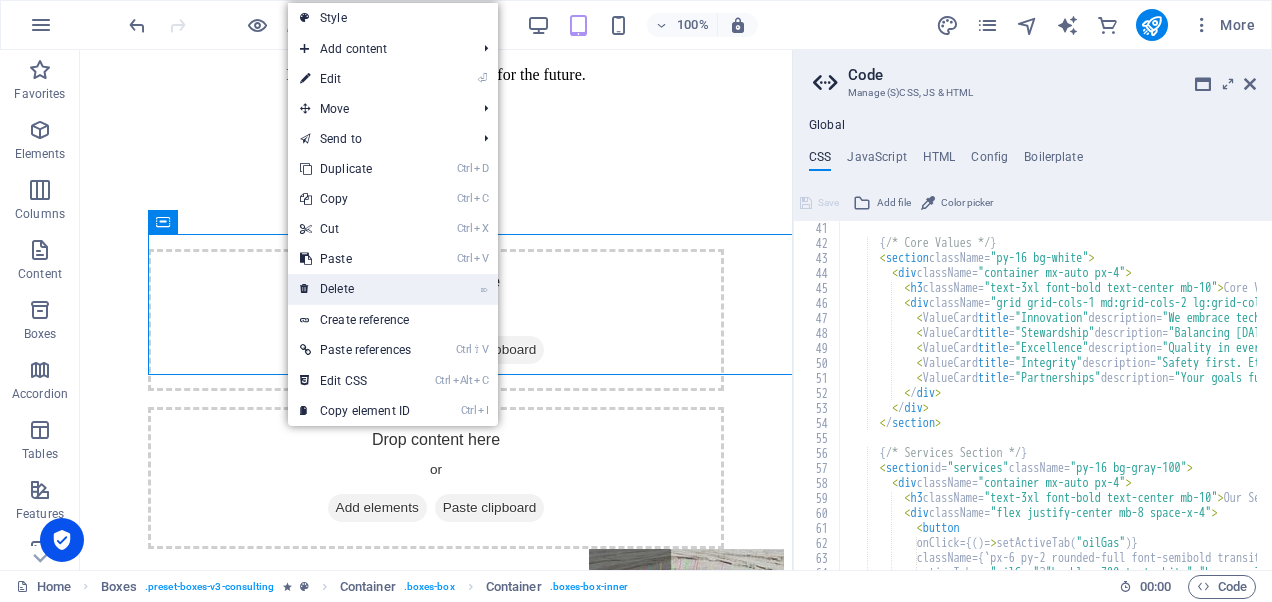 click on "⌦  Delete" at bounding box center [355, 289] 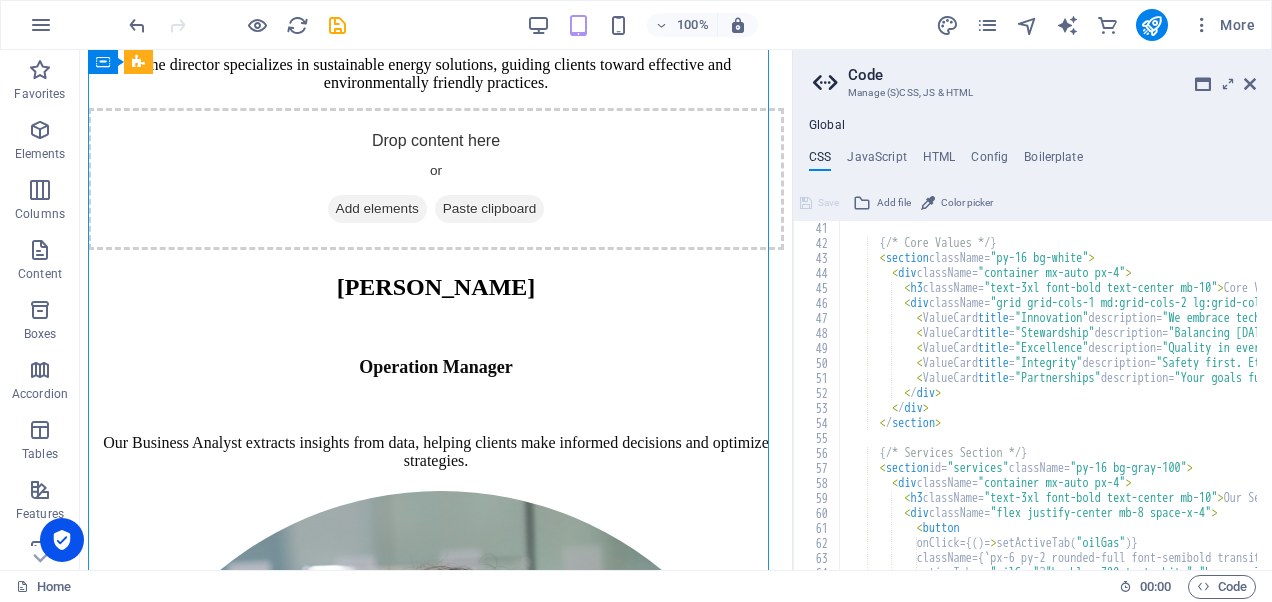 scroll, scrollTop: 2000, scrollLeft: 0, axis: vertical 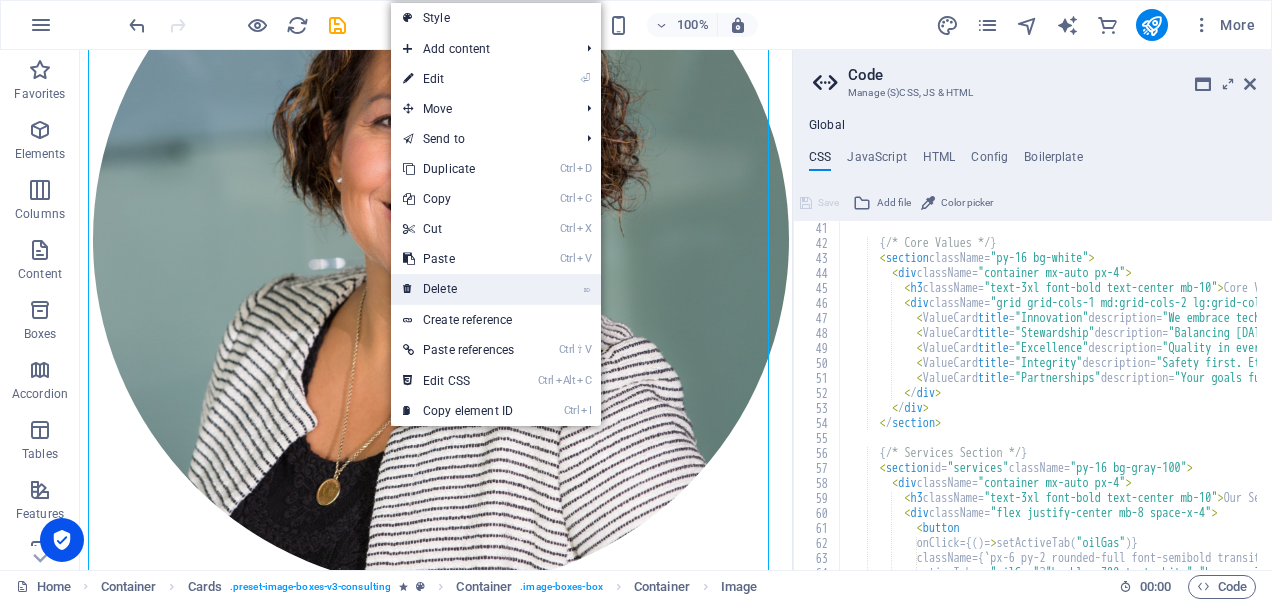 click on "⌦  Delete" at bounding box center [458, 289] 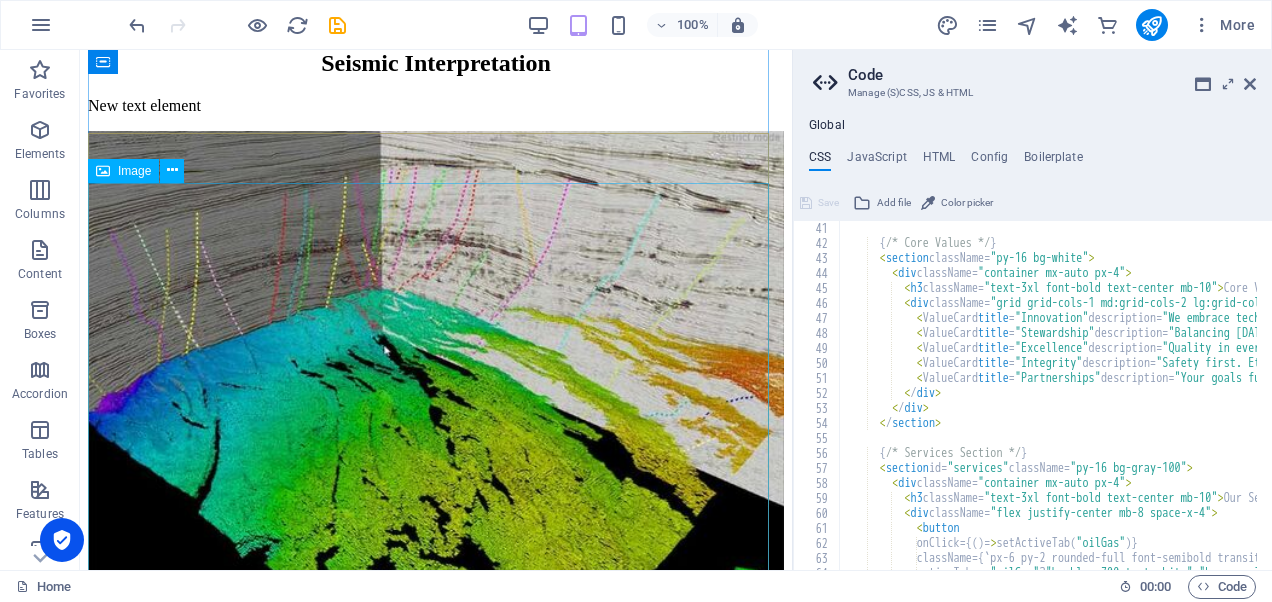 scroll, scrollTop: 3300, scrollLeft: 0, axis: vertical 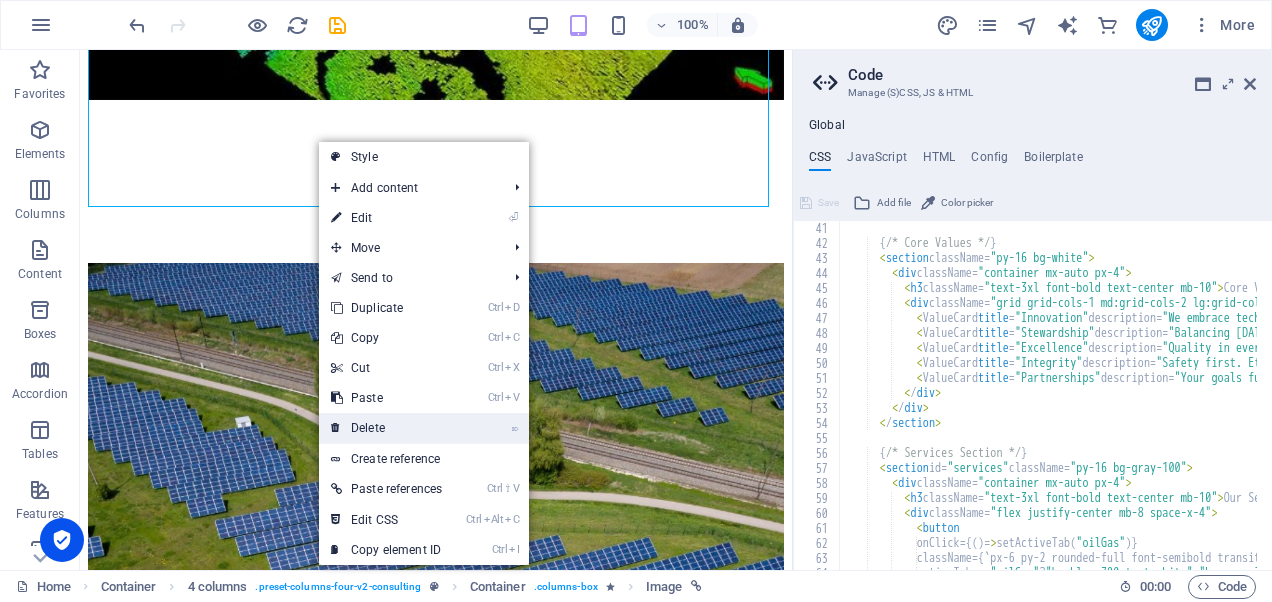 click on "⌦  Delete" at bounding box center (386, 428) 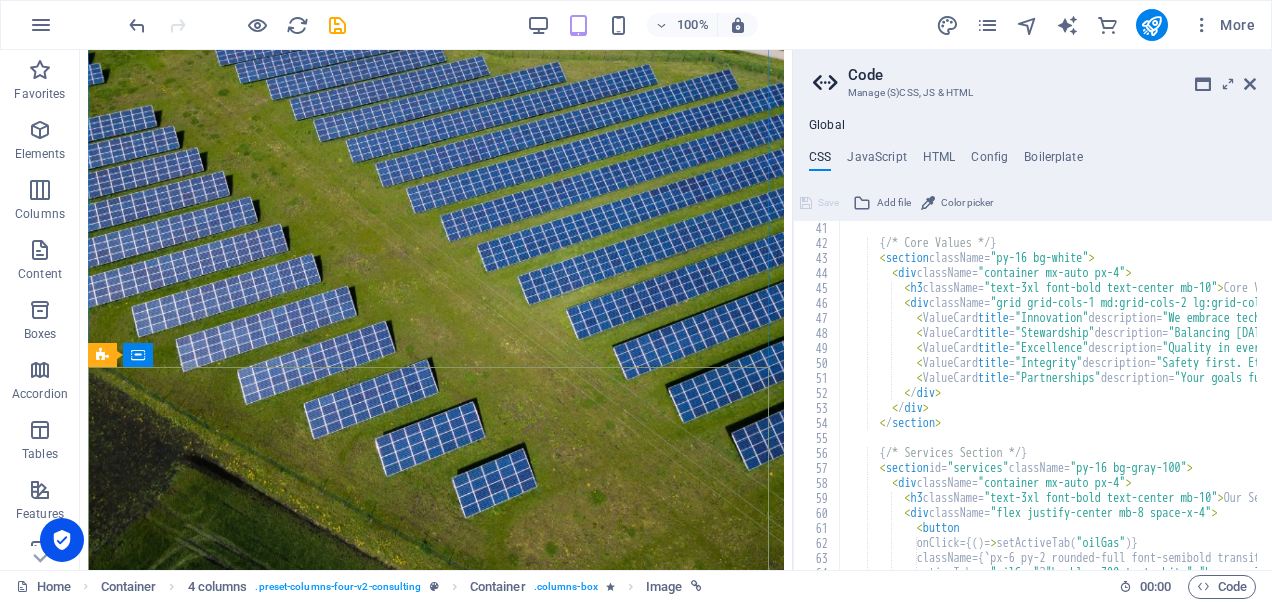 scroll, scrollTop: 2837, scrollLeft: 0, axis: vertical 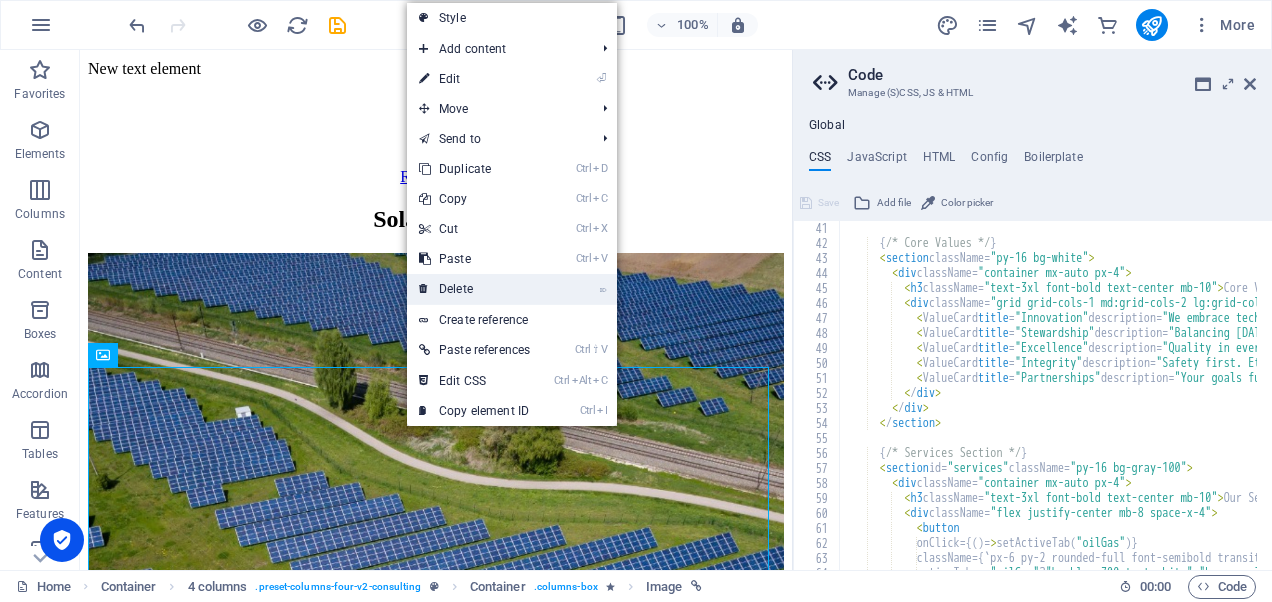 click on "⌦  Delete" at bounding box center [474, 289] 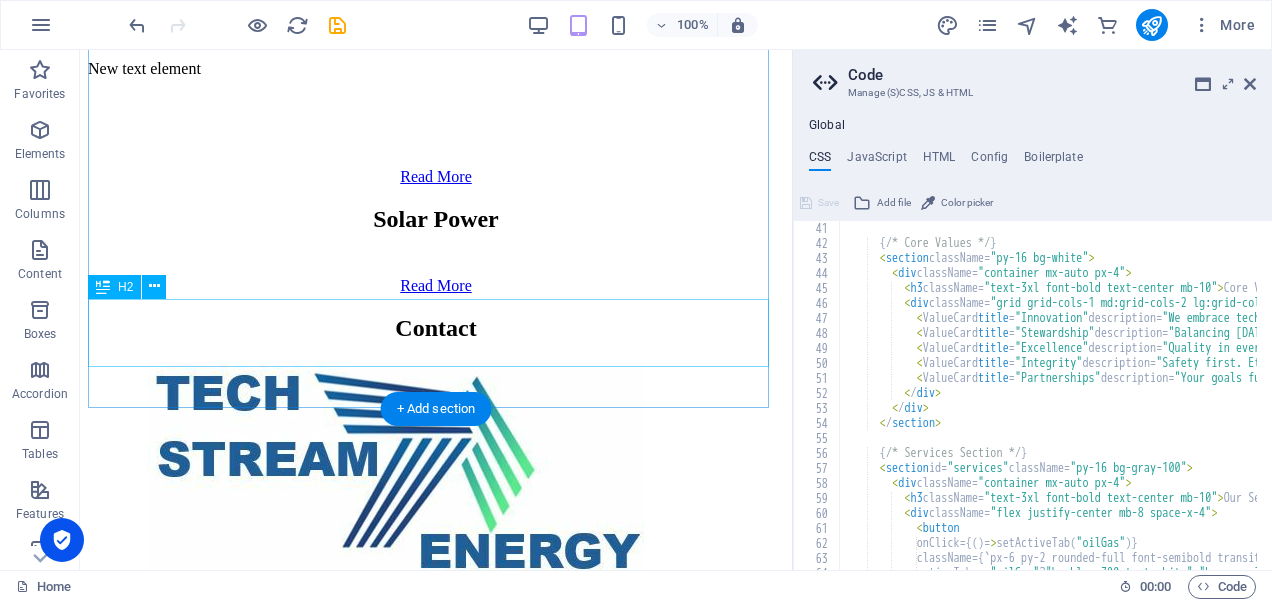 scroll, scrollTop: 3414, scrollLeft: 0, axis: vertical 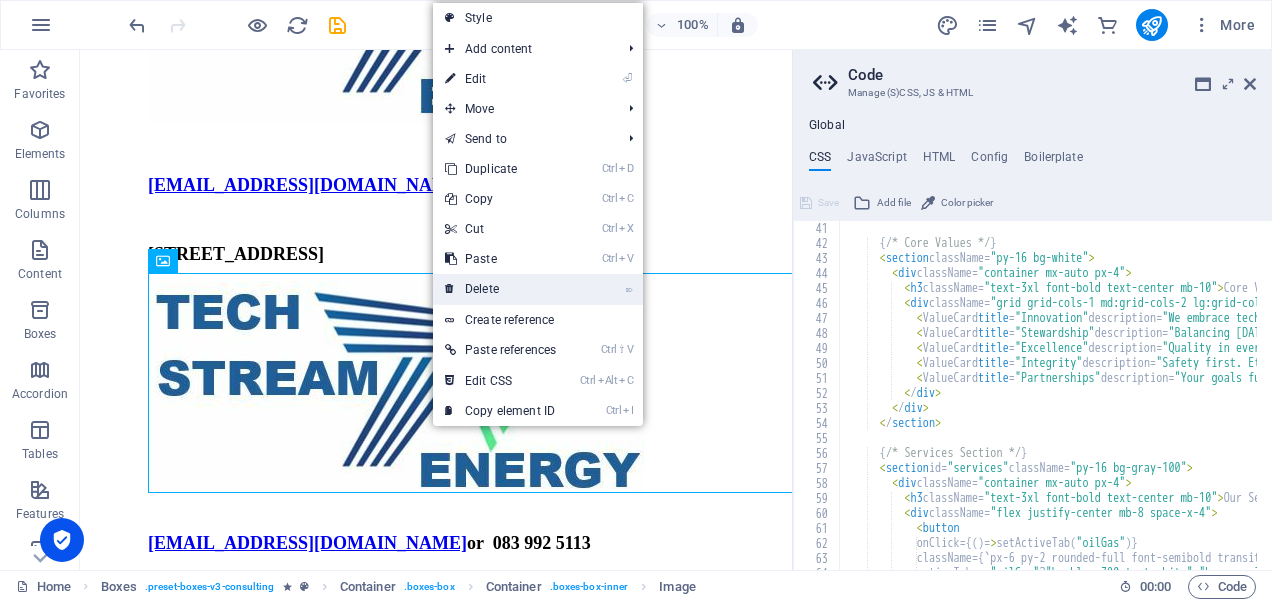 click on "⌦  Delete" at bounding box center (500, 289) 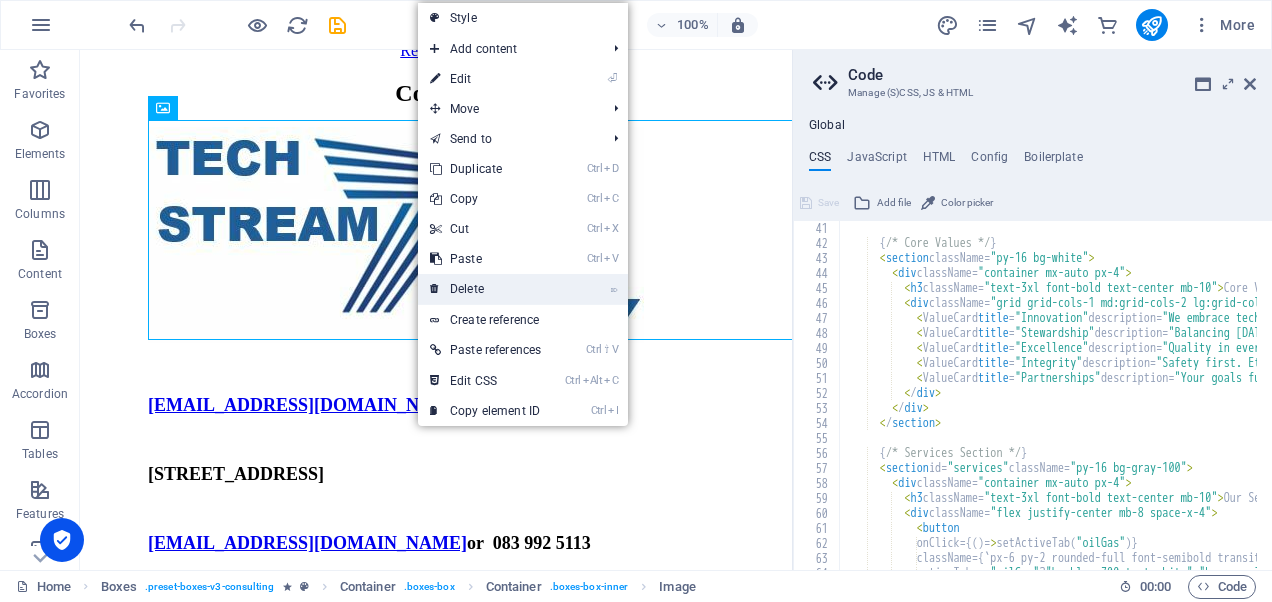 drag, startPoint x: 467, startPoint y: 290, endPoint x: 372, endPoint y: 229, distance: 112.898186 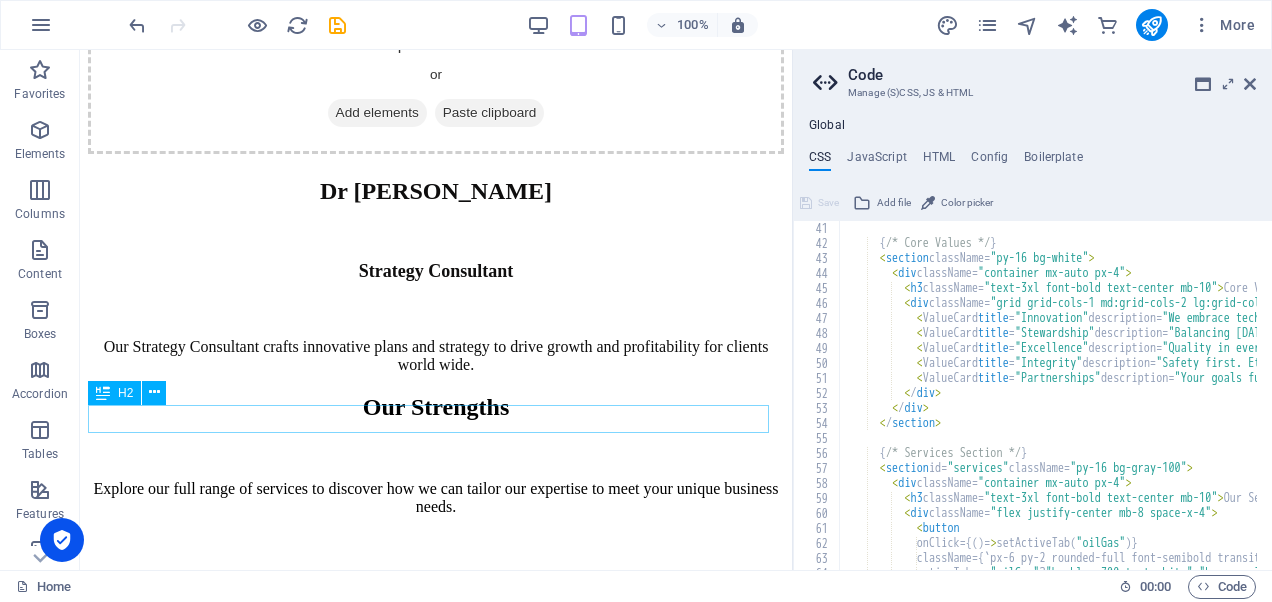 scroll, scrollTop: 1774, scrollLeft: 0, axis: vertical 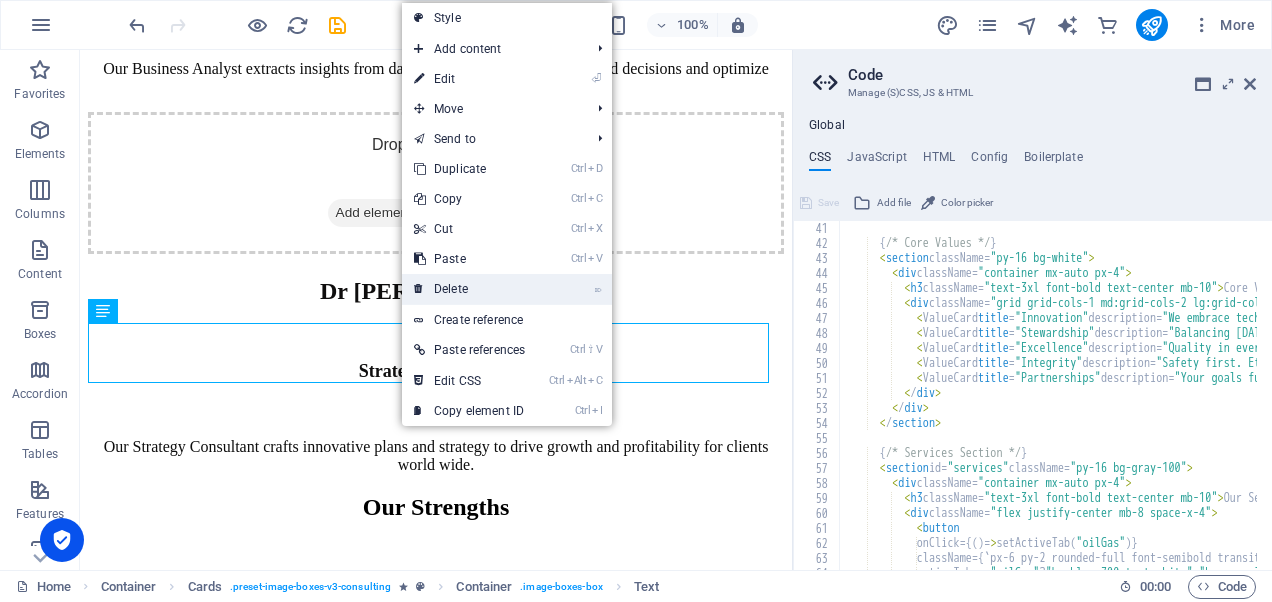 click on "⌦  Delete" at bounding box center (469, 289) 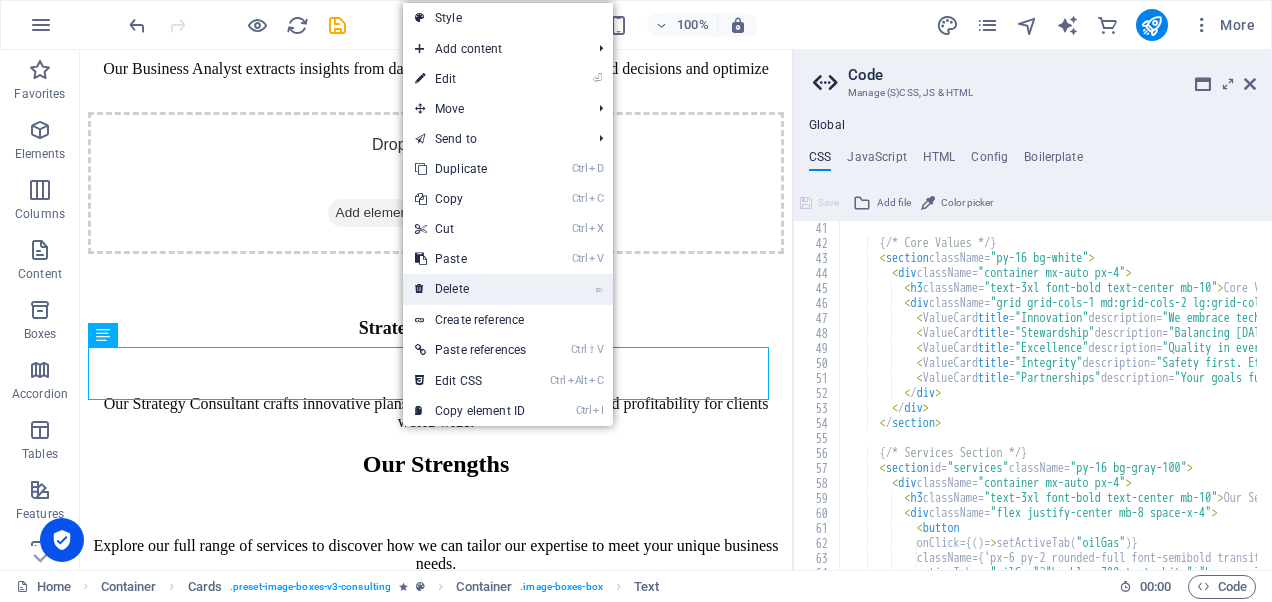 click on "⌦  Delete" at bounding box center (470, 289) 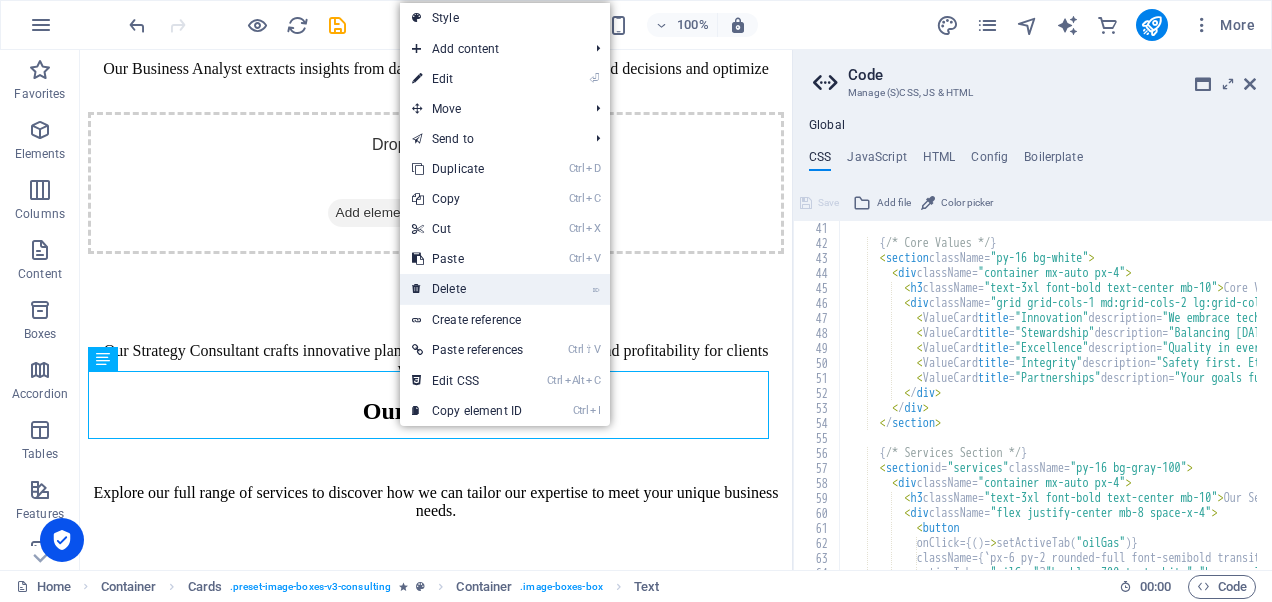 drag, startPoint x: 447, startPoint y: 288, endPoint x: 367, endPoint y: 239, distance: 93.813644 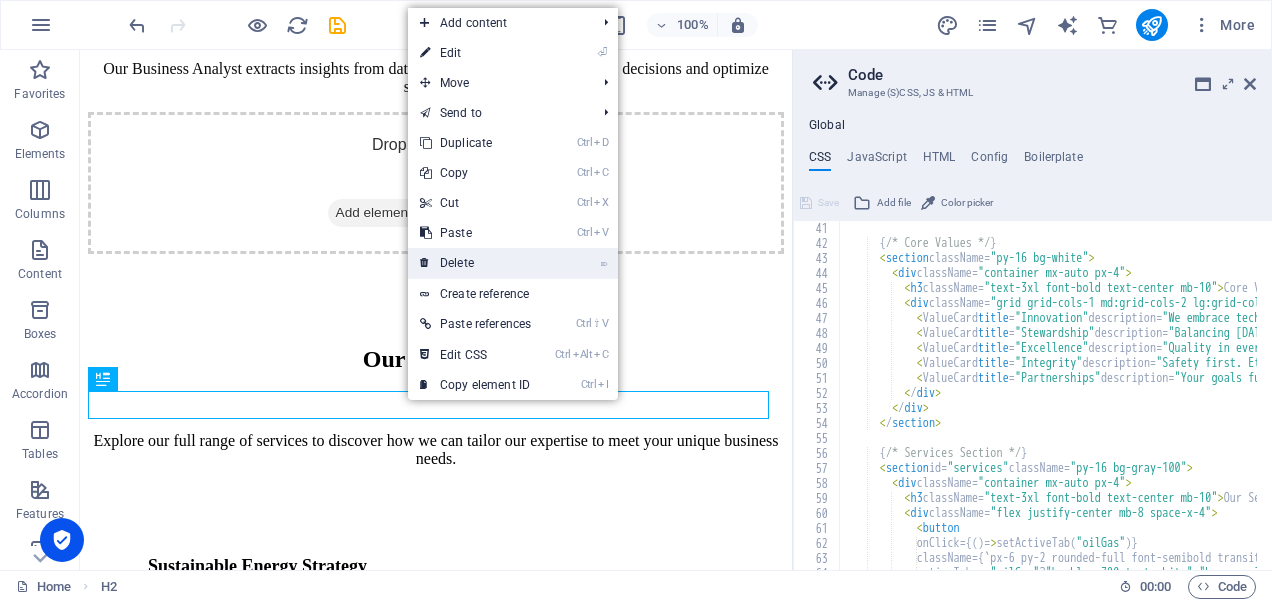 click on "⌦  Delete" at bounding box center (475, 263) 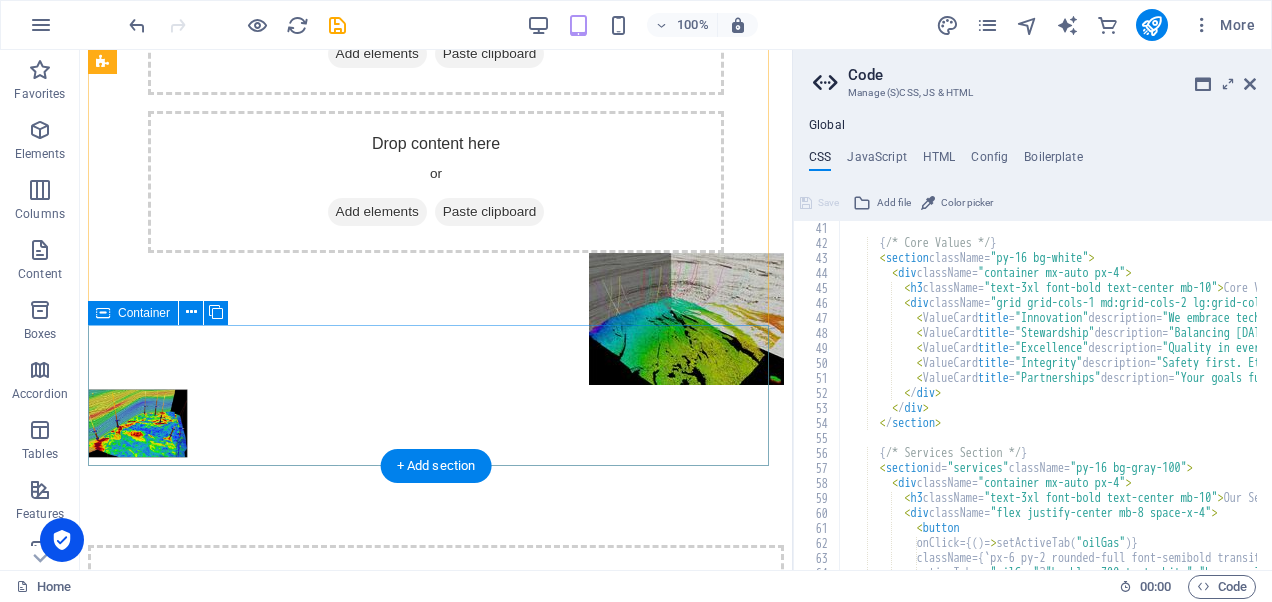 scroll, scrollTop: 500, scrollLeft: 0, axis: vertical 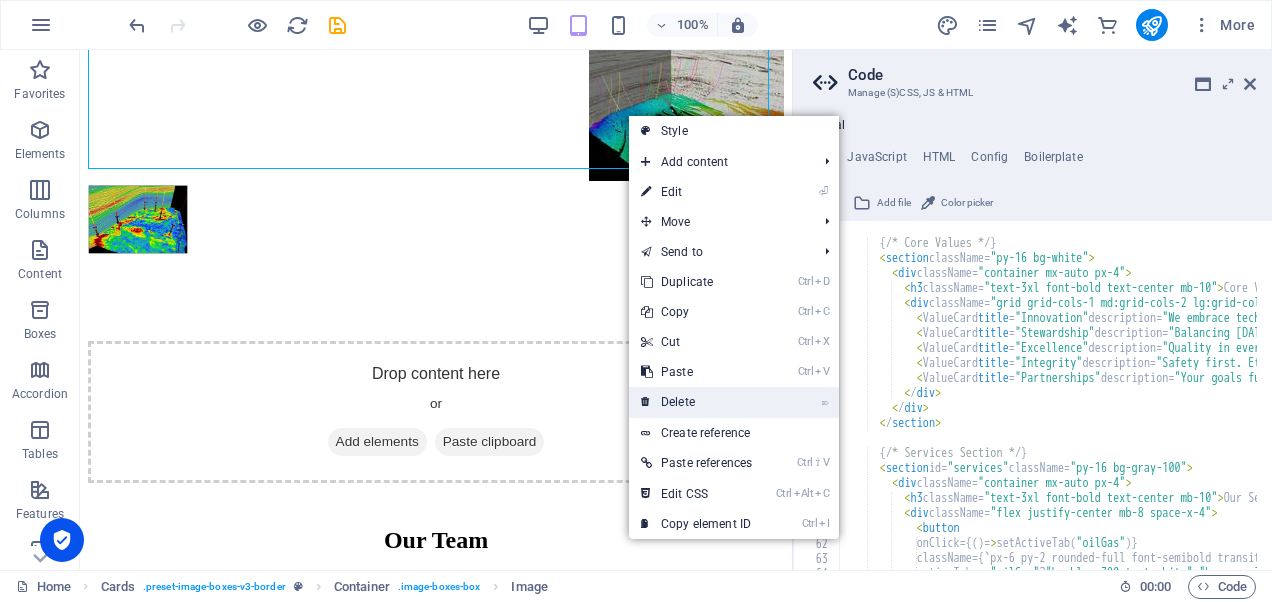 drag, startPoint x: 660, startPoint y: 398, endPoint x: 330, endPoint y: 282, distance: 349.79422 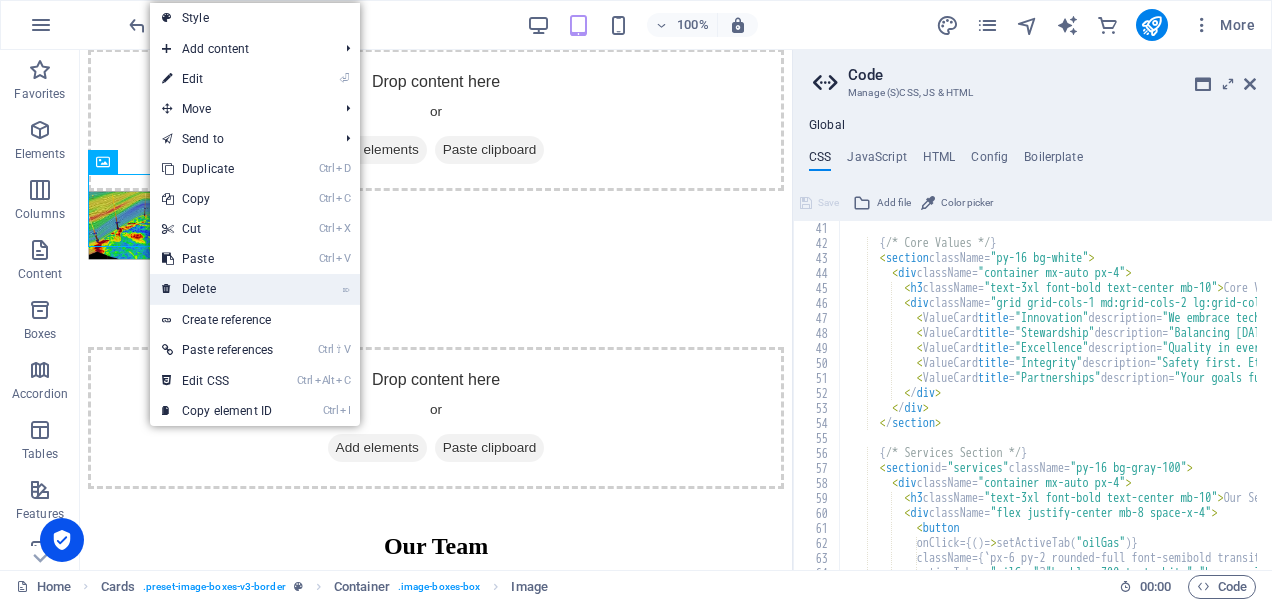click on "⌦  Delete" at bounding box center (217, 289) 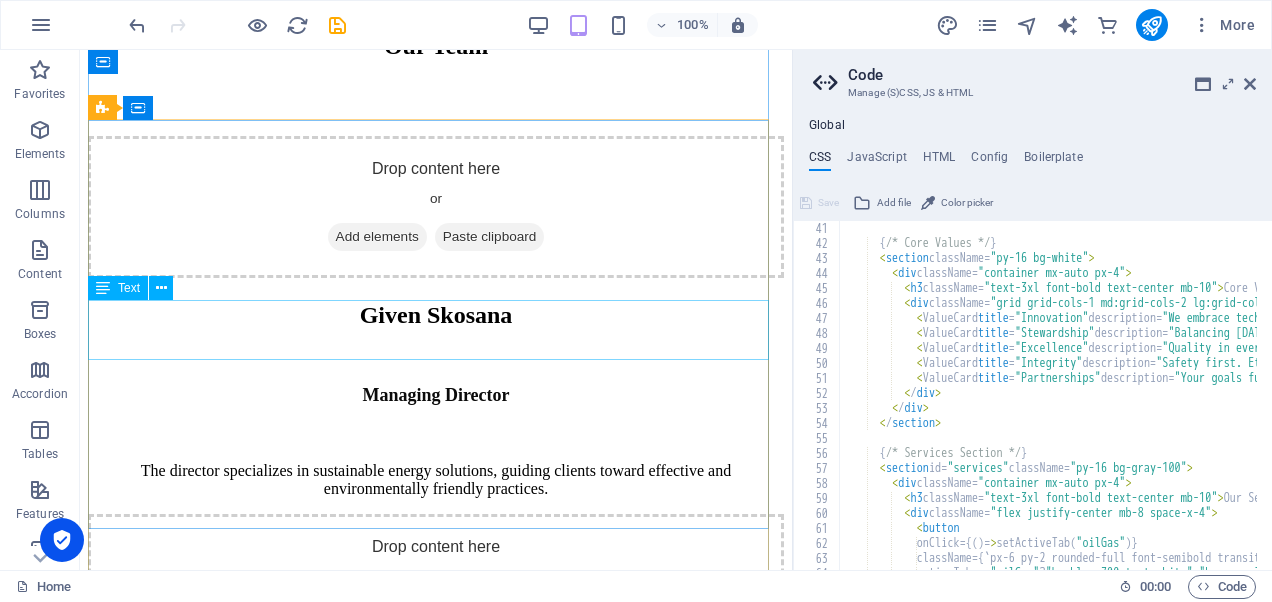 scroll, scrollTop: 800, scrollLeft: 0, axis: vertical 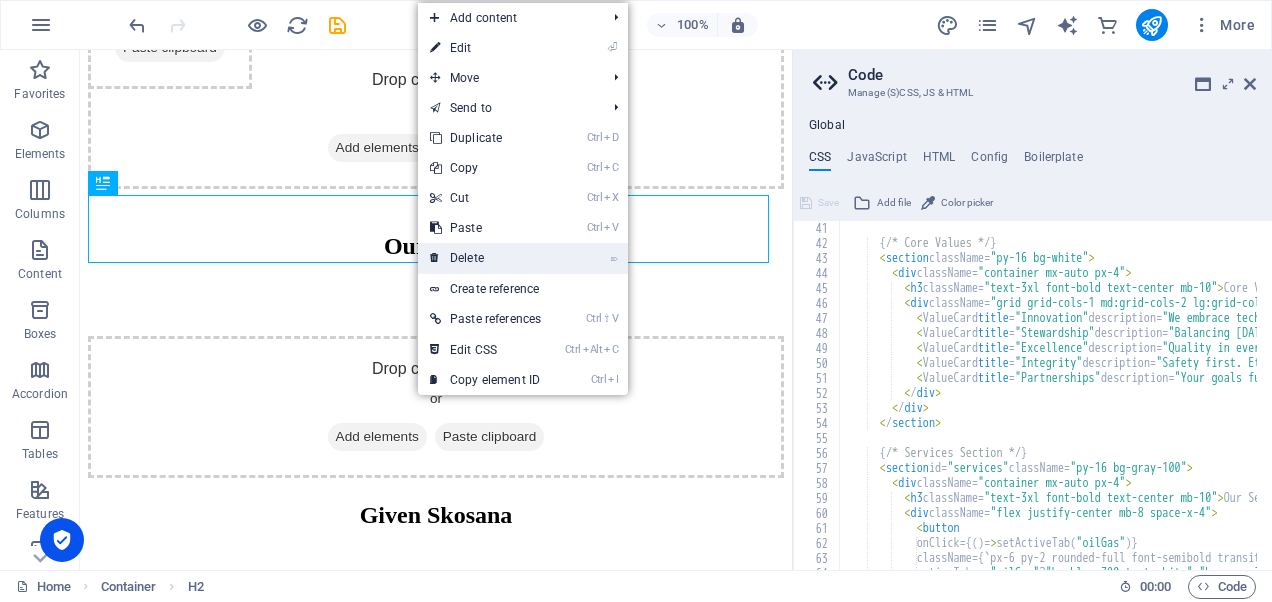click on "⌦  Delete" at bounding box center (485, 258) 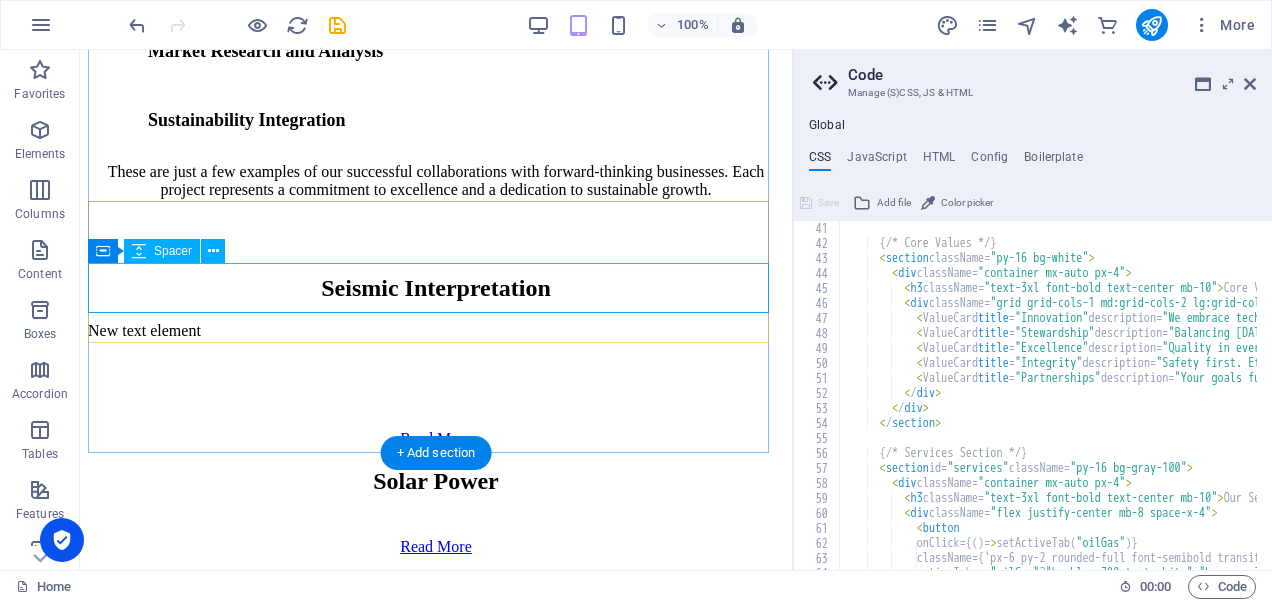 scroll, scrollTop: 2662, scrollLeft: 0, axis: vertical 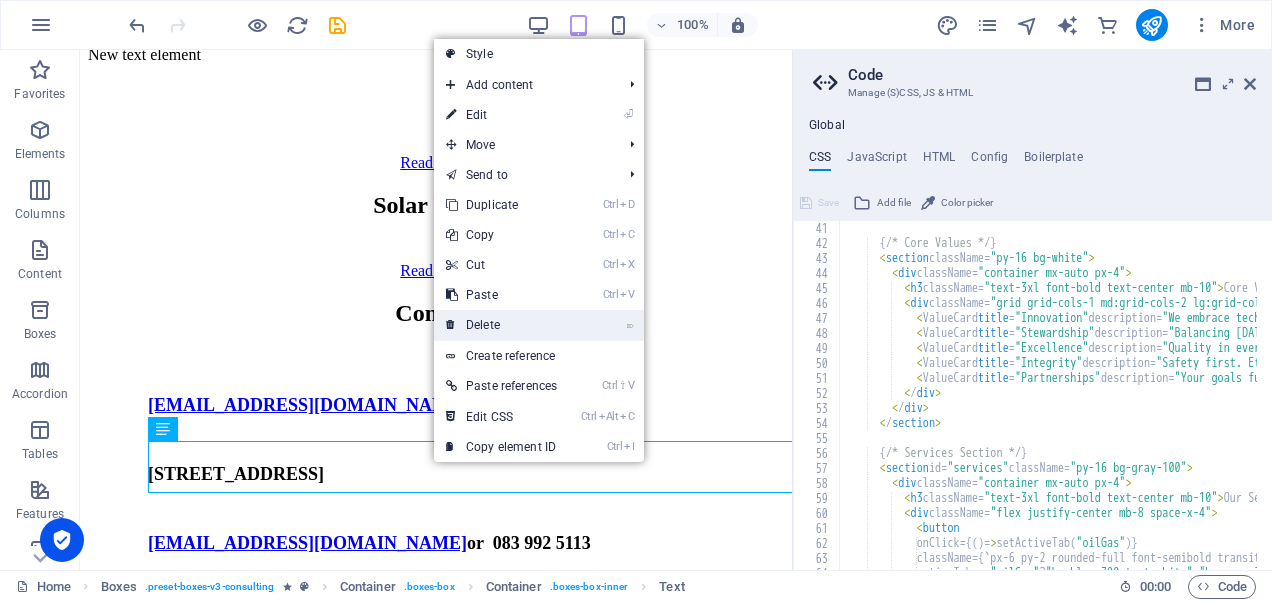 click on "⌦  Delete" at bounding box center (501, 325) 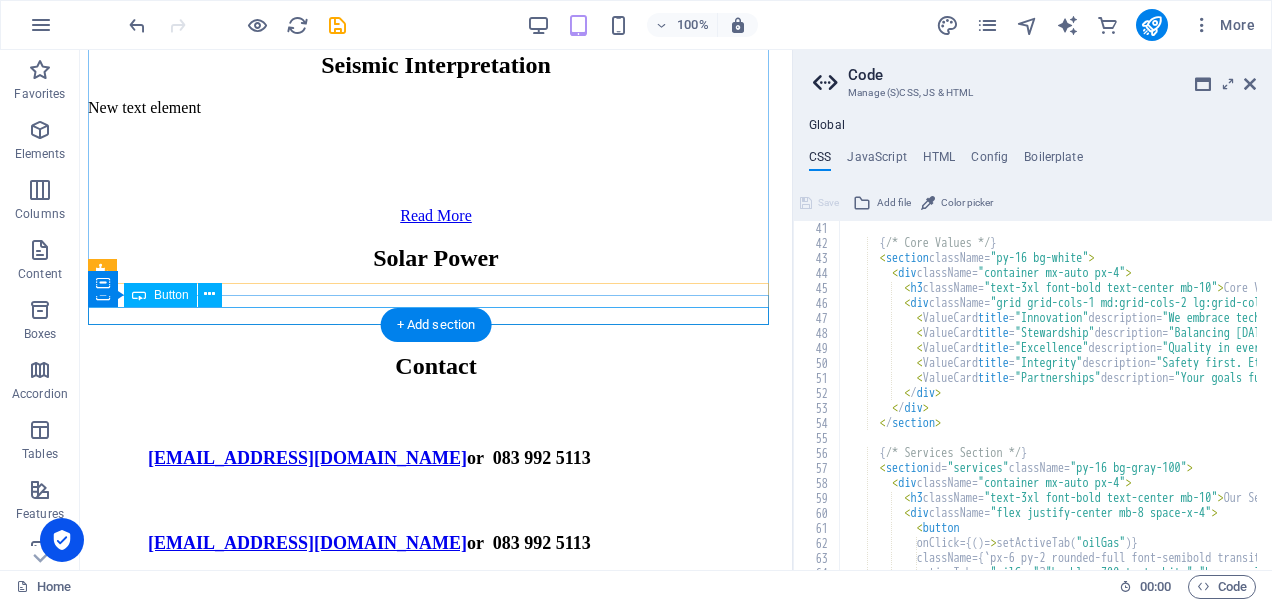 scroll, scrollTop: 2610, scrollLeft: 0, axis: vertical 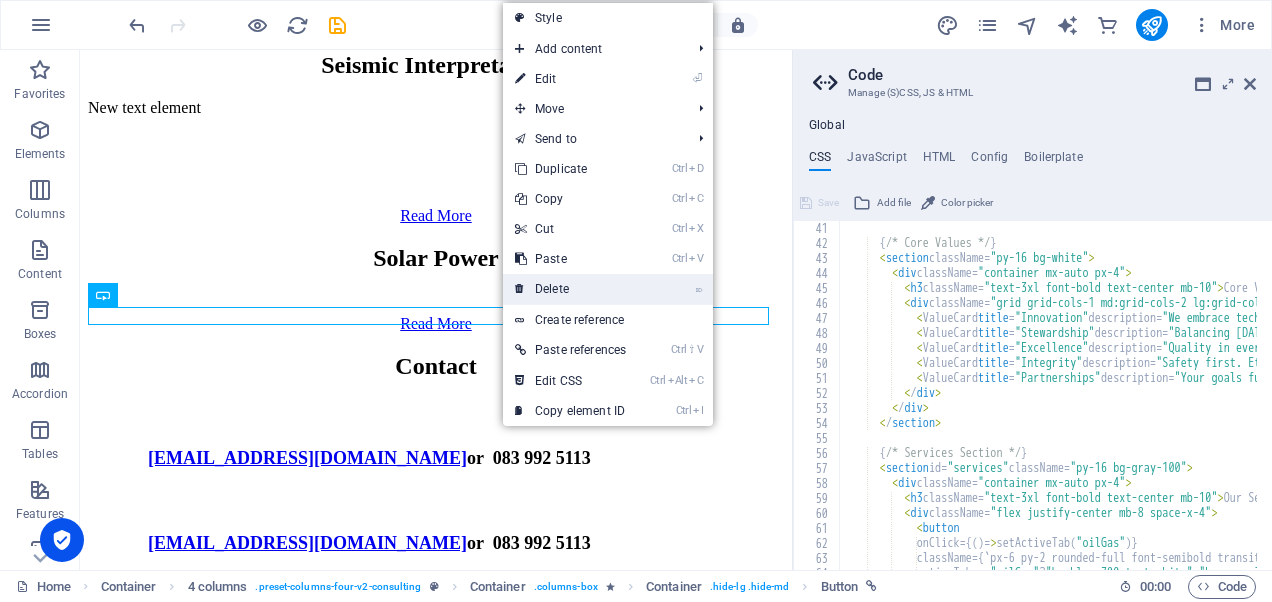click on "⌦  Delete" at bounding box center (570, 289) 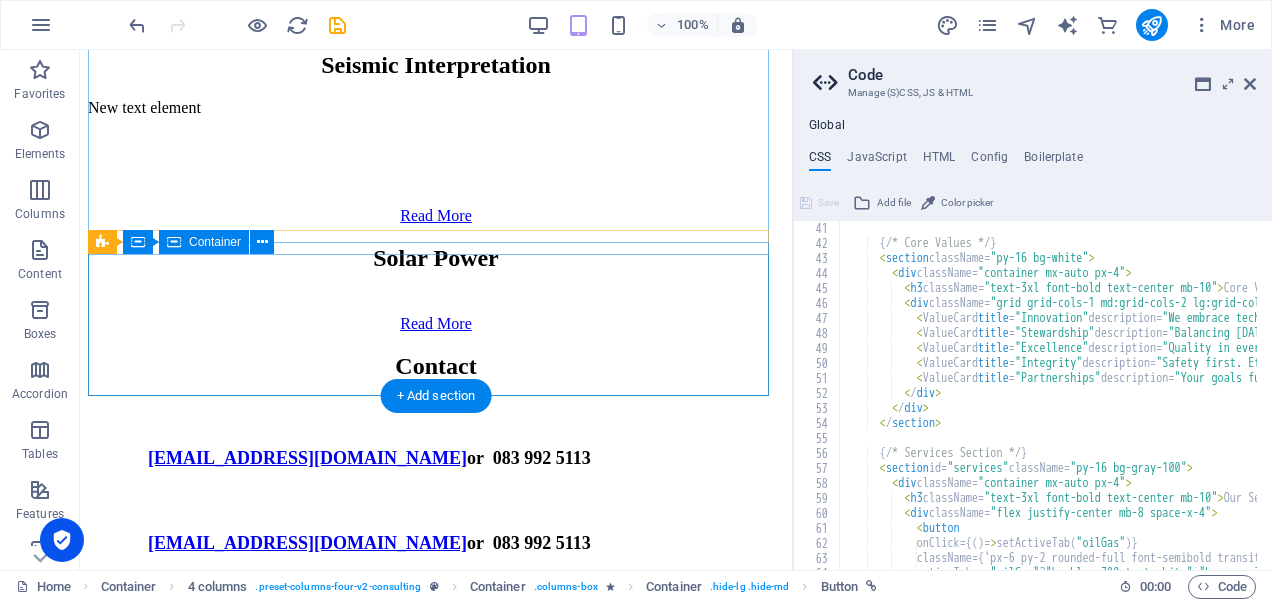 scroll, scrollTop: 2662, scrollLeft: 0, axis: vertical 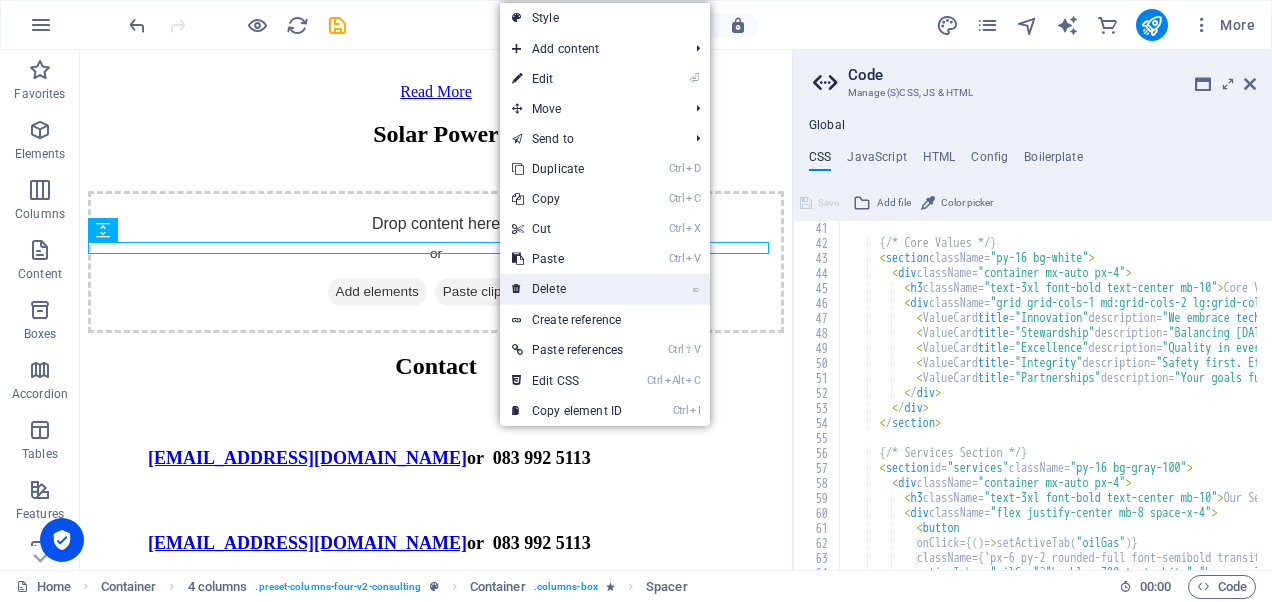 drag, startPoint x: 550, startPoint y: 291, endPoint x: 467, endPoint y: 240, distance: 97.41663 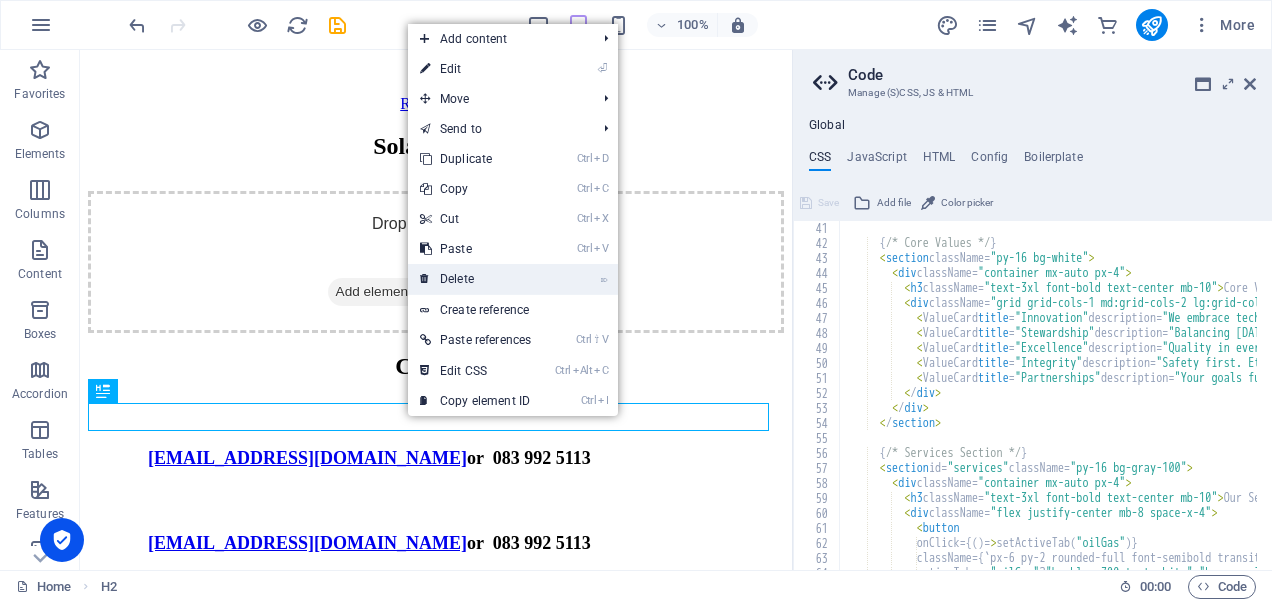 click on "⌦  Delete" at bounding box center (475, 279) 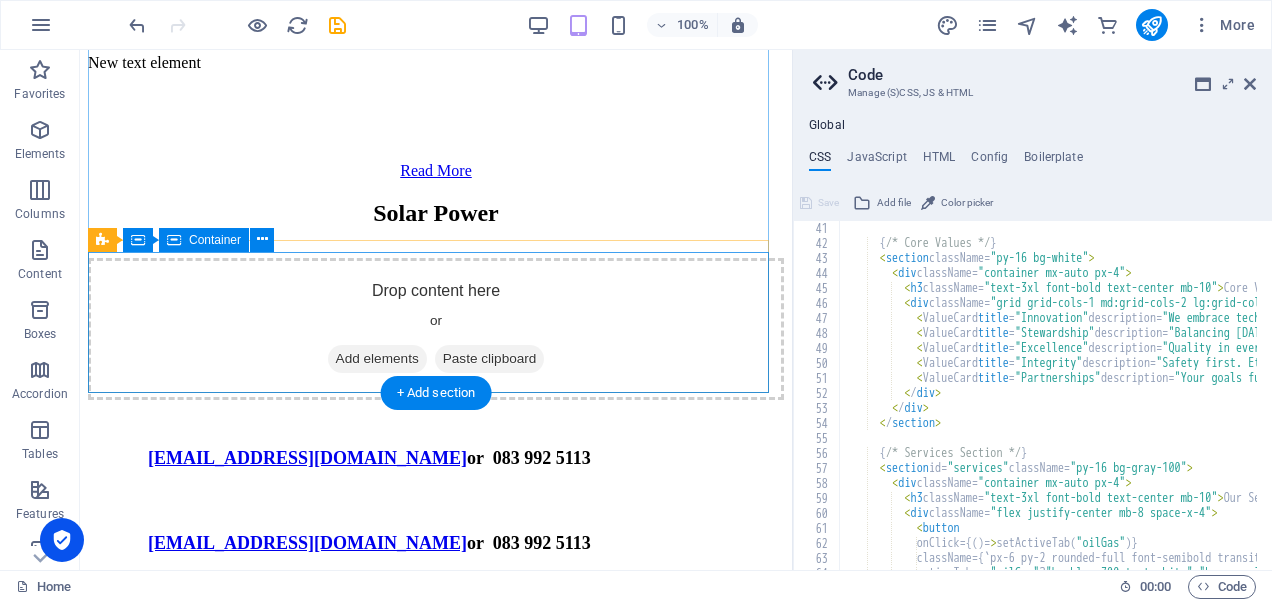 scroll, scrollTop: 2653, scrollLeft: 0, axis: vertical 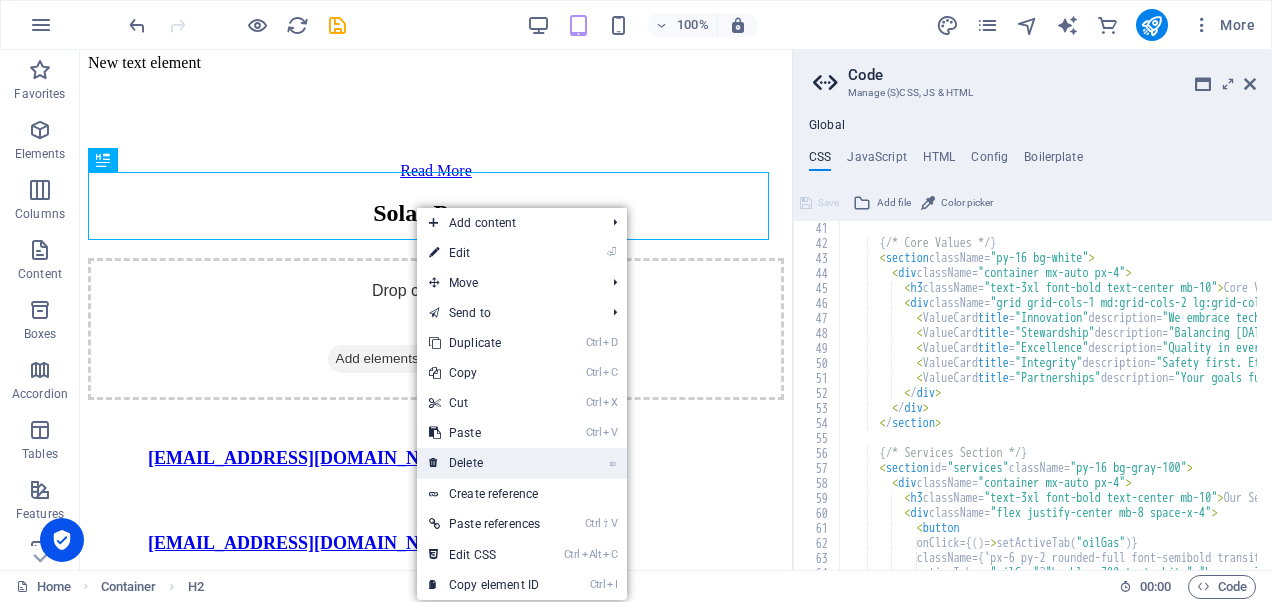 drag, startPoint x: 476, startPoint y: 454, endPoint x: 395, endPoint y: 405, distance: 94.66784 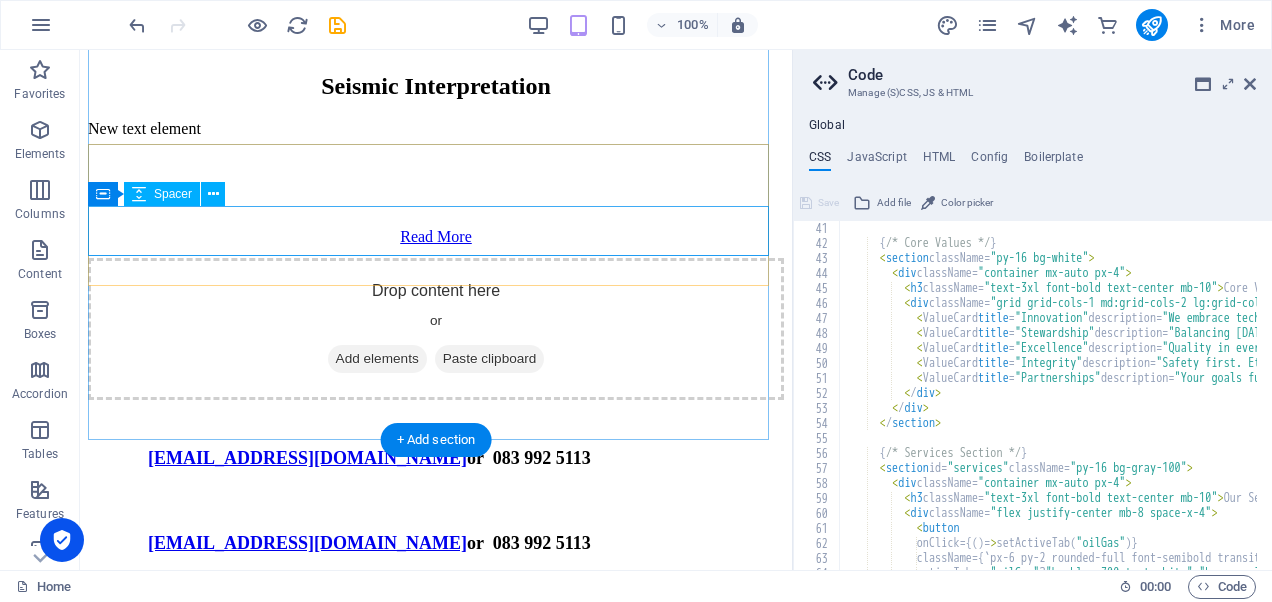 scroll, scrollTop: 2286, scrollLeft: 0, axis: vertical 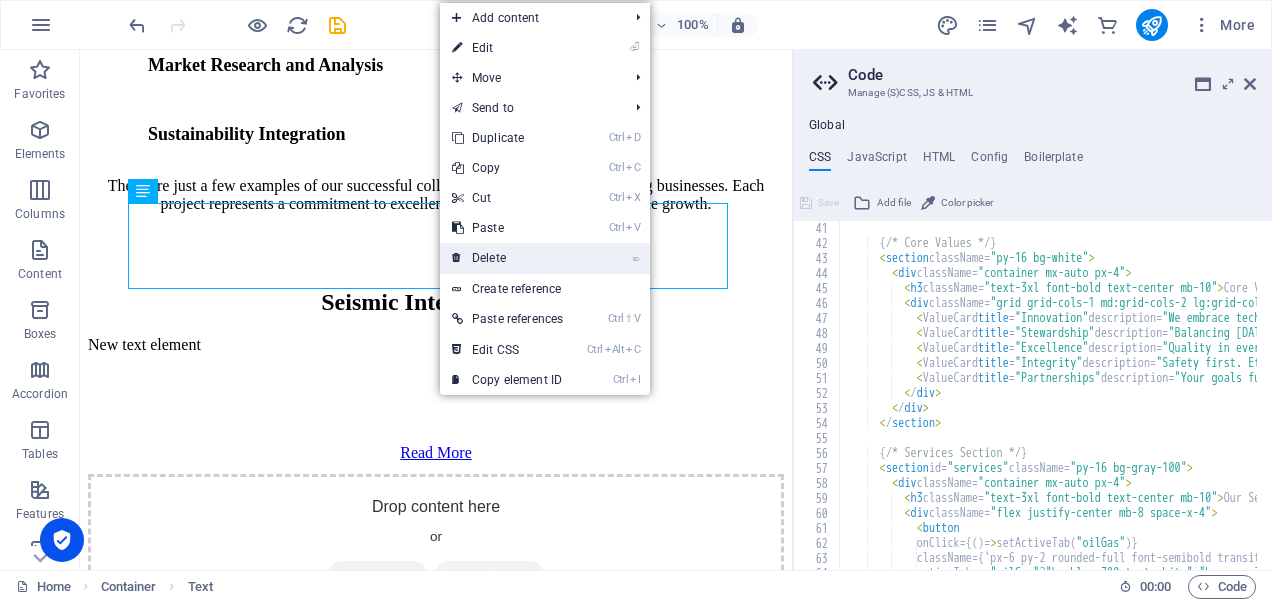 click on "⌦  Delete" at bounding box center (507, 258) 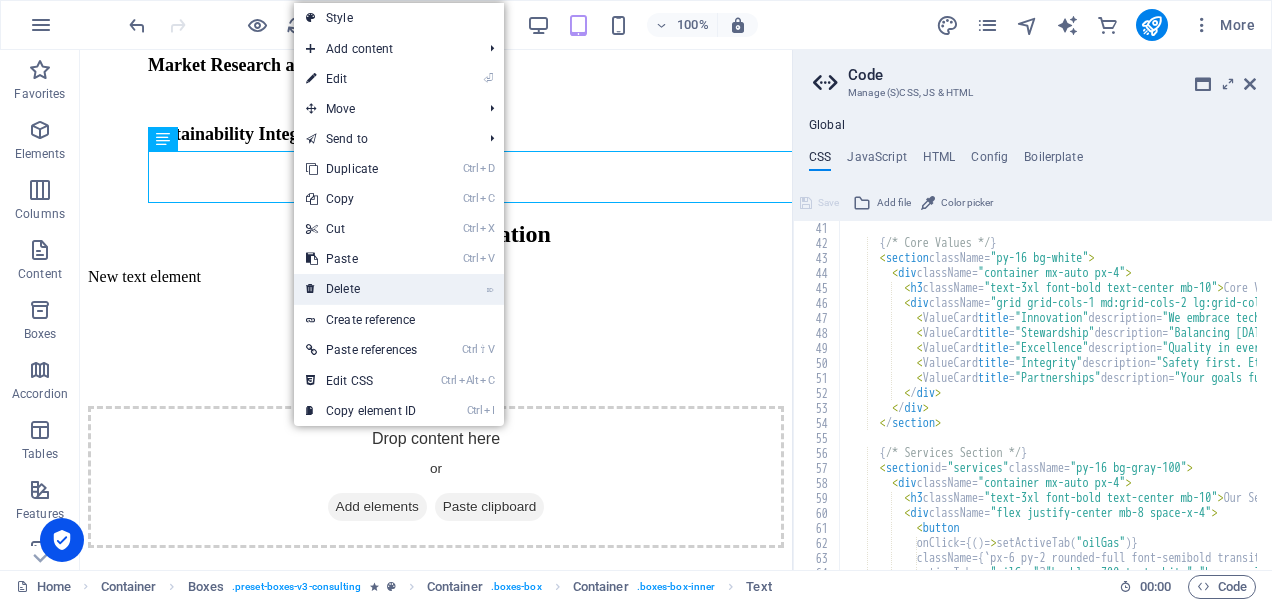 click on "⌦  Delete" at bounding box center (361, 289) 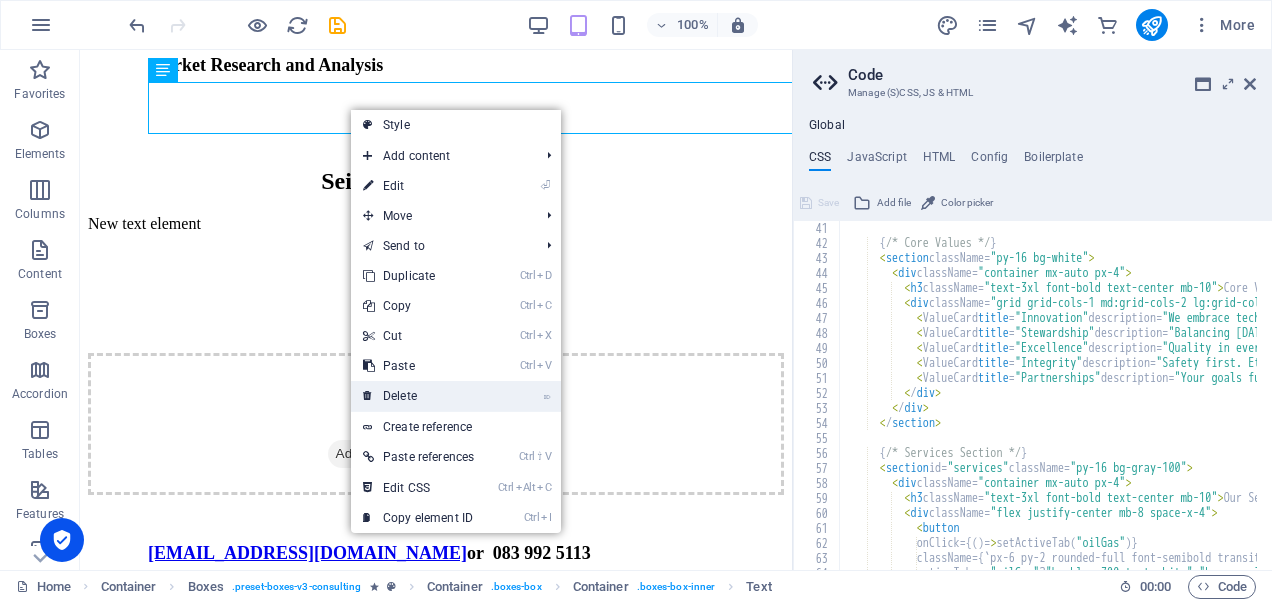 drag, startPoint x: 414, startPoint y: 394, endPoint x: 224, endPoint y: 130, distance: 325.26297 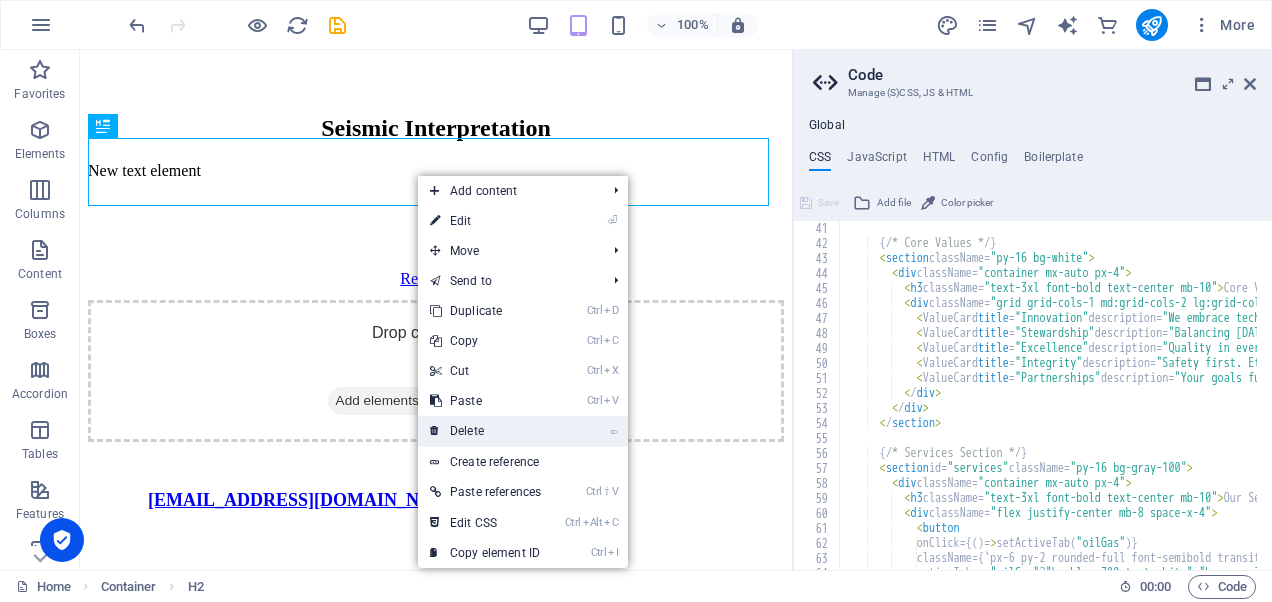 click on "⌦  Delete" at bounding box center [485, 431] 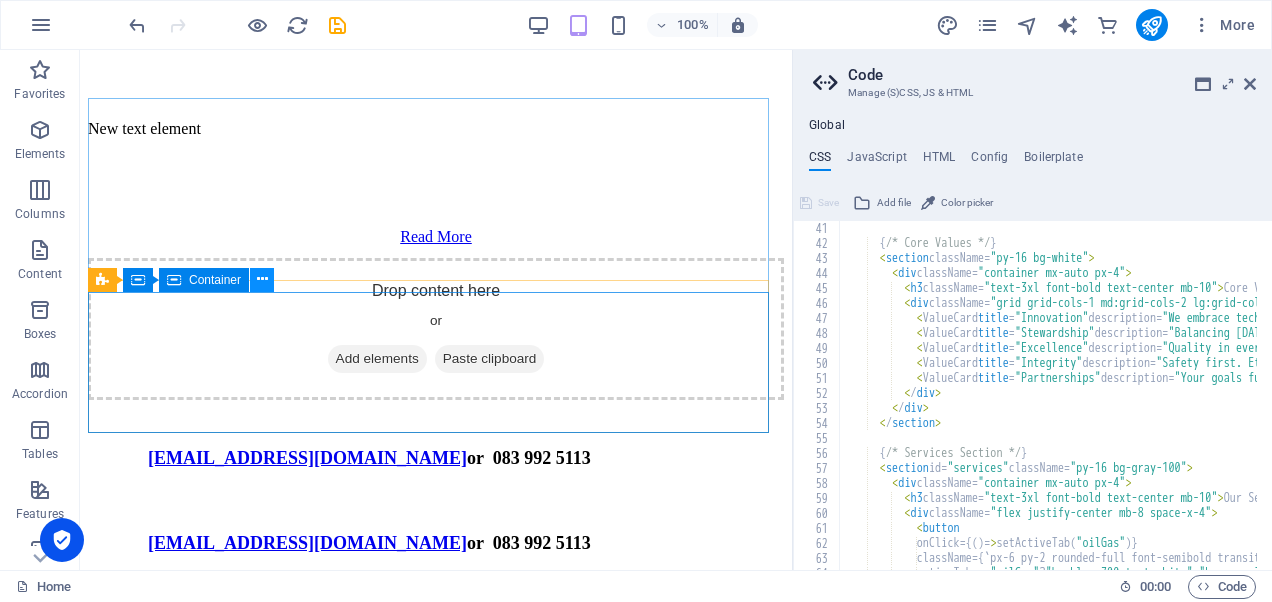 click at bounding box center [262, 279] 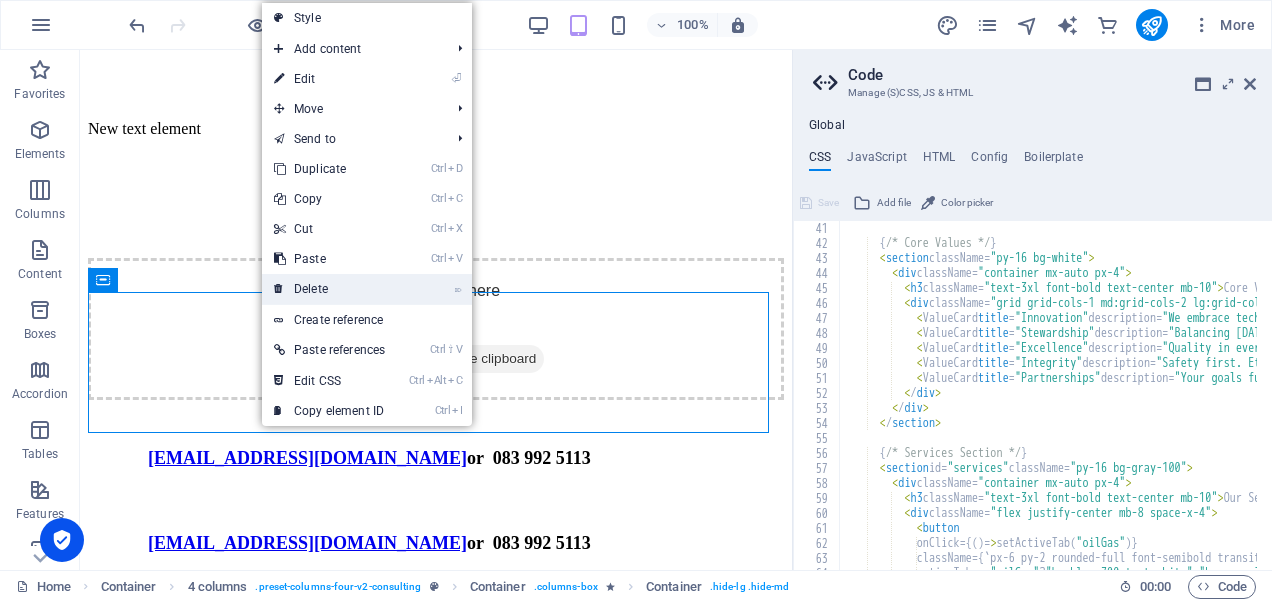 click on "⌦  Delete" at bounding box center (329, 289) 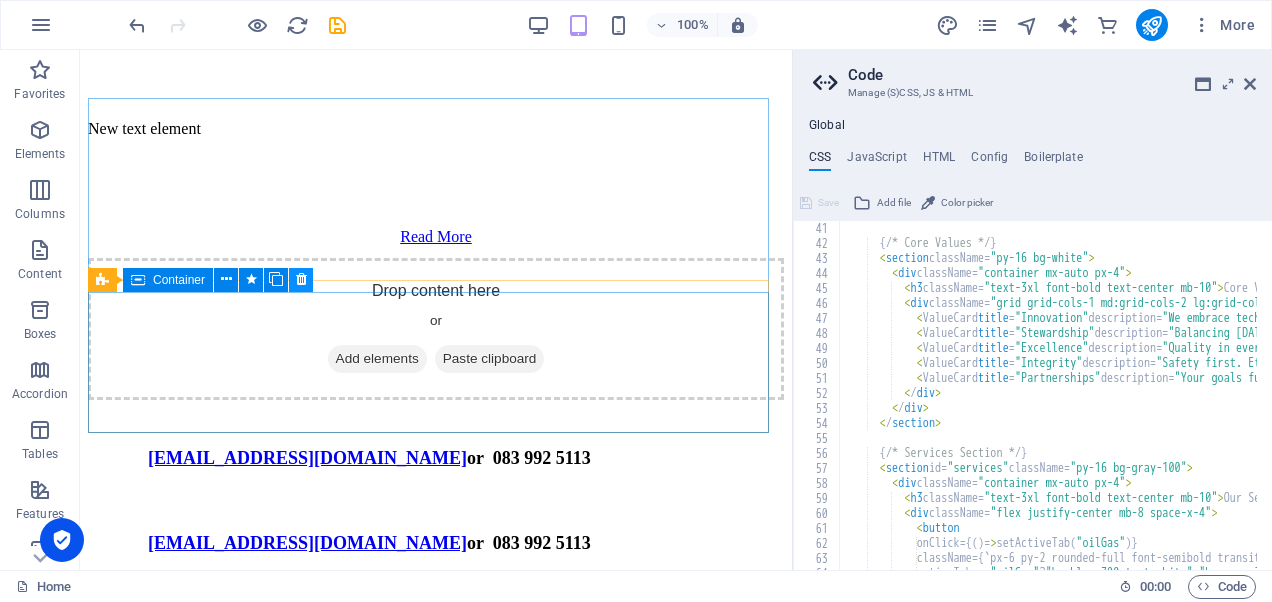 click at bounding box center (301, 279) 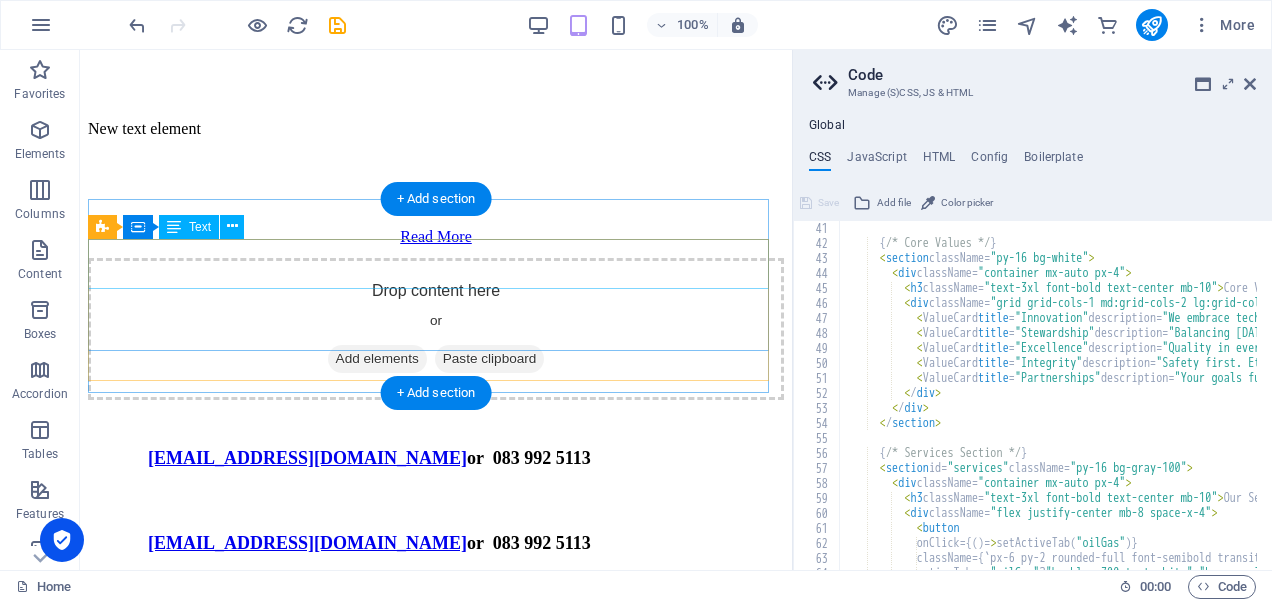 scroll, scrollTop: 2185, scrollLeft: 0, axis: vertical 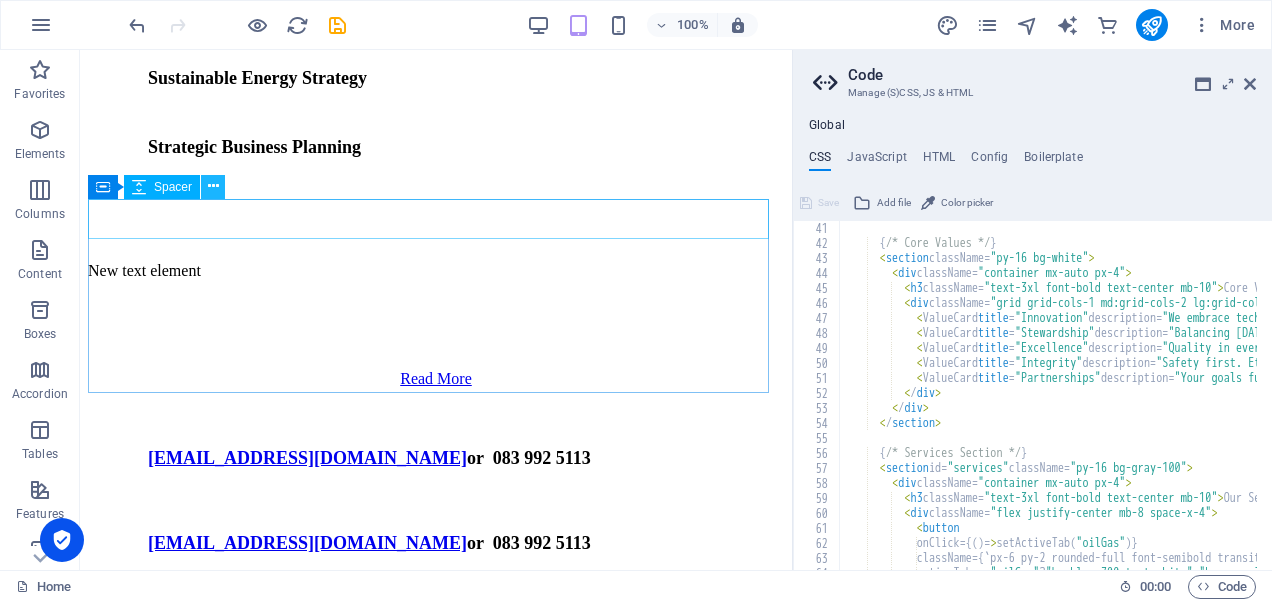 click at bounding box center [213, 186] 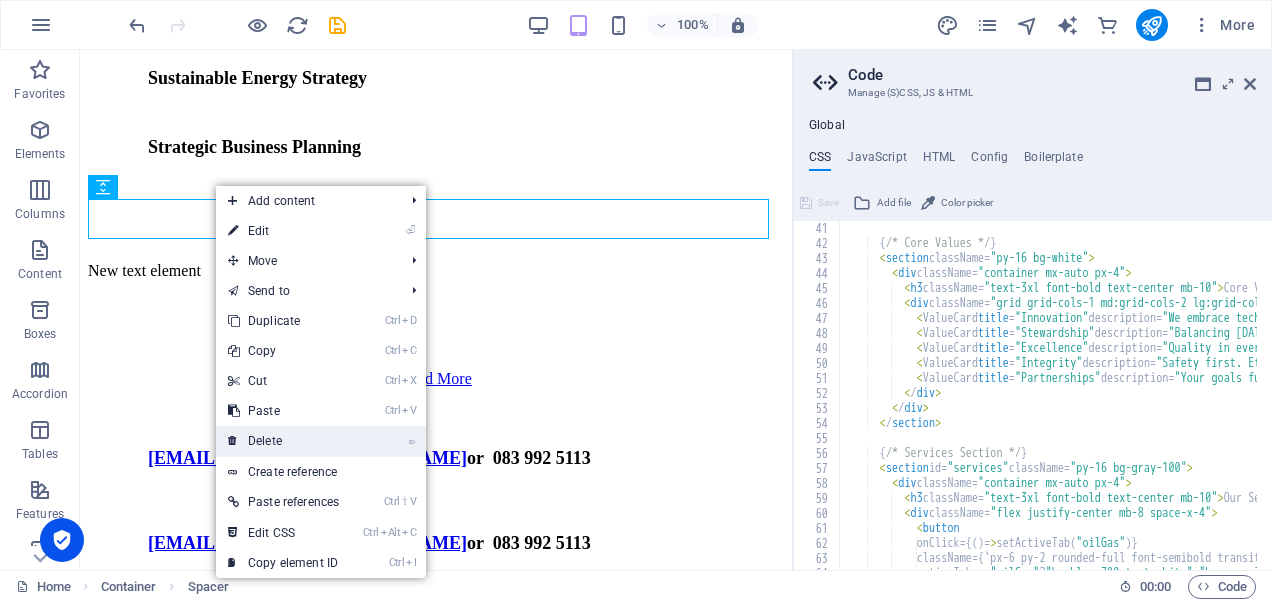 click on "⌦  Delete" at bounding box center (283, 441) 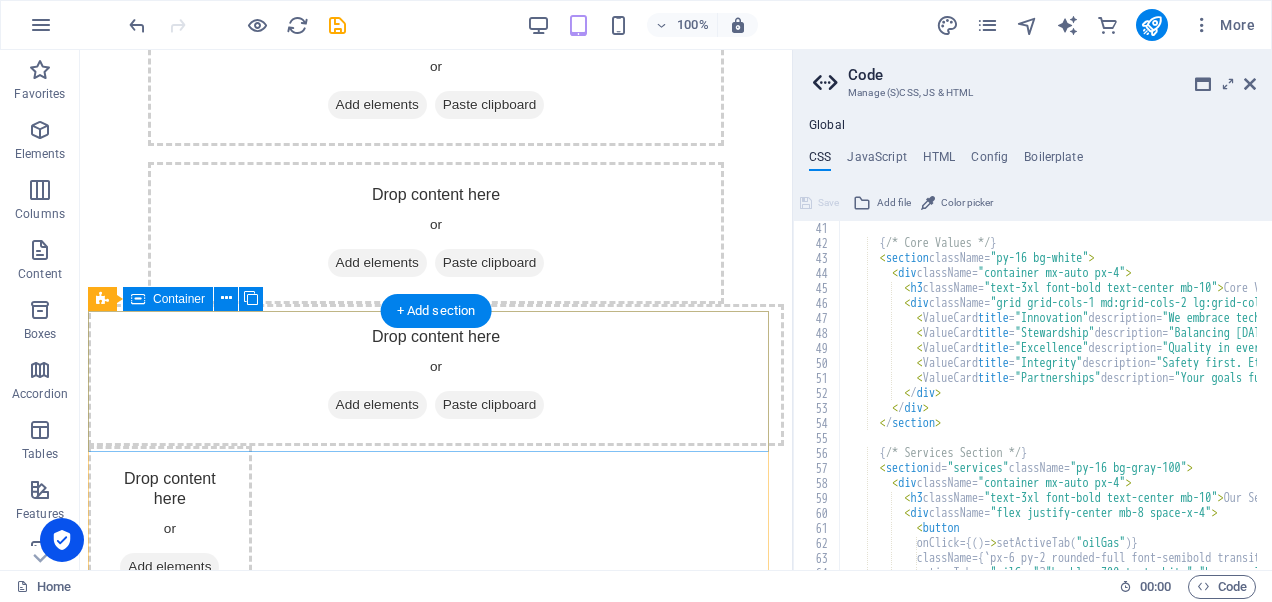 scroll, scrollTop: 0, scrollLeft: 0, axis: both 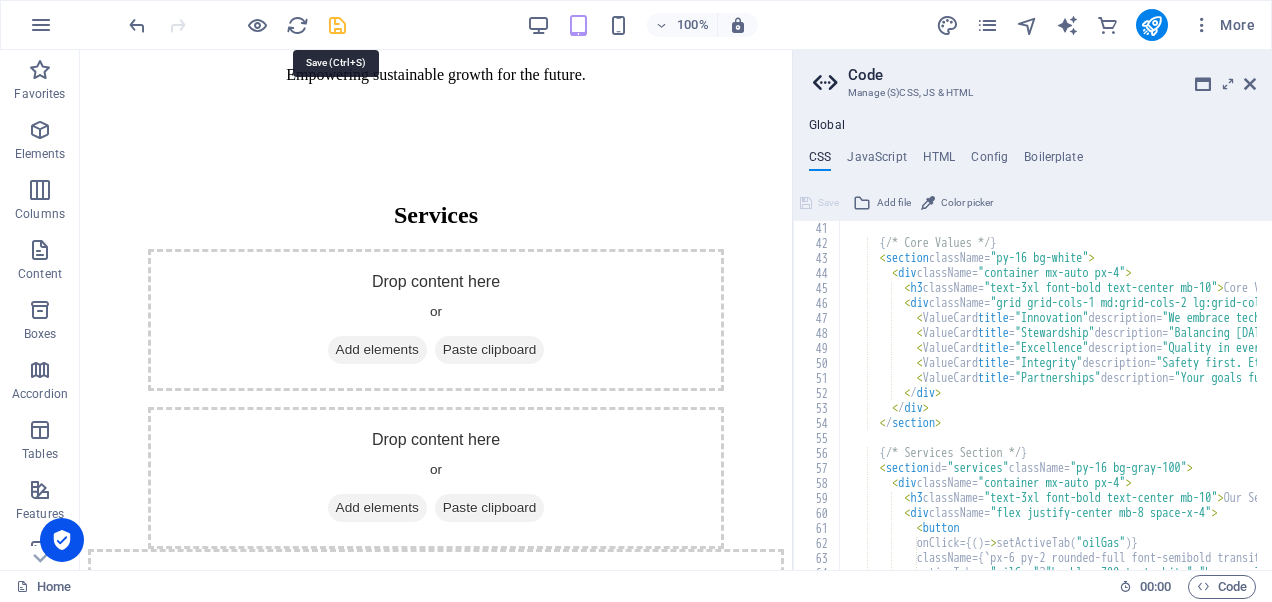 click at bounding box center [337, 25] 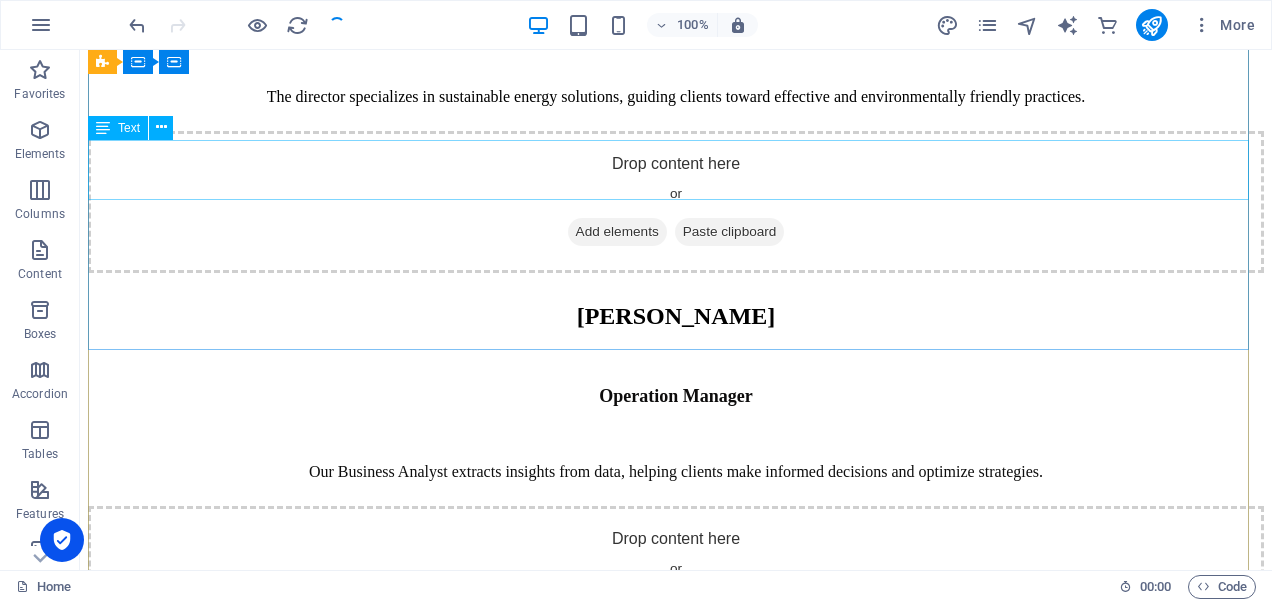 scroll, scrollTop: 1500, scrollLeft: 0, axis: vertical 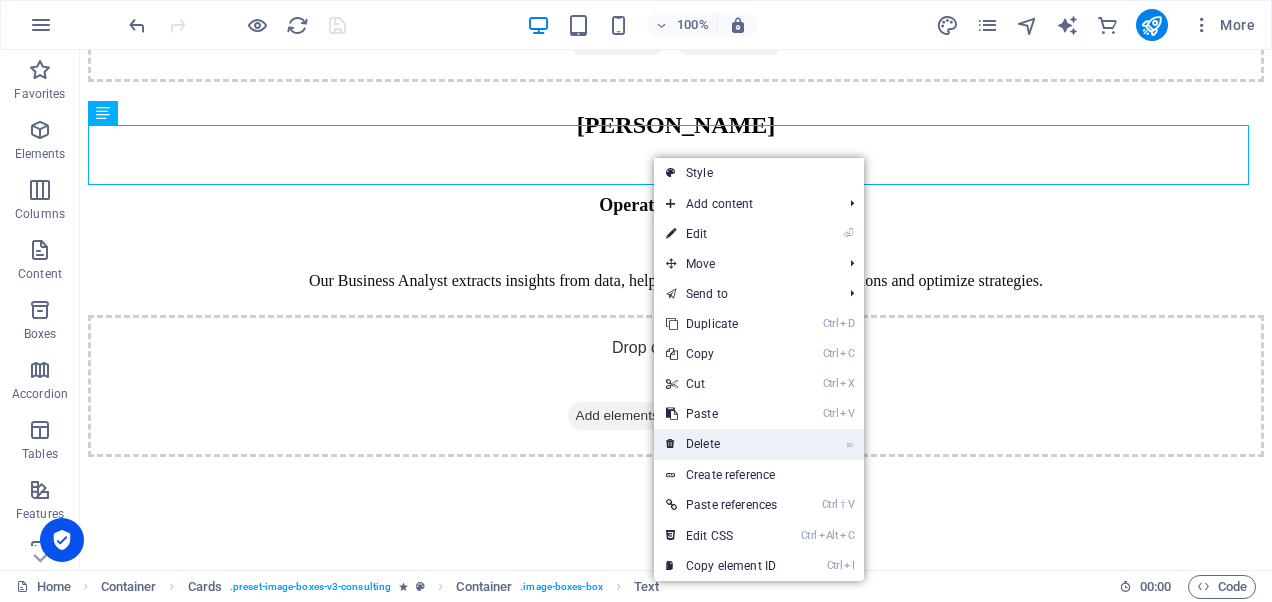 click on "⌦  Delete" at bounding box center [721, 444] 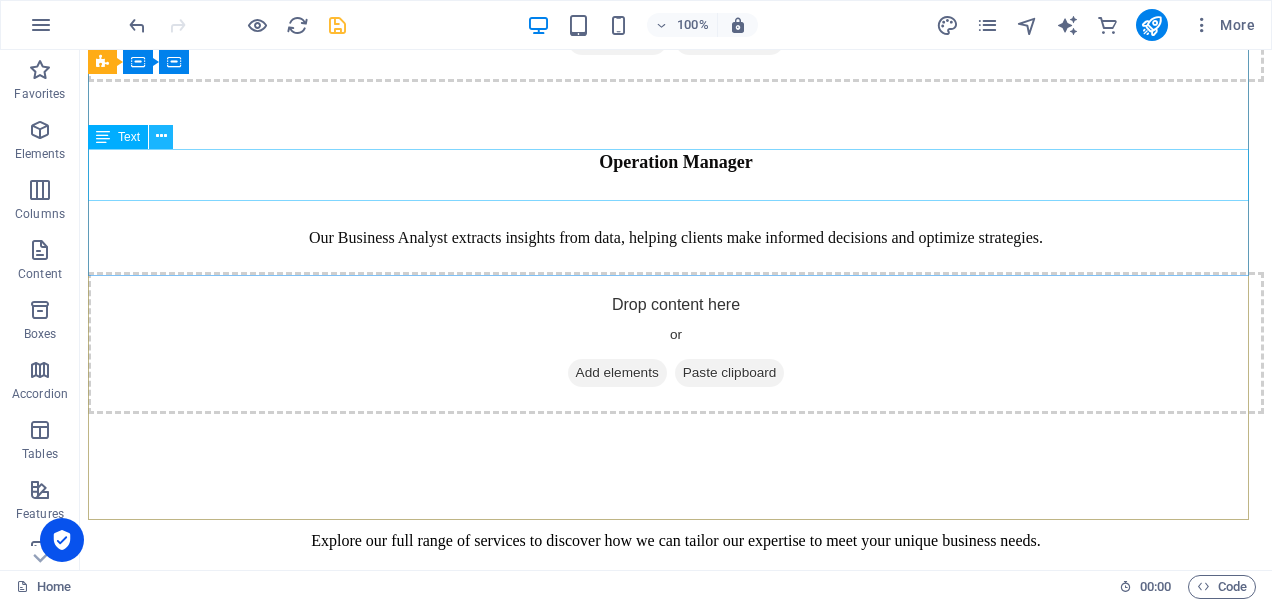 click at bounding box center [161, 136] 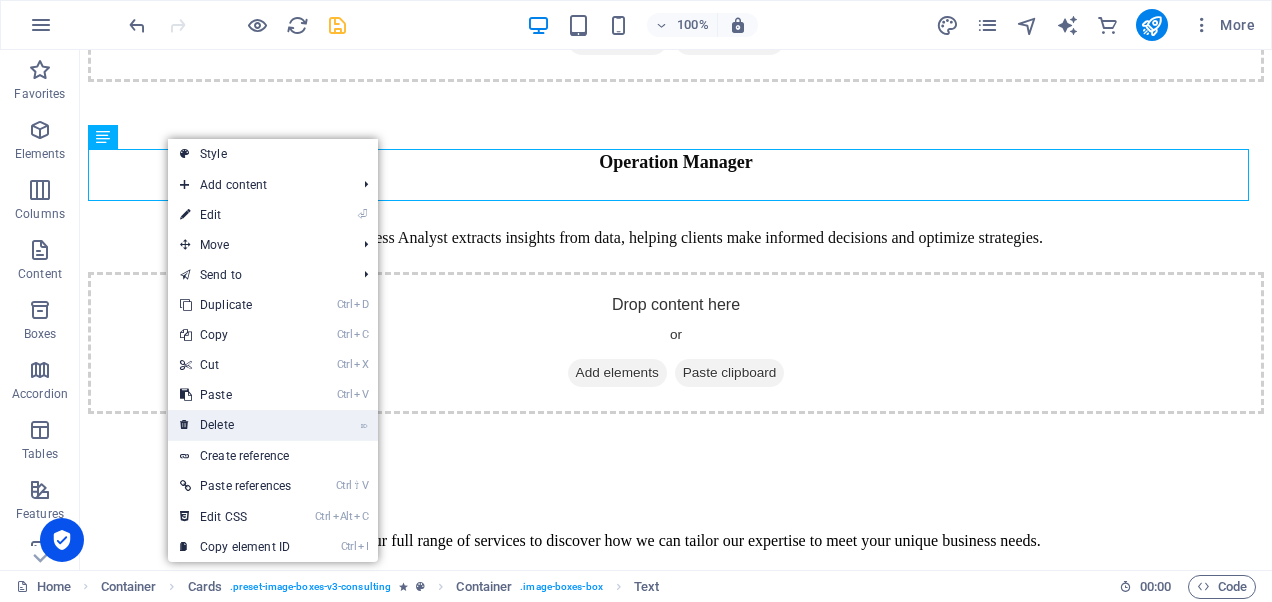 click on "⌦  Delete" at bounding box center (235, 425) 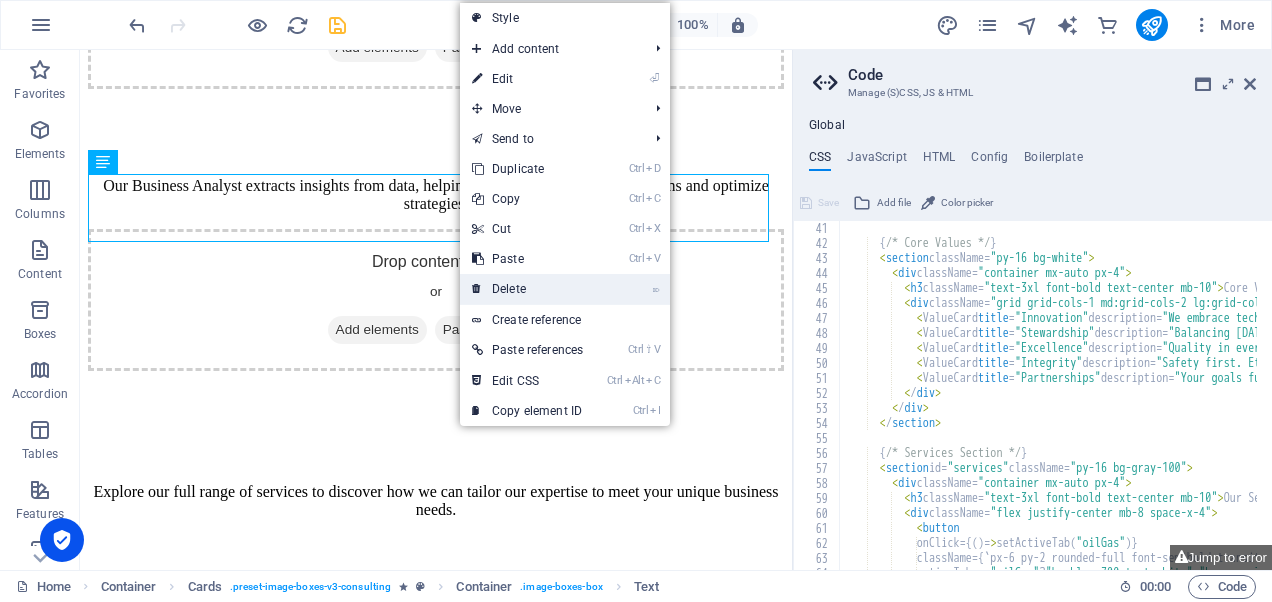click on "⌦  Delete" at bounding box center [527, 289] 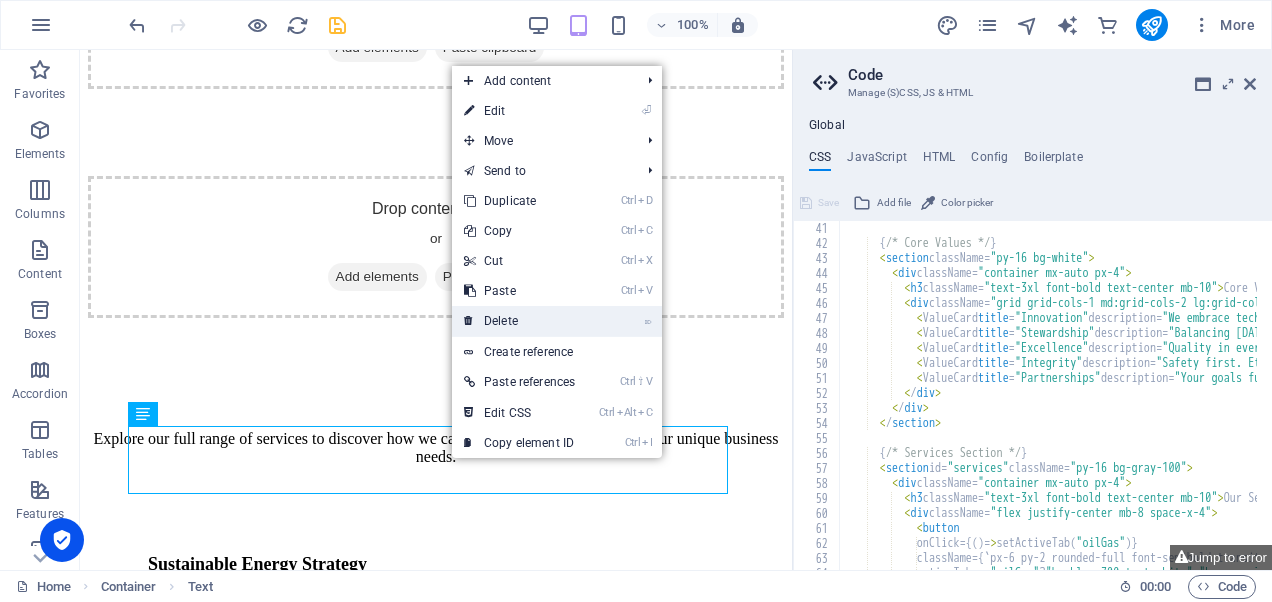 click on "⌦  Delete" at bounding box center (519, 321) 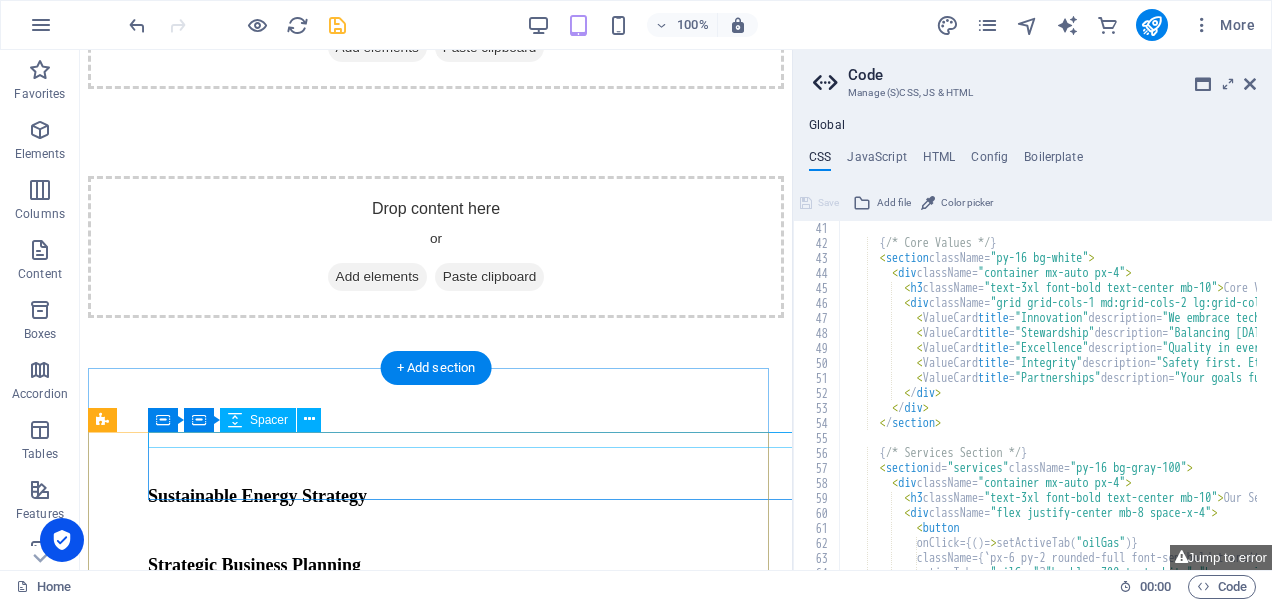 scroll, scrollTop: 1700, scrollLeft: 0, axis: vertical 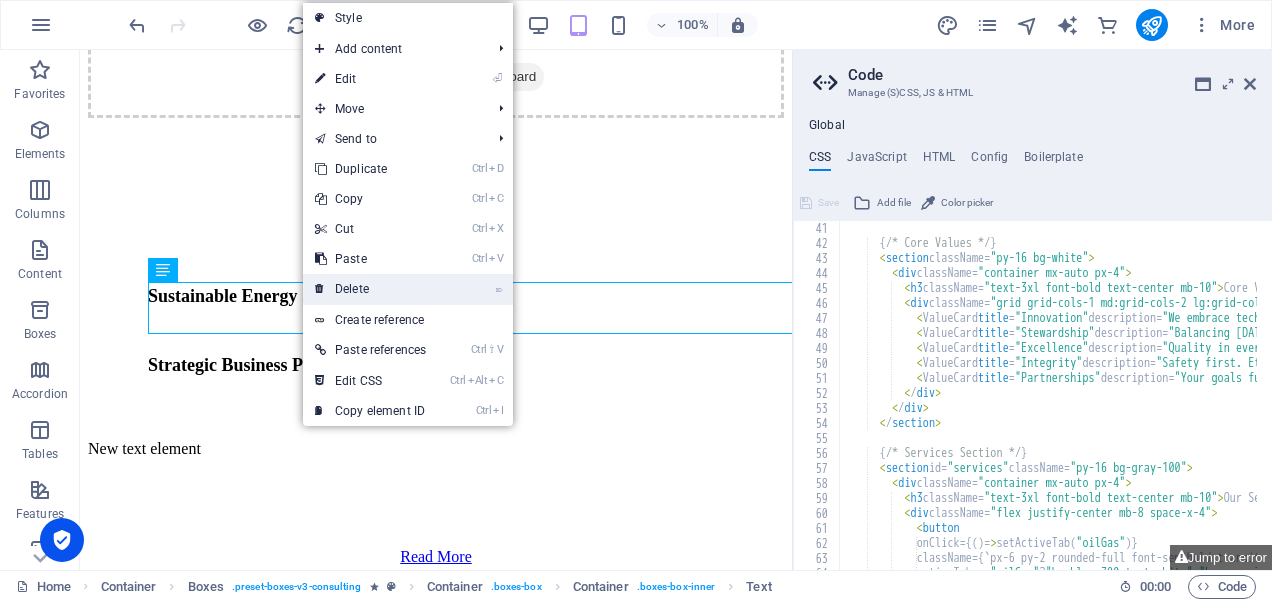 click on "⌦  Delete" at bounding box center (370, 289) 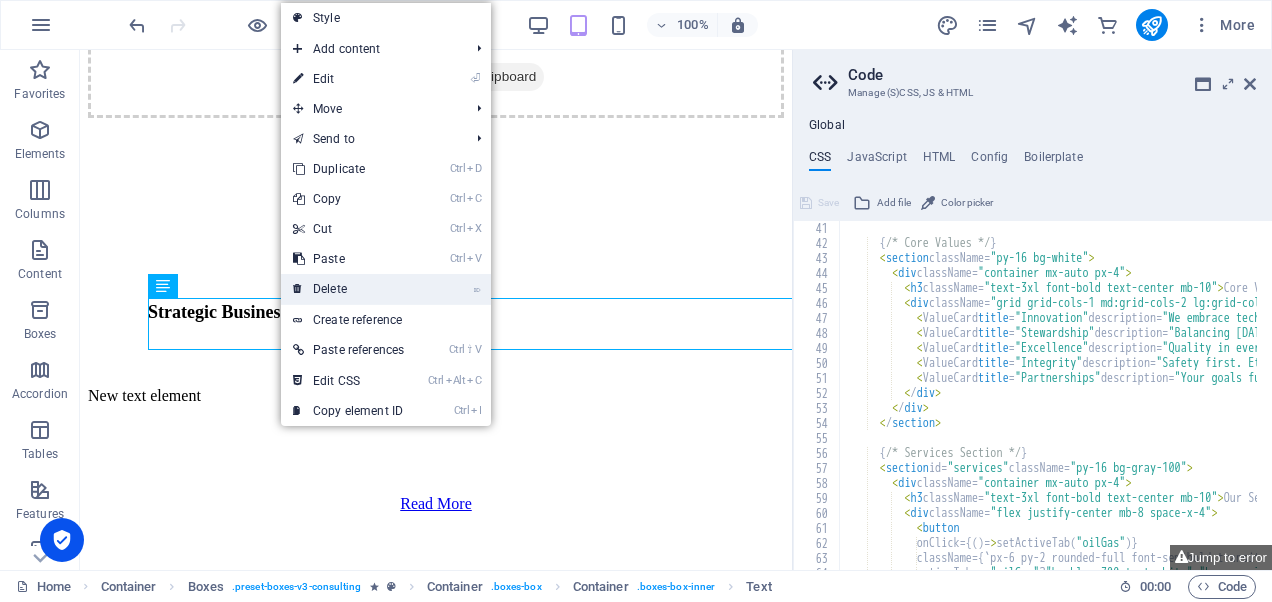 click on "⌦  Delete" at bounding box center (348, 289) 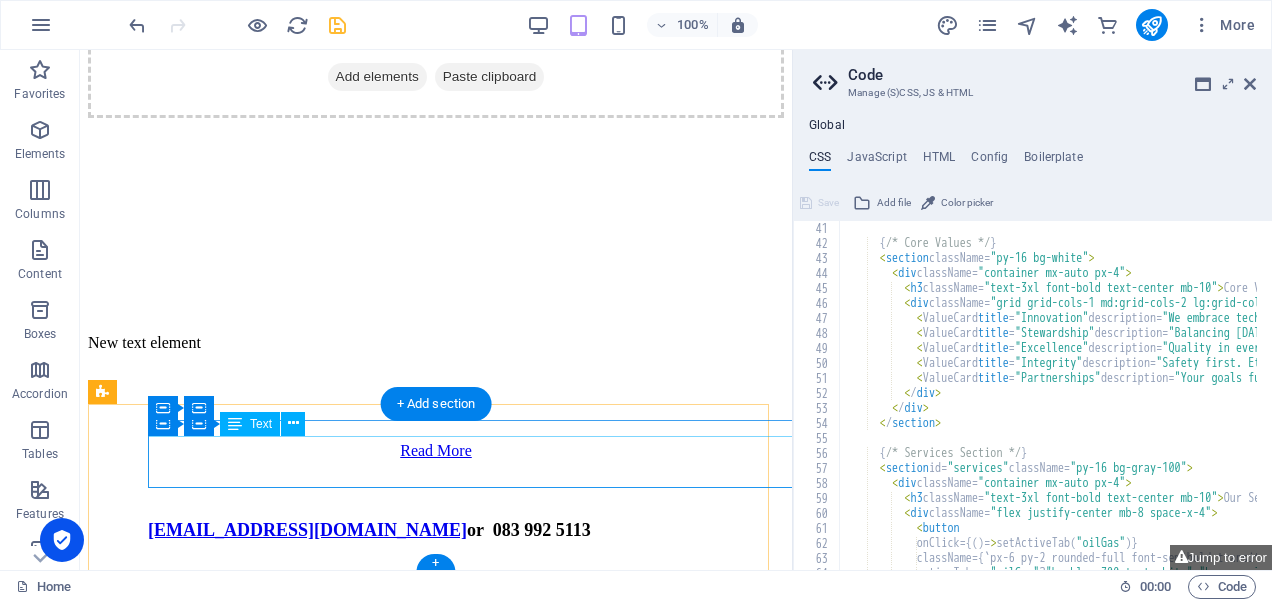 scroll, scrollTop: 1791, scrollLeft: 0, axis: vertical 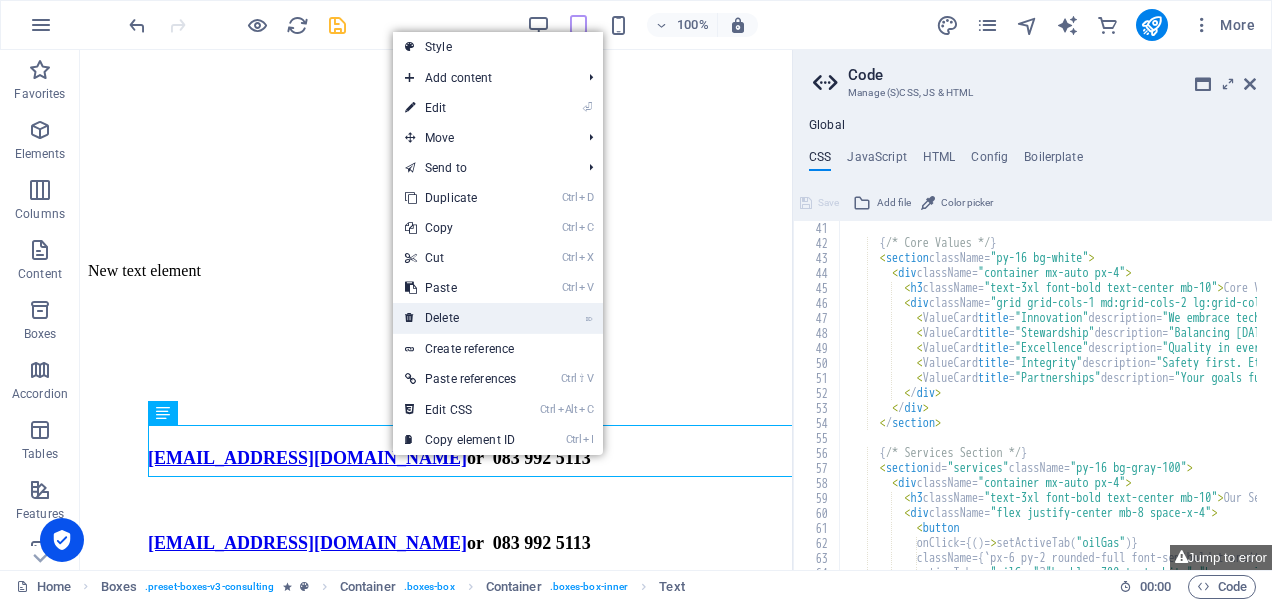 click on "⌦  Delete" at bounding box center [460, 318] 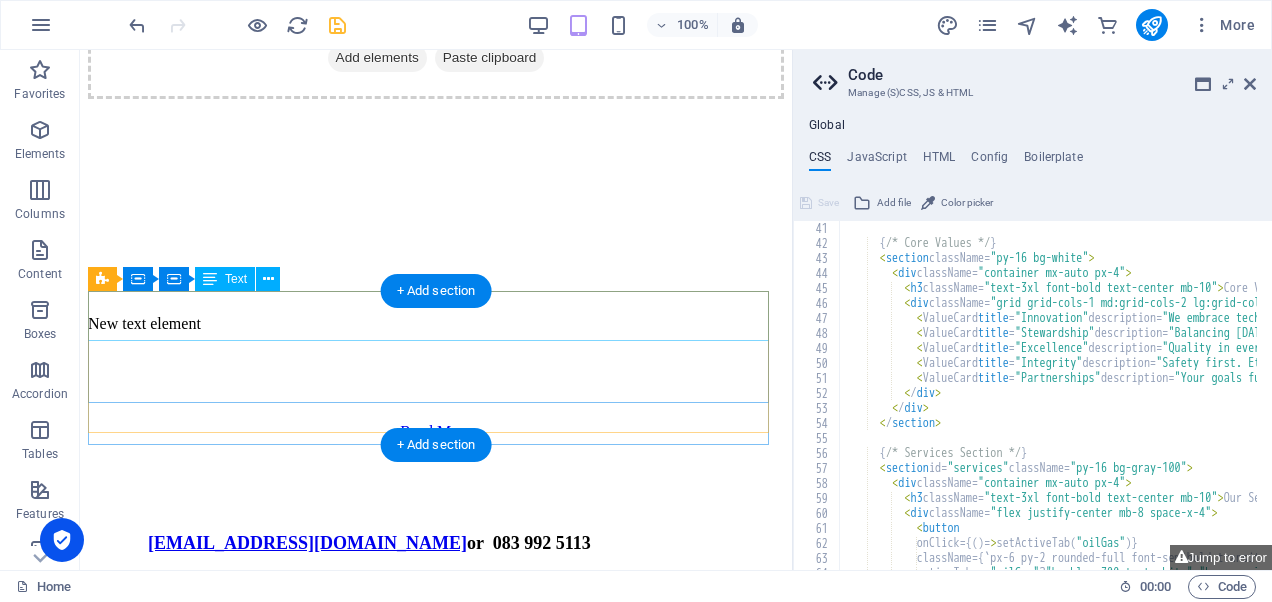 scroll, scrollTop: 1738, scrollLeft: 0, axis: vertical 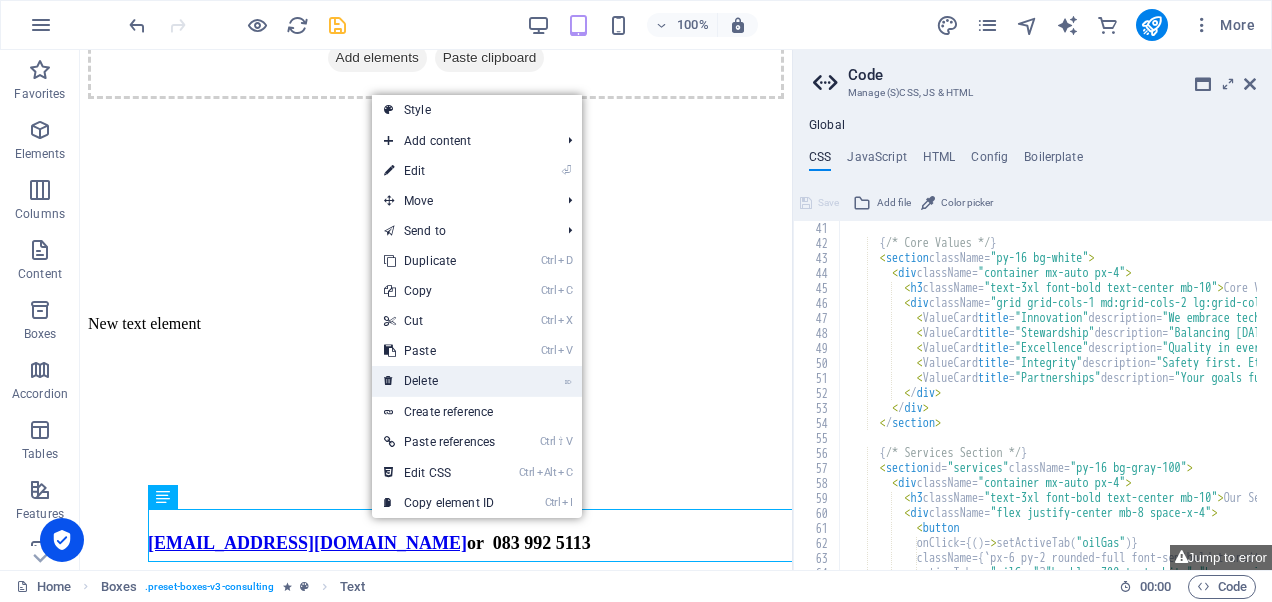 click on "⌦  Delete" at bounding box center [439, 381] 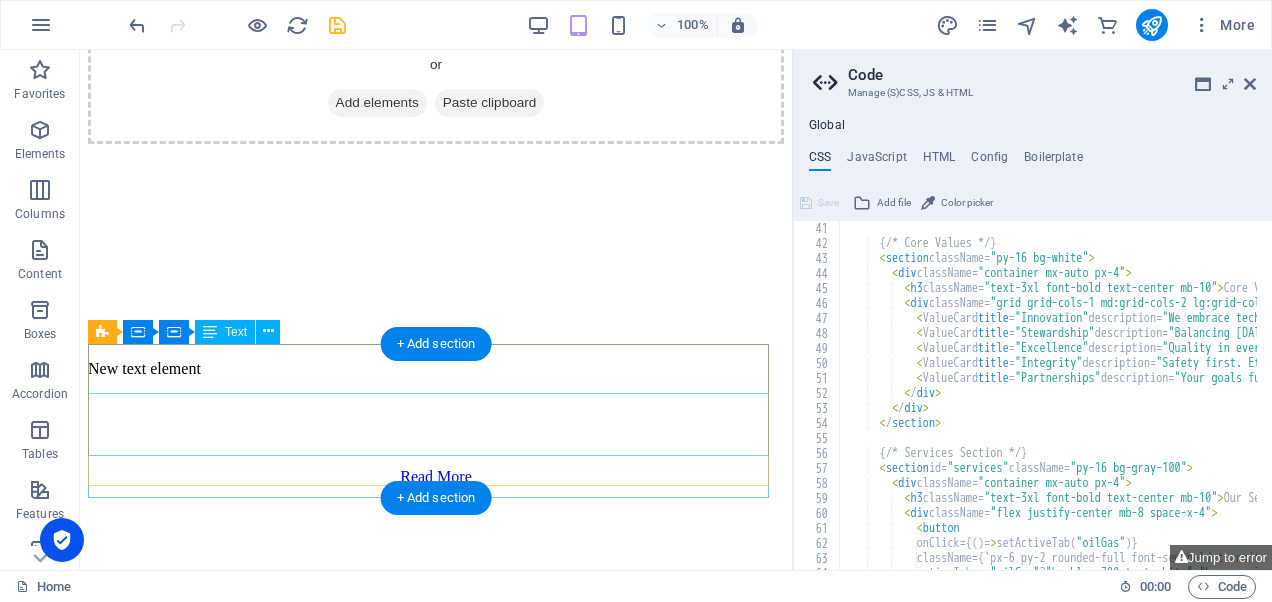 scroll, scrollTop: 1686, scrollLeft: 0, axis: vertical 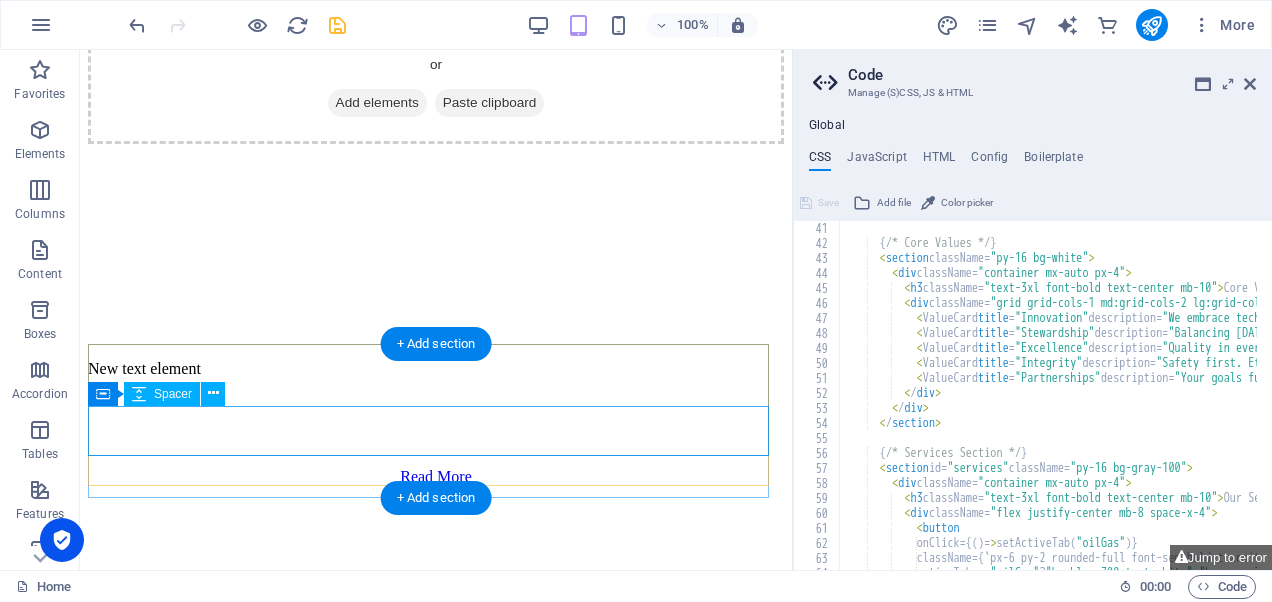 click at bounding box center [436, 431] 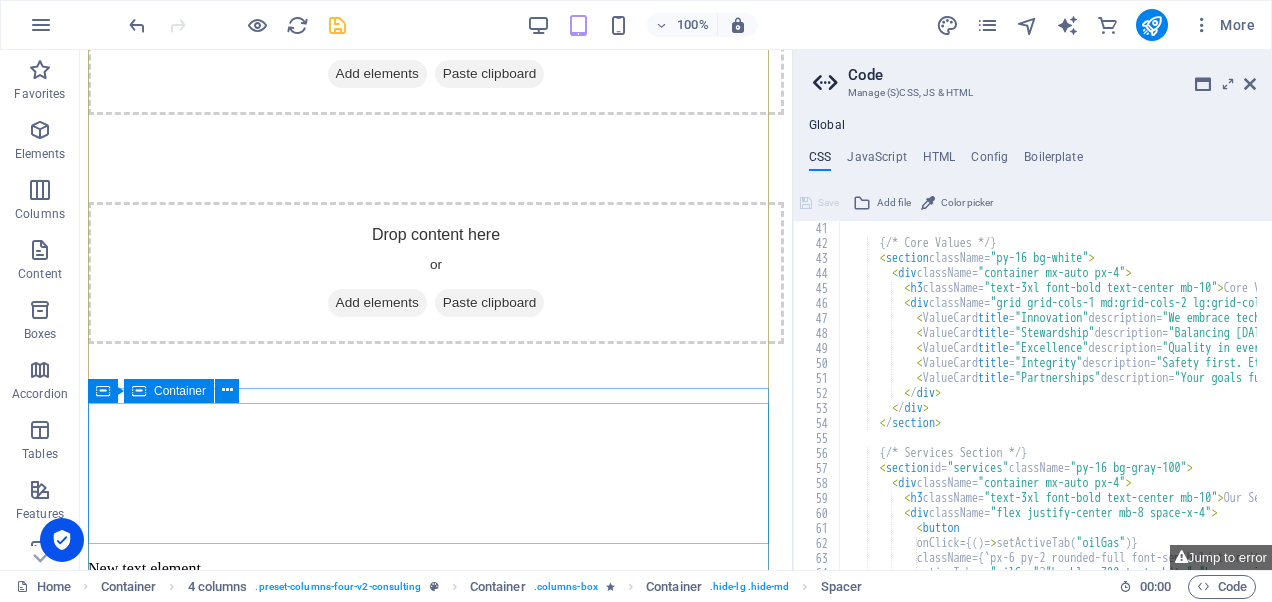 scroll, scrollTop: 1286, scrollLeft: 0, axis: vertical 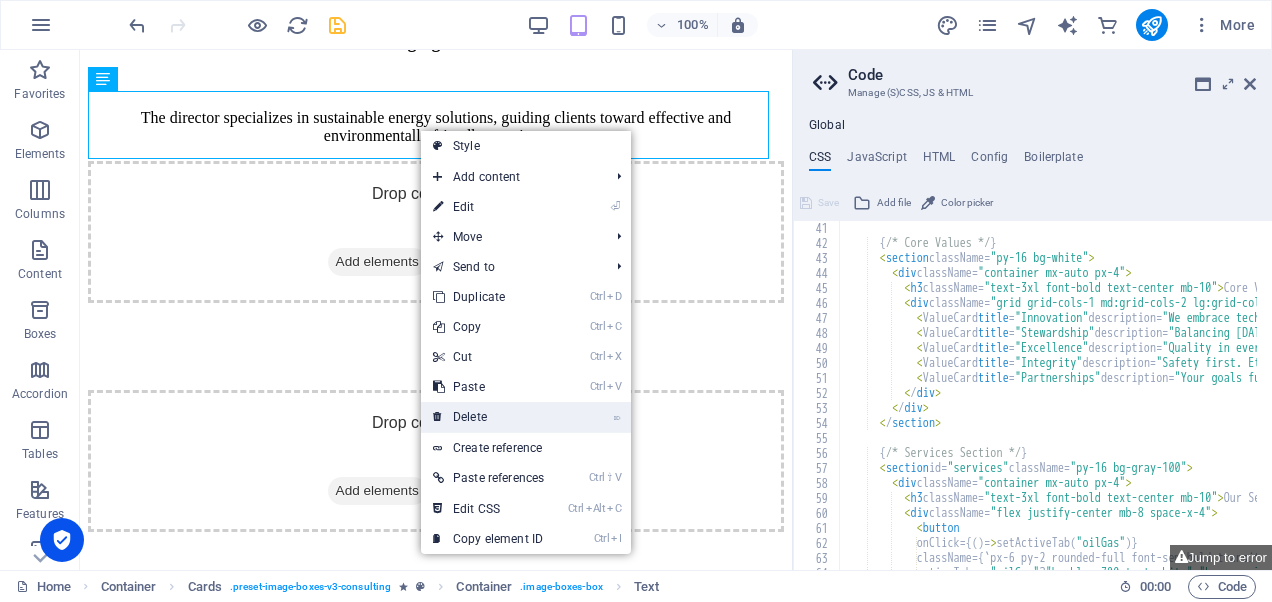 click on "⌦  Delete" at bounding box center (488, 417) 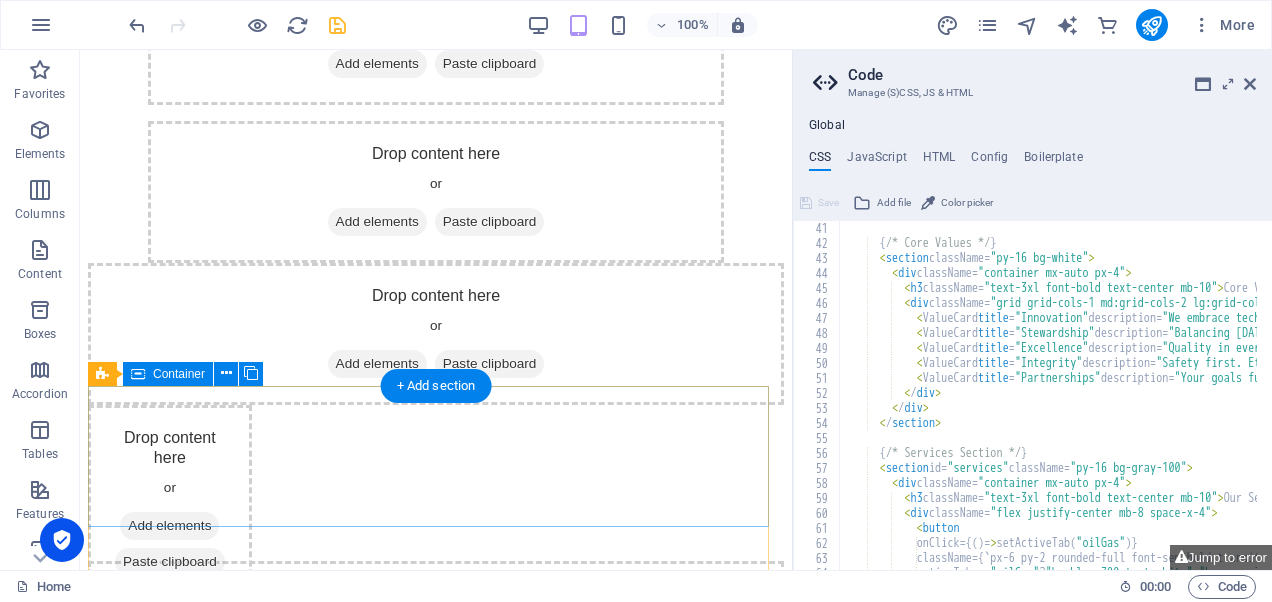 scroll, scrollTop: 0, scrollLeft: 0, axis: both 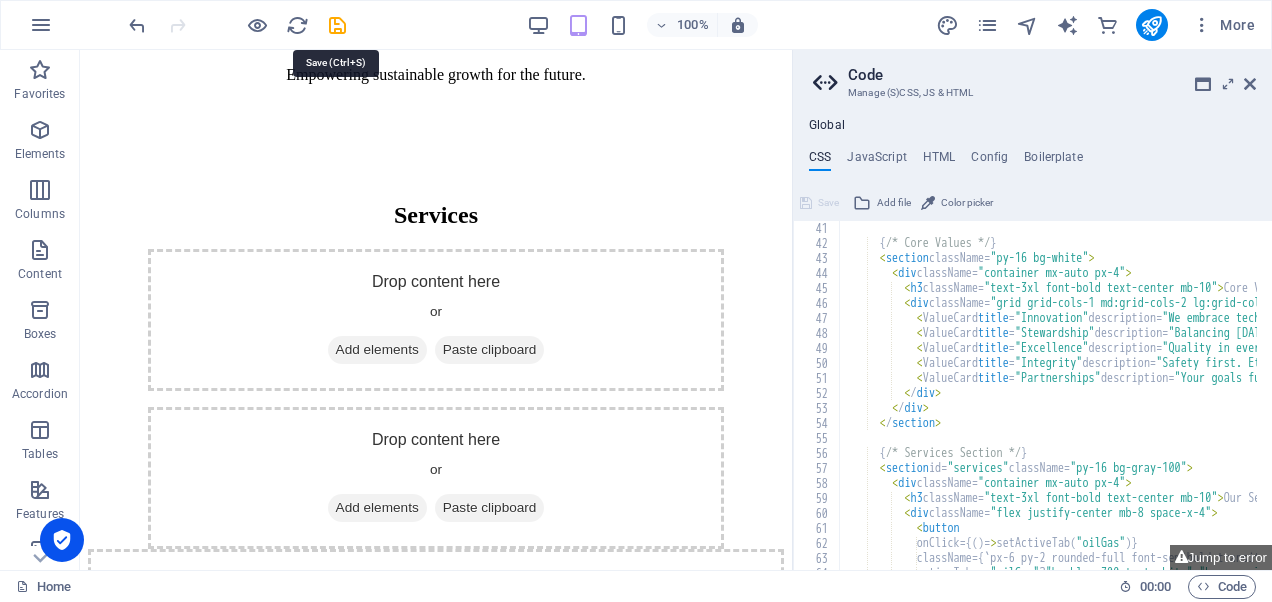 click at bounding box center [337, 25] 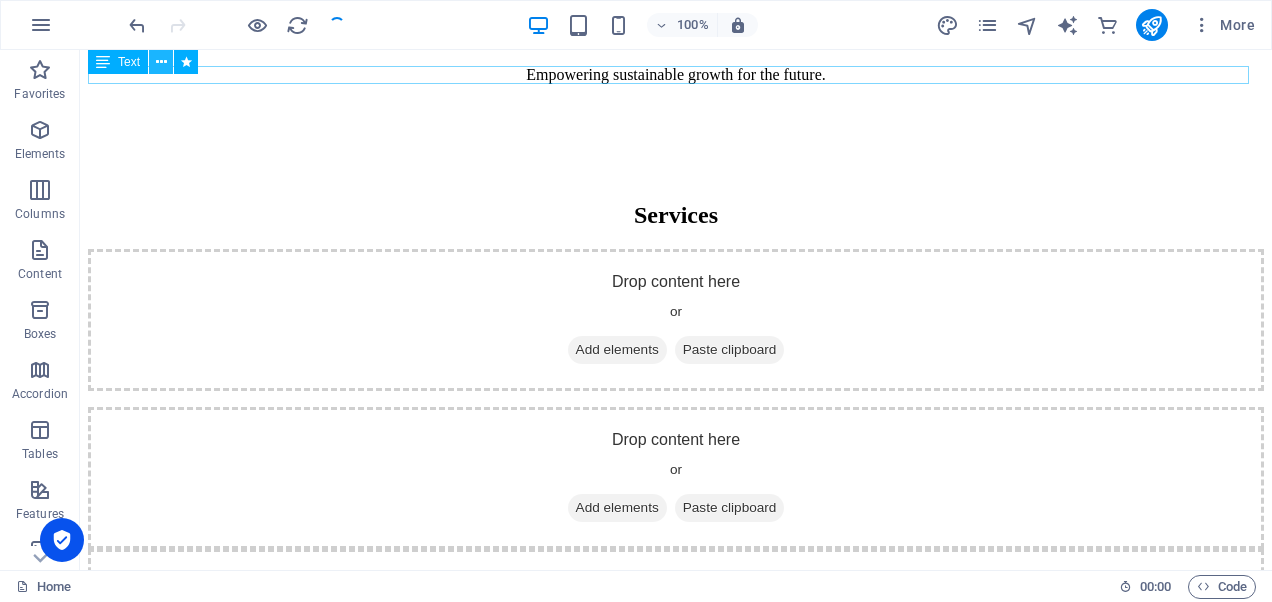 click at bounding box center (161, 62) 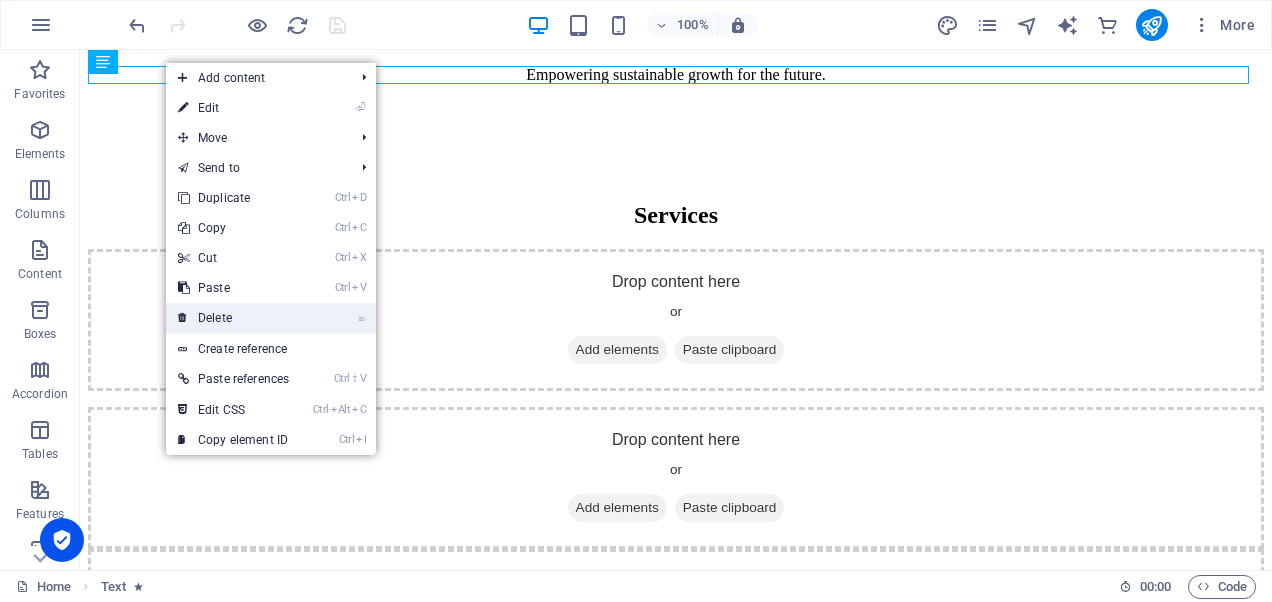 click on "⌦  Delete" at bounding box center [233, 318] 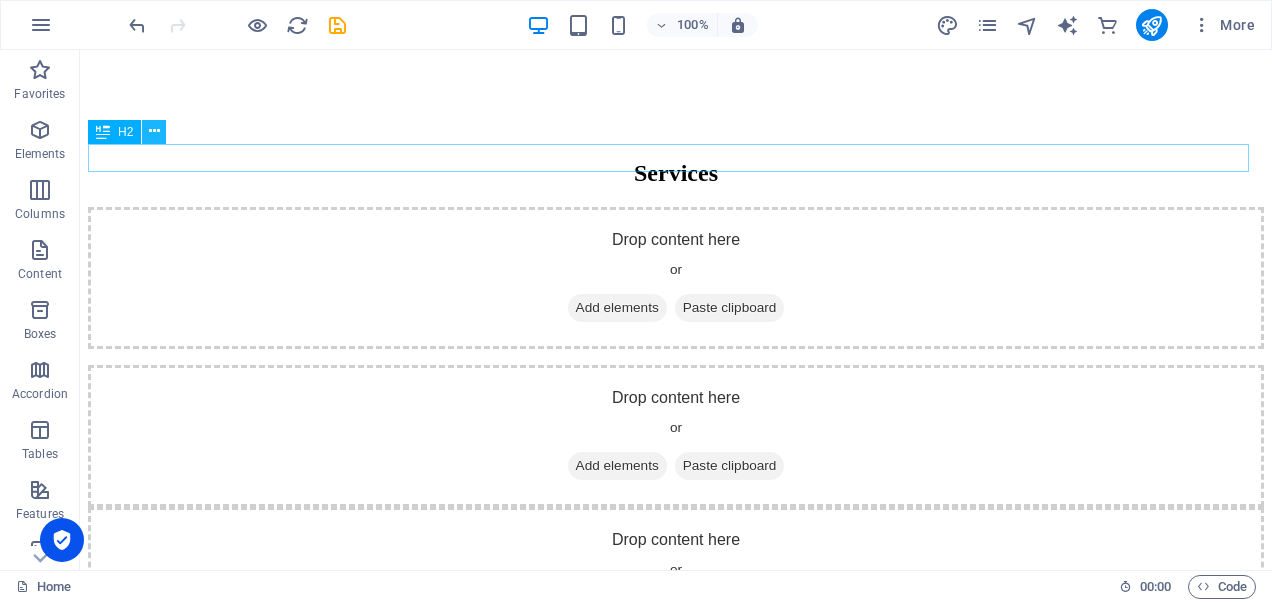 click at bounding box center [154, 131] 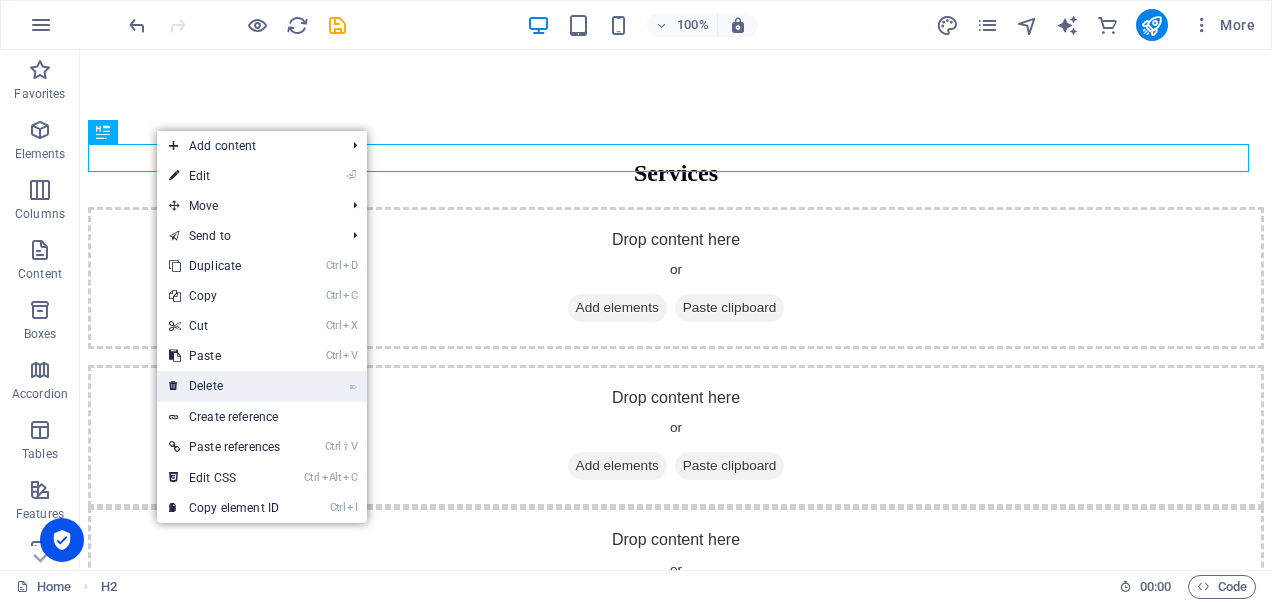 click on "⌦  Delete" at bounding box center [224, 386] 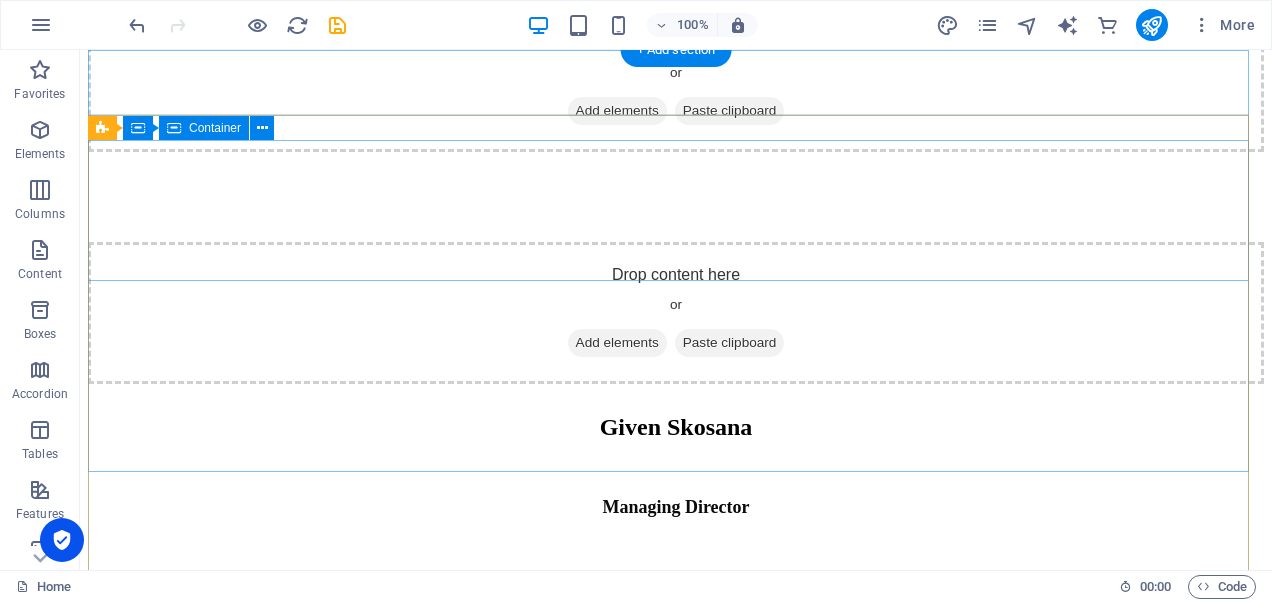scroll, scrollTop: 800, scrollLeft: 0, axis: vertical 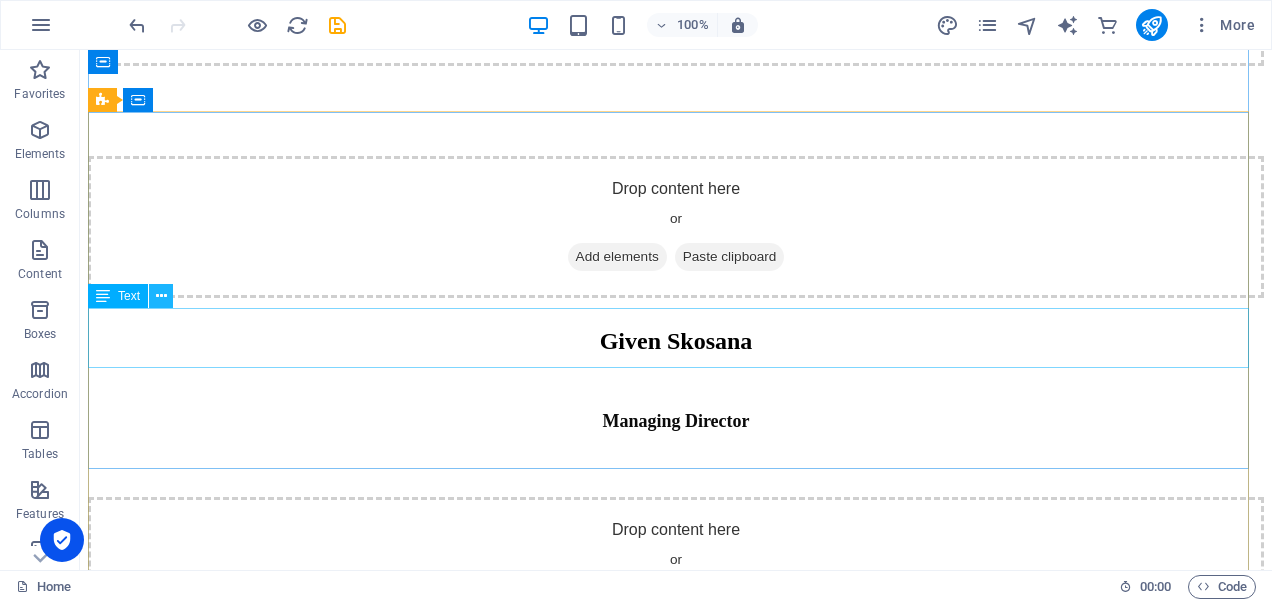 click at bounding box center (161, 296) 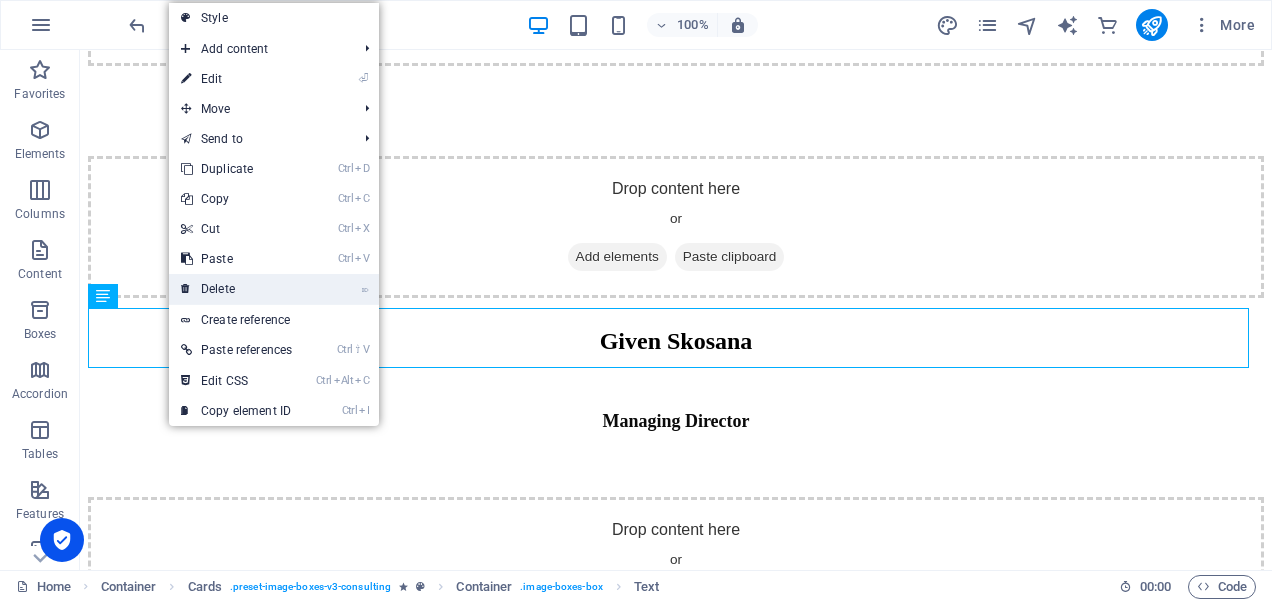 click on "⌦  Delete" at bounding box center (236, 289) 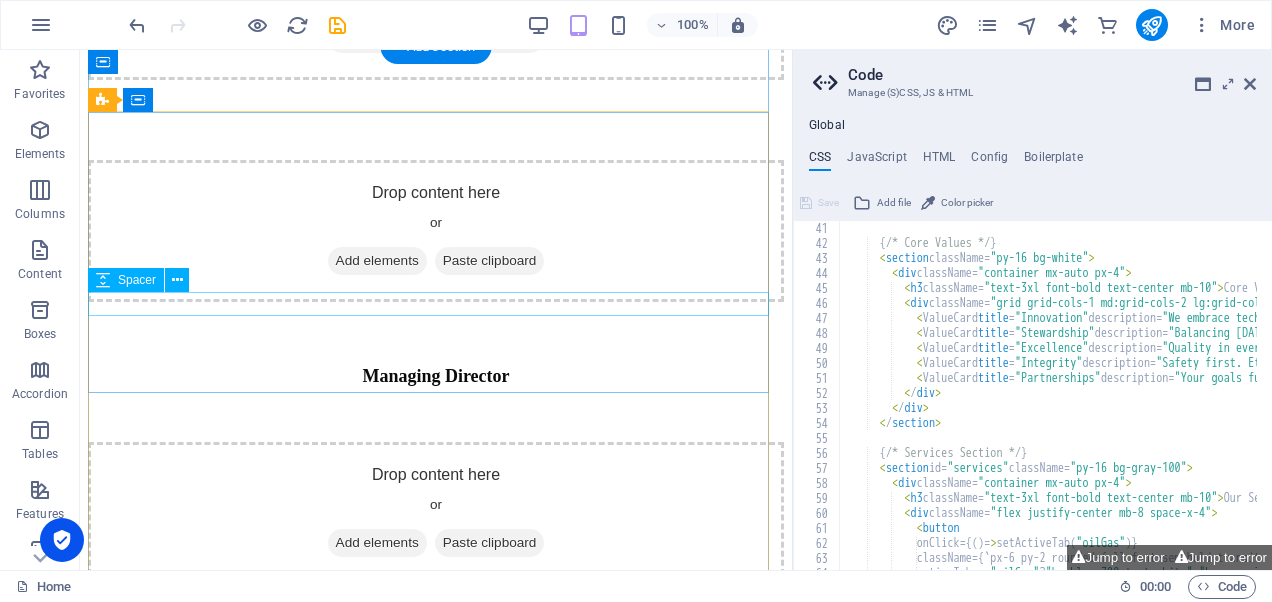 scroll, scrollTop: 814, scrollLeft: 0, axis: vertical 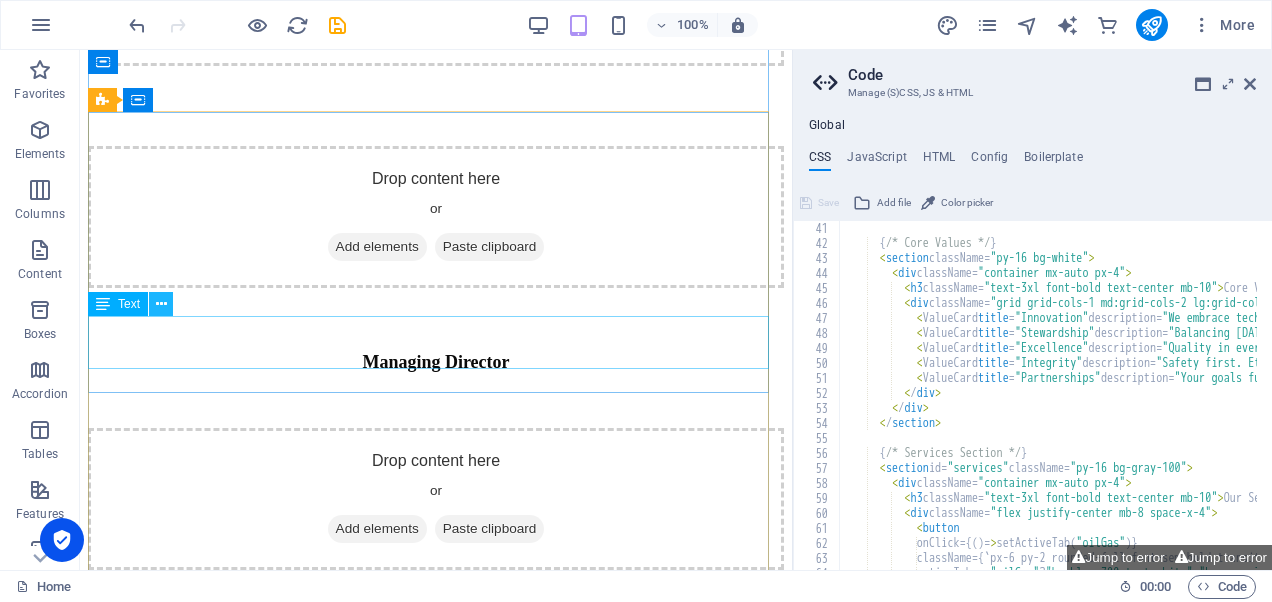 click at bounding box center (161, 304) 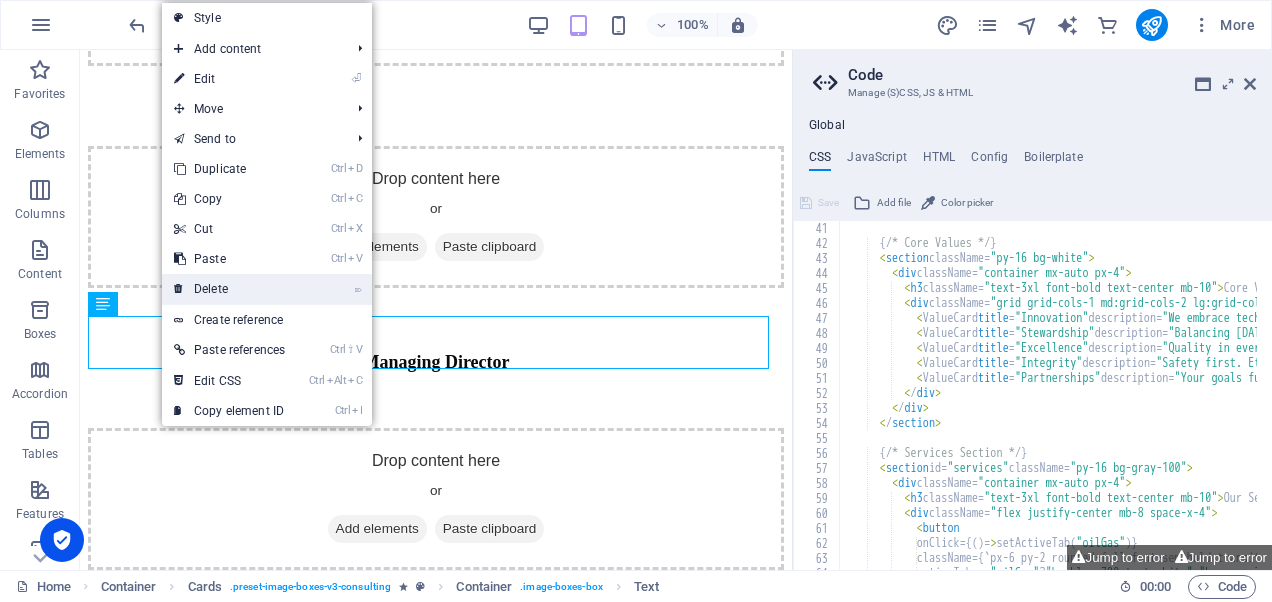 click on "⌦  Delete" at bounding box center (229, 289) 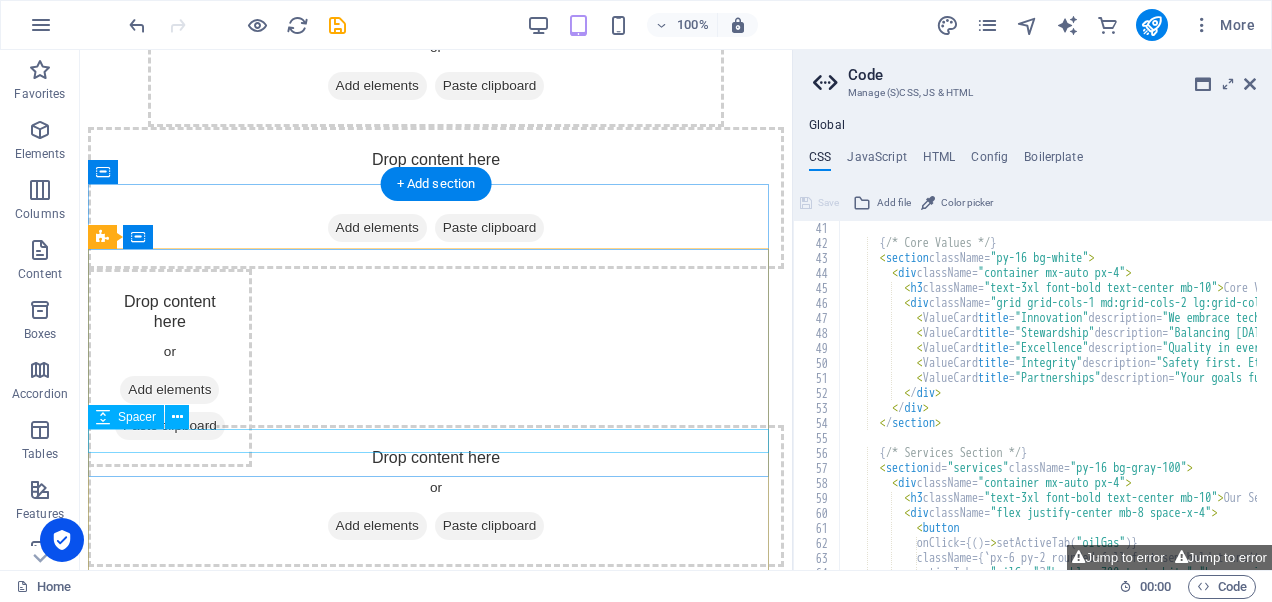 scroll, scrollTop: 195, scrollLeft: 0, axis: vertical 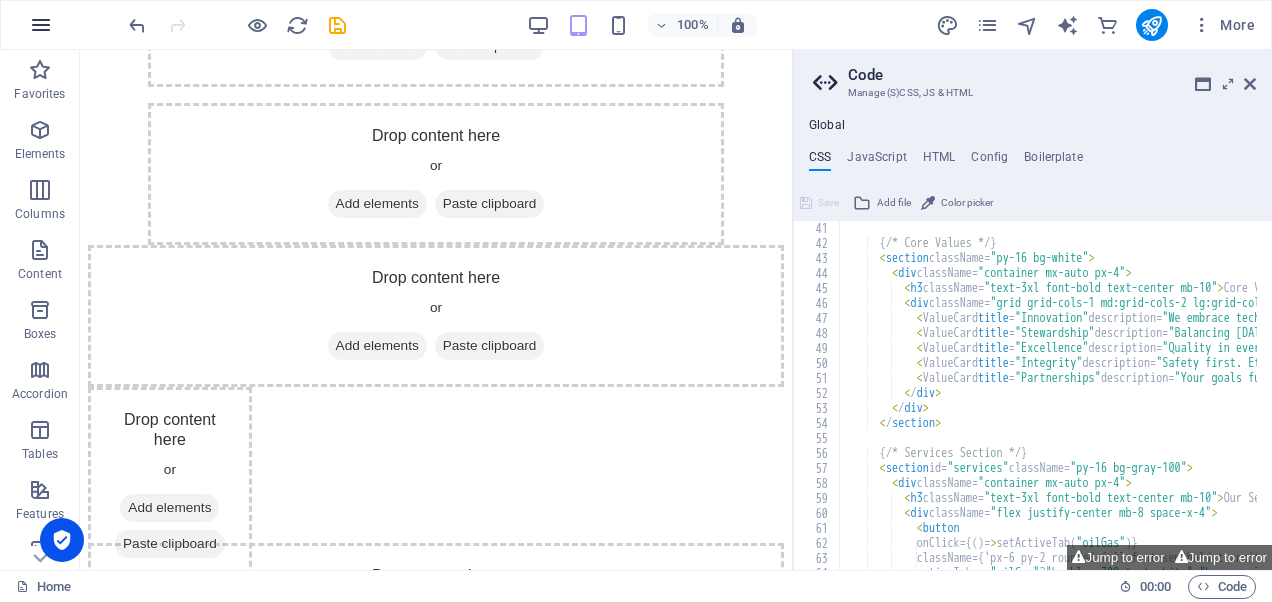 click at bounding box center [41, 25] 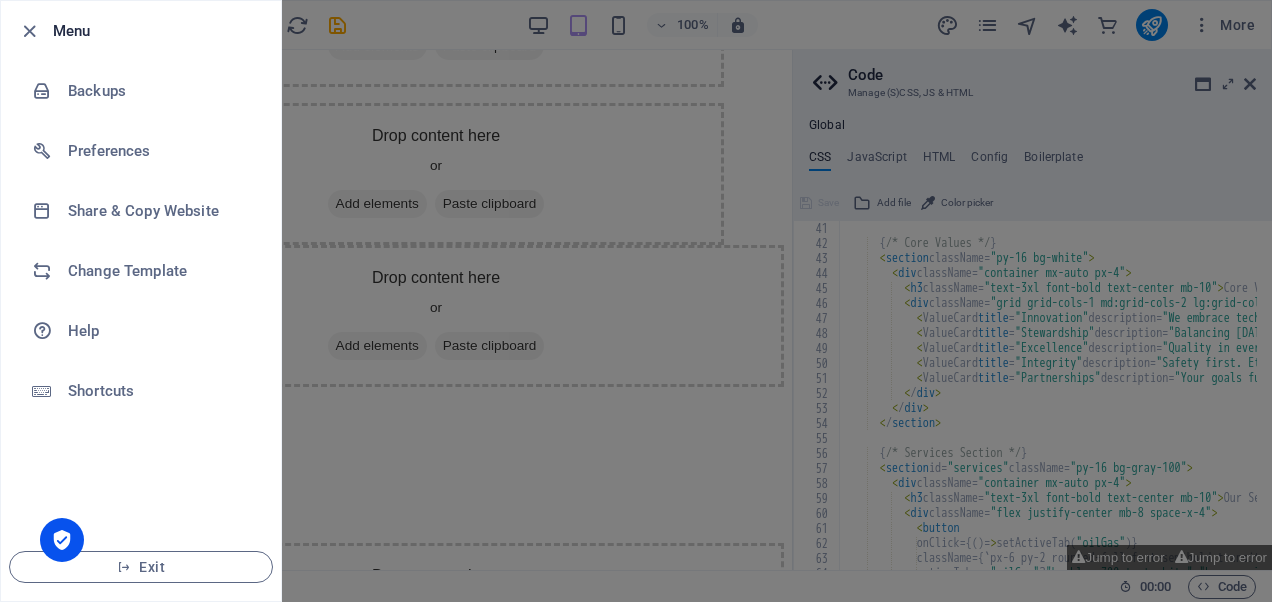 click at bounding box center (636, 301) 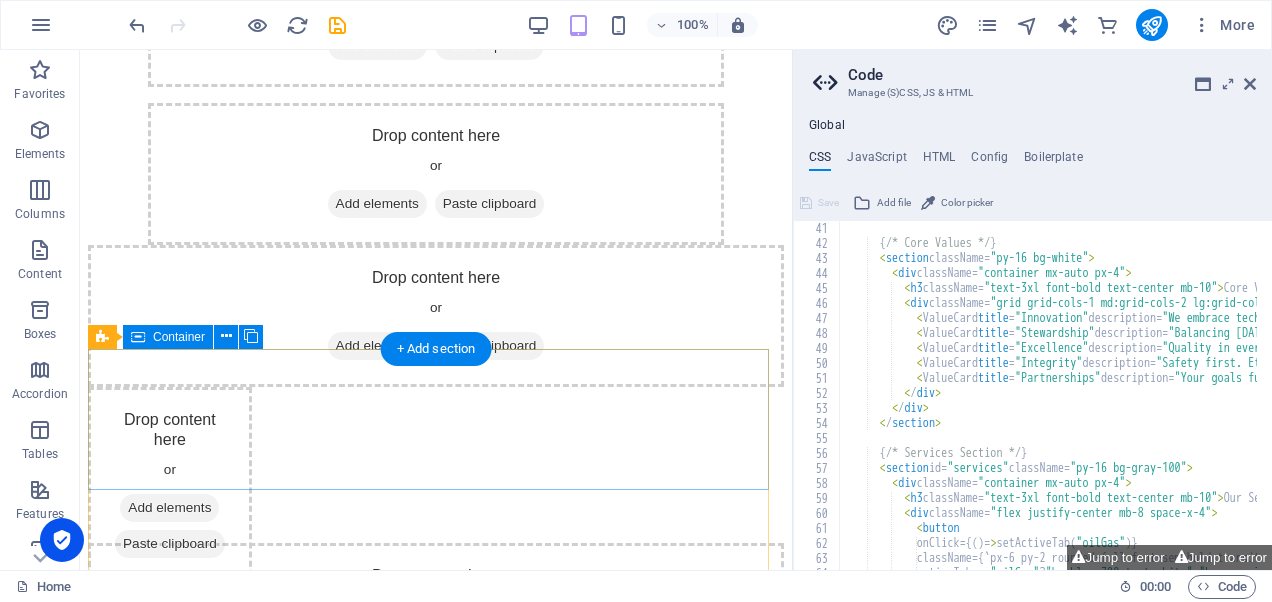 scroll, scrollTop: 0, scrollLeft: 0, axis: both 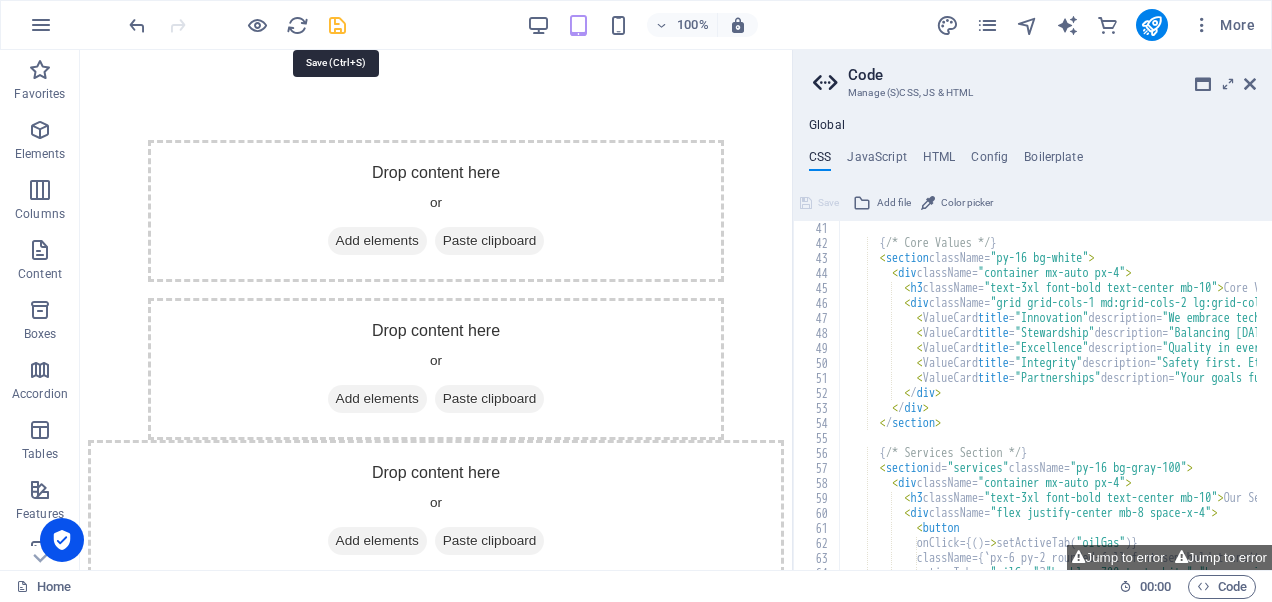 click at bounding box center (337, 25) 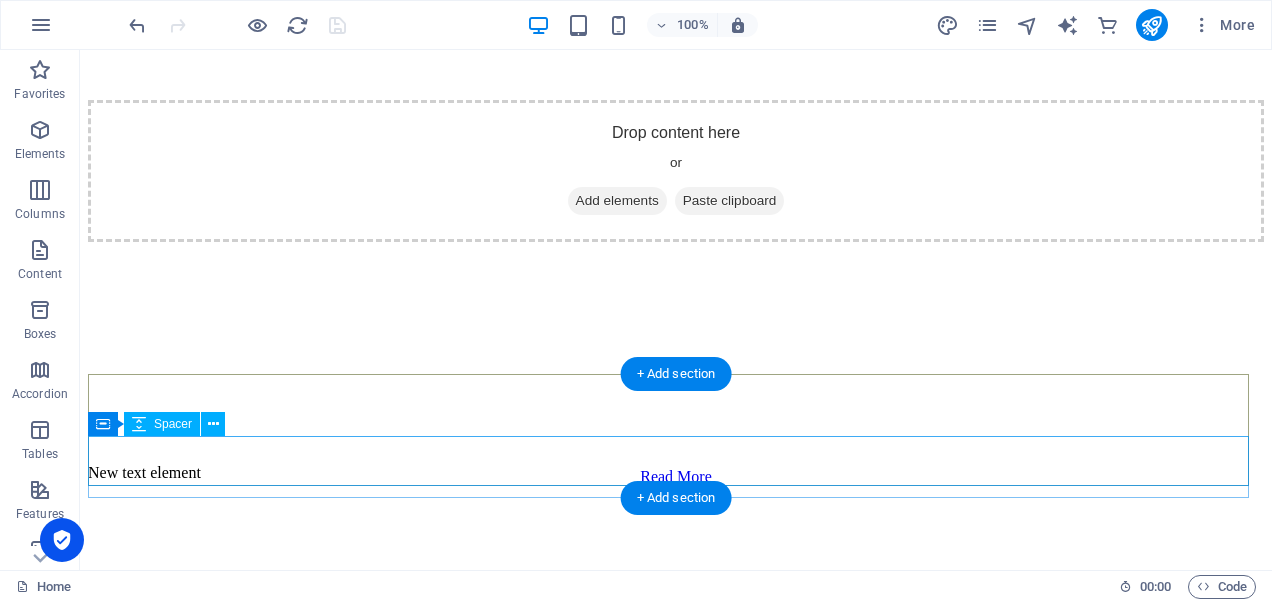 scroll, scrollTop: 1398, scrollLeft: 0, axis: vertical 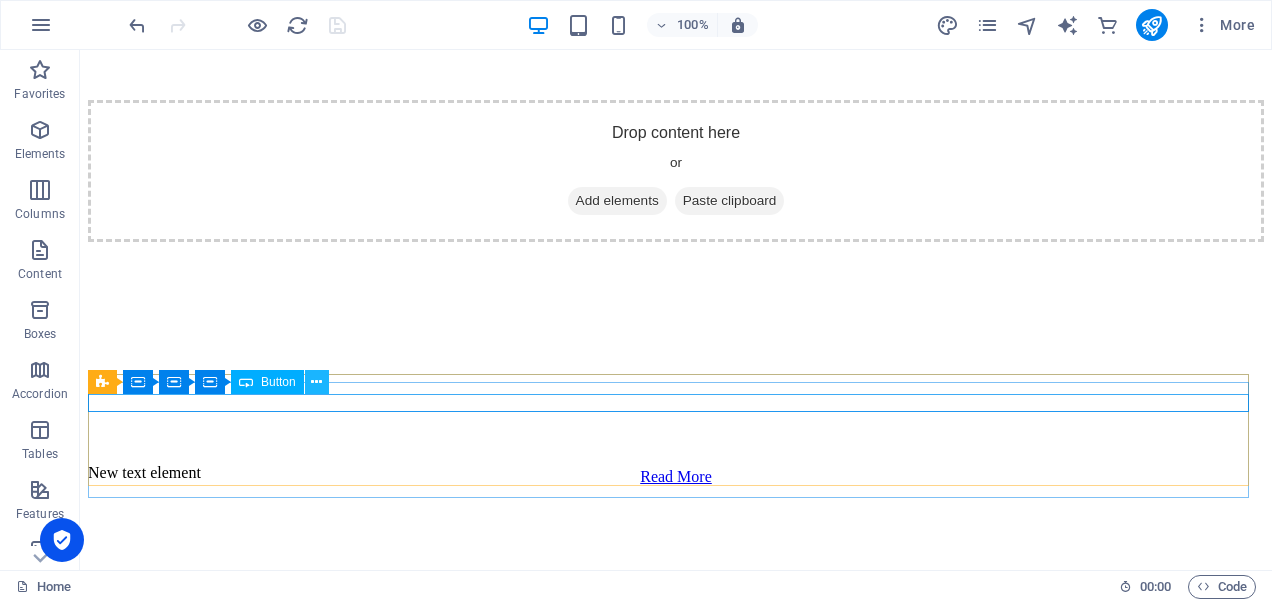 click at bounding box center [316, 382] 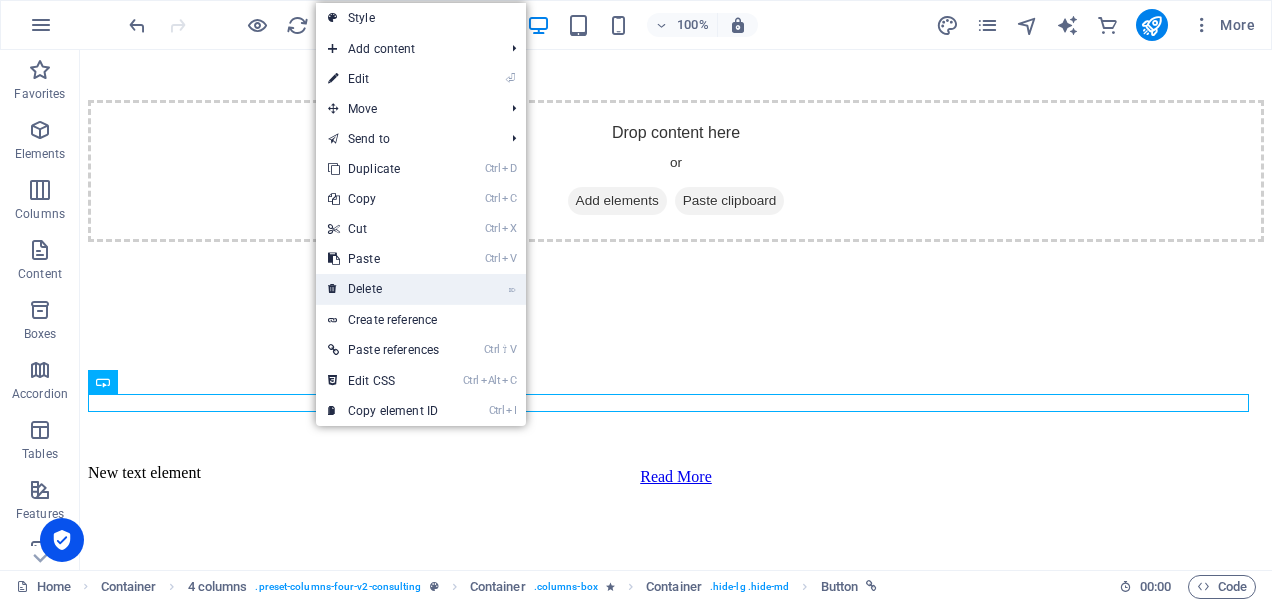 click on "⌦  Delete" at bounding box center (383, 289) 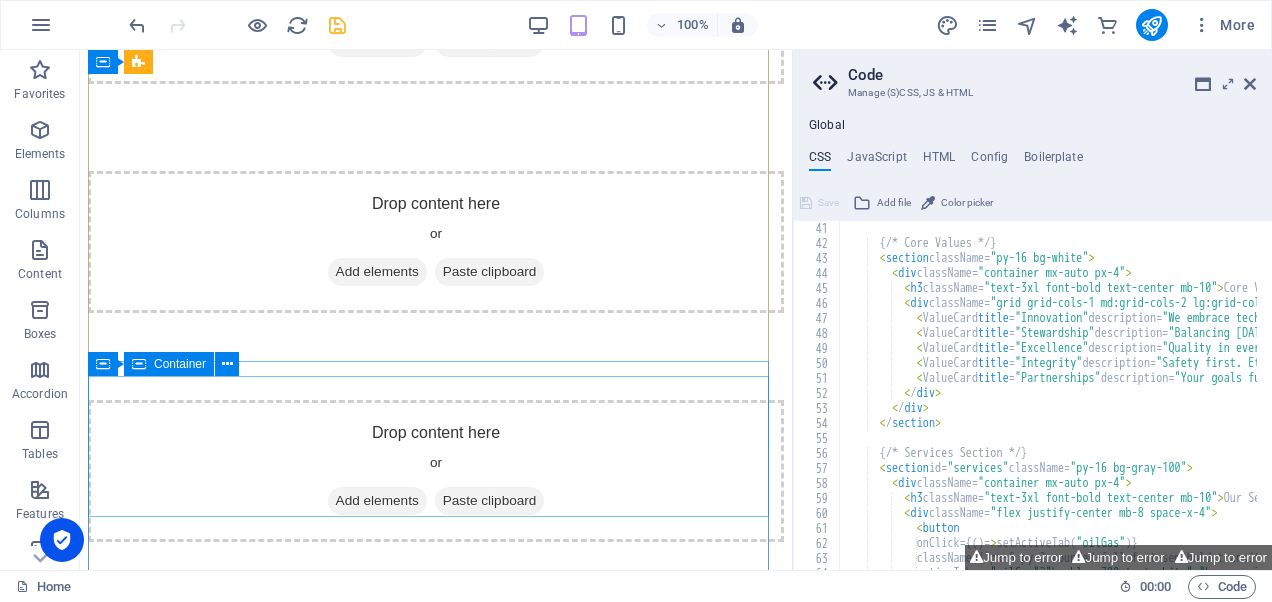 scroll, scrollTop: 1518, scrollLeft: 0, axis: vertical 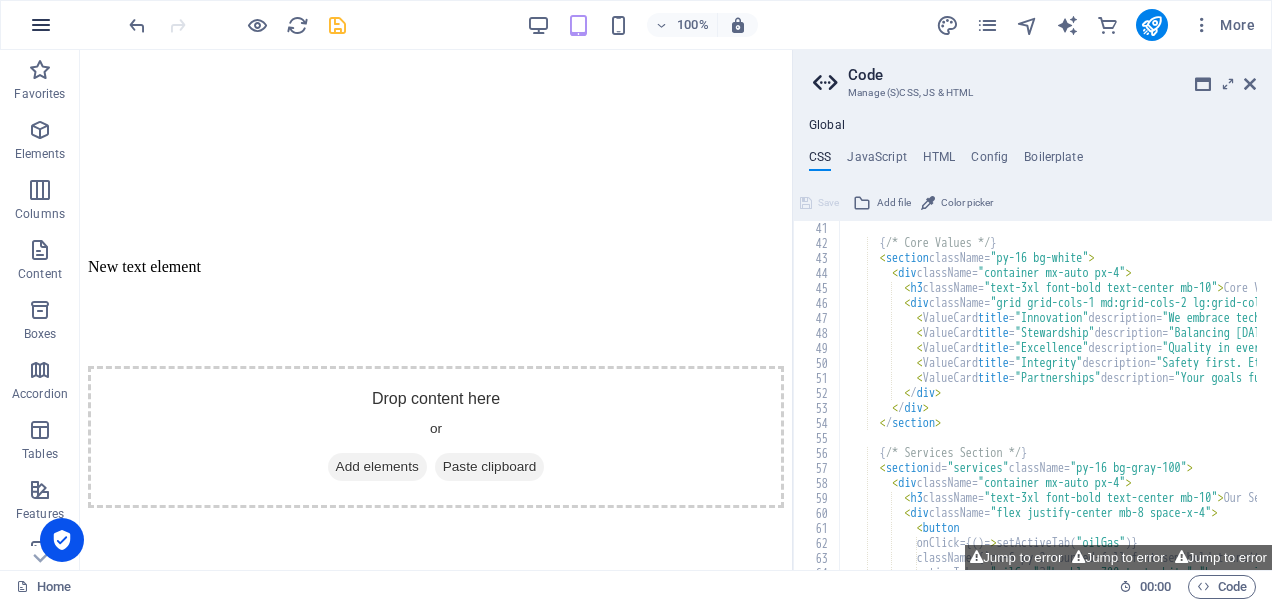 click at bounding box center (41, 25) 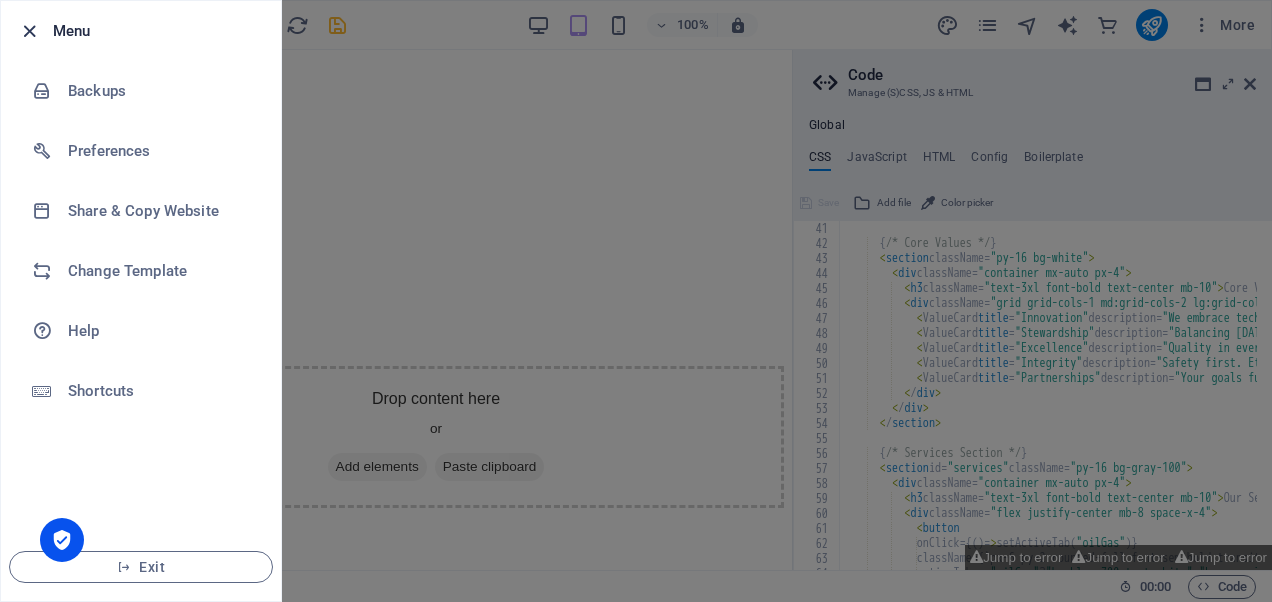 click at bounding box center [29, 31] 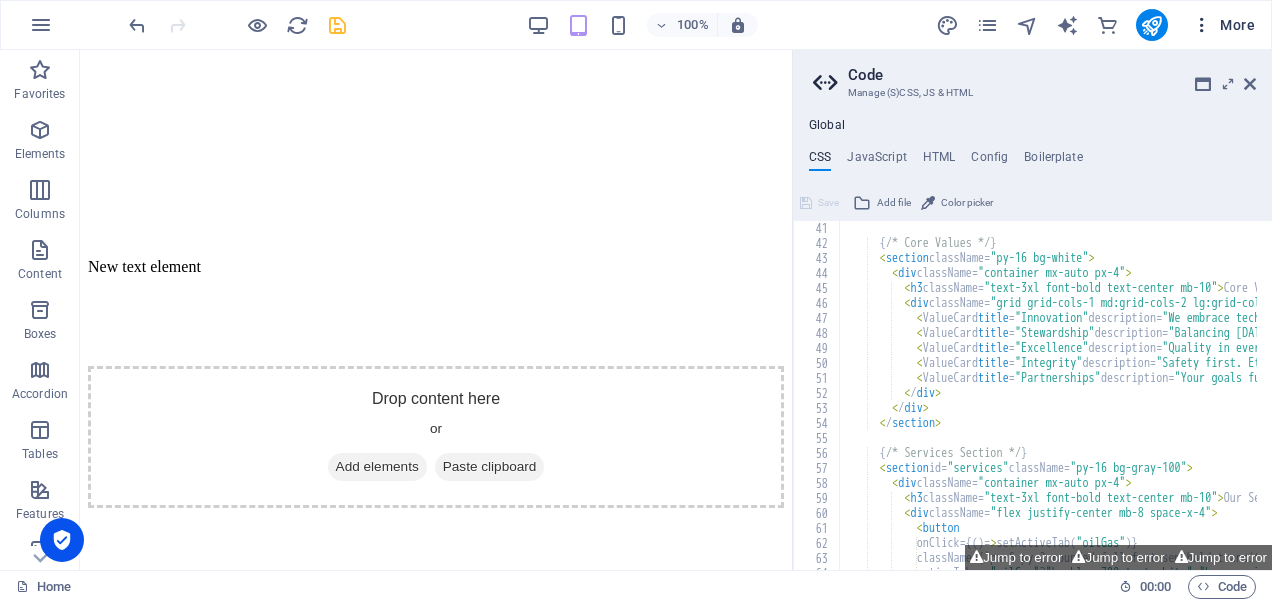 click at bounding box center (1202, 25) 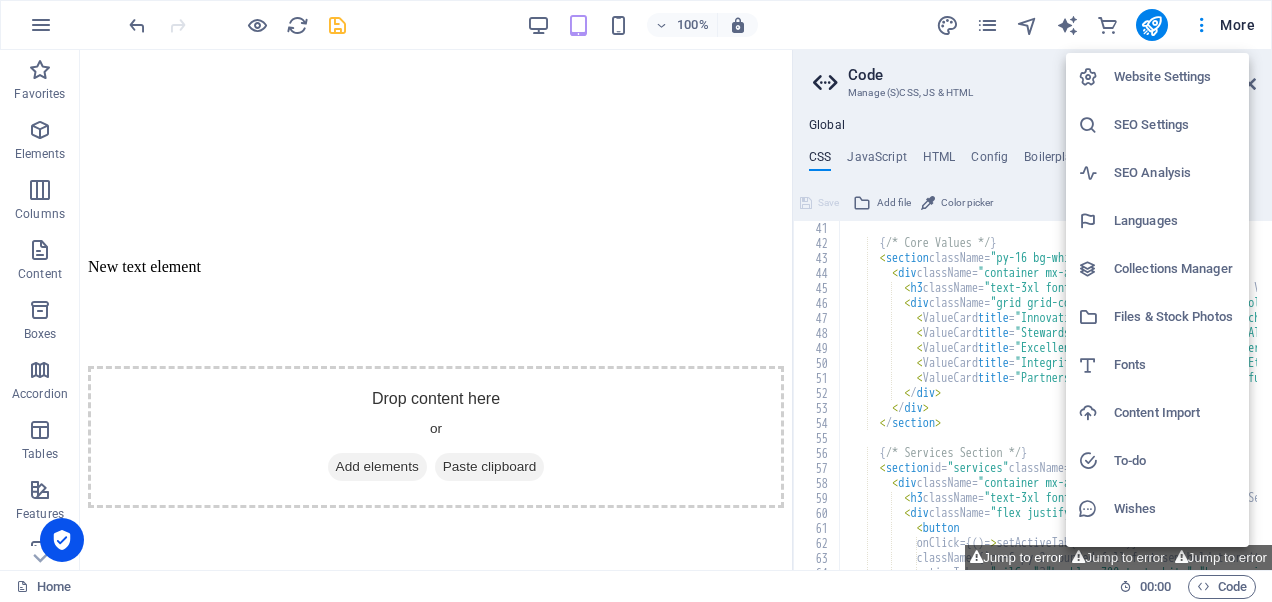 click at bounding box center [636, 301] 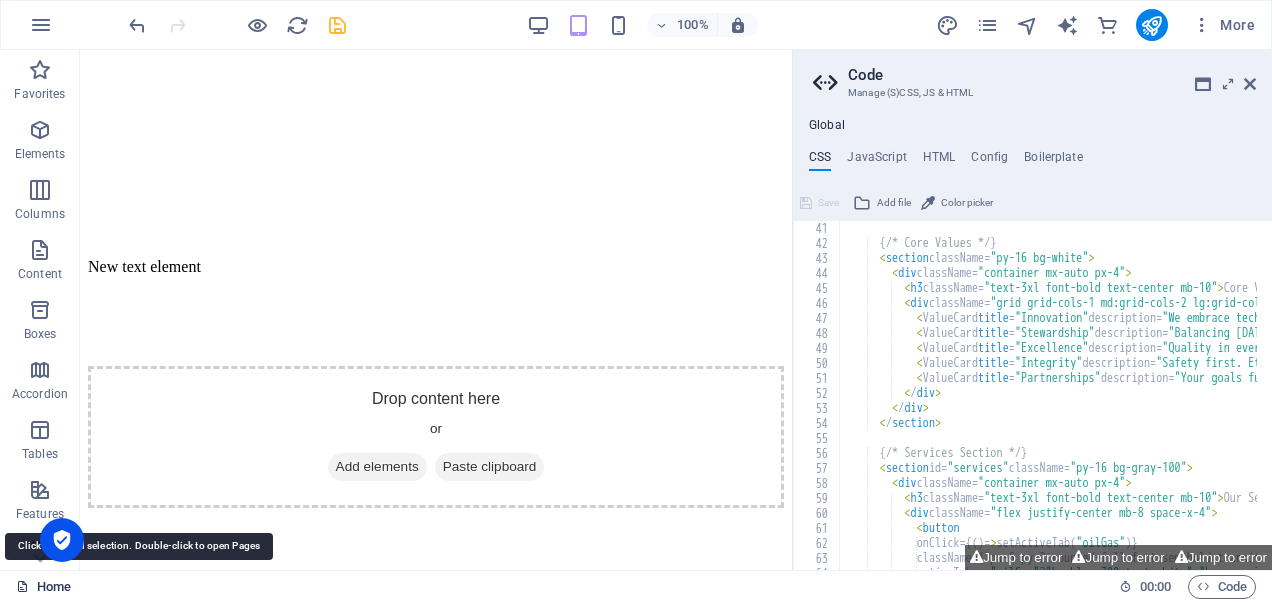 click on "Home" at bounding box center (43, 587) 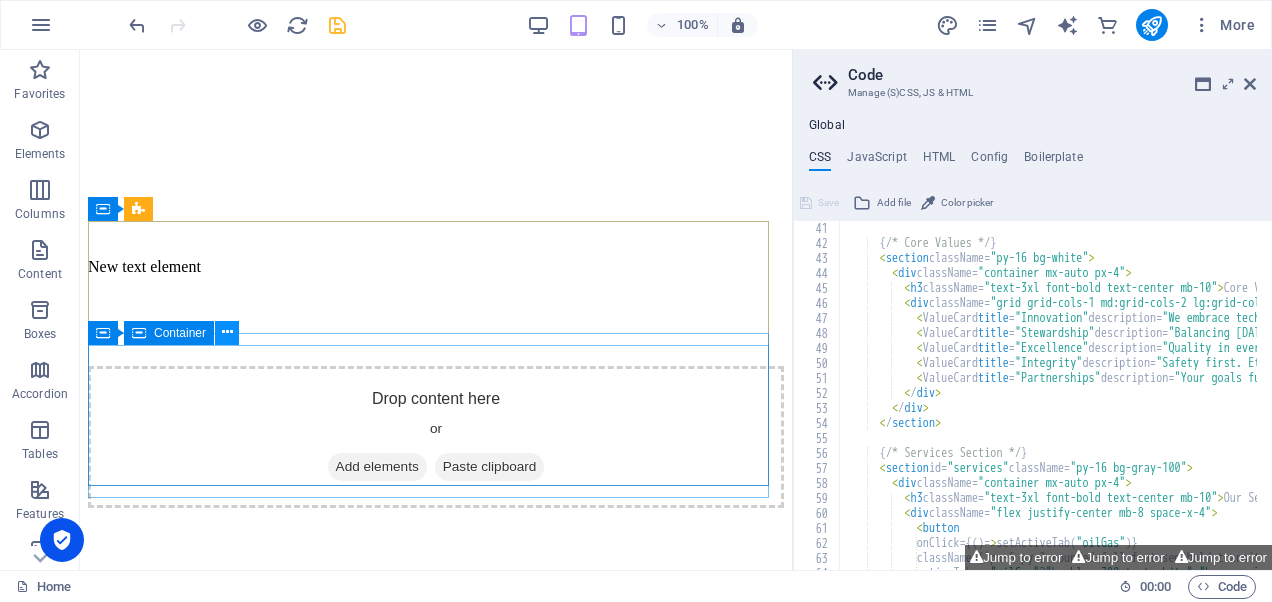 click at bounding box center [227, 332] 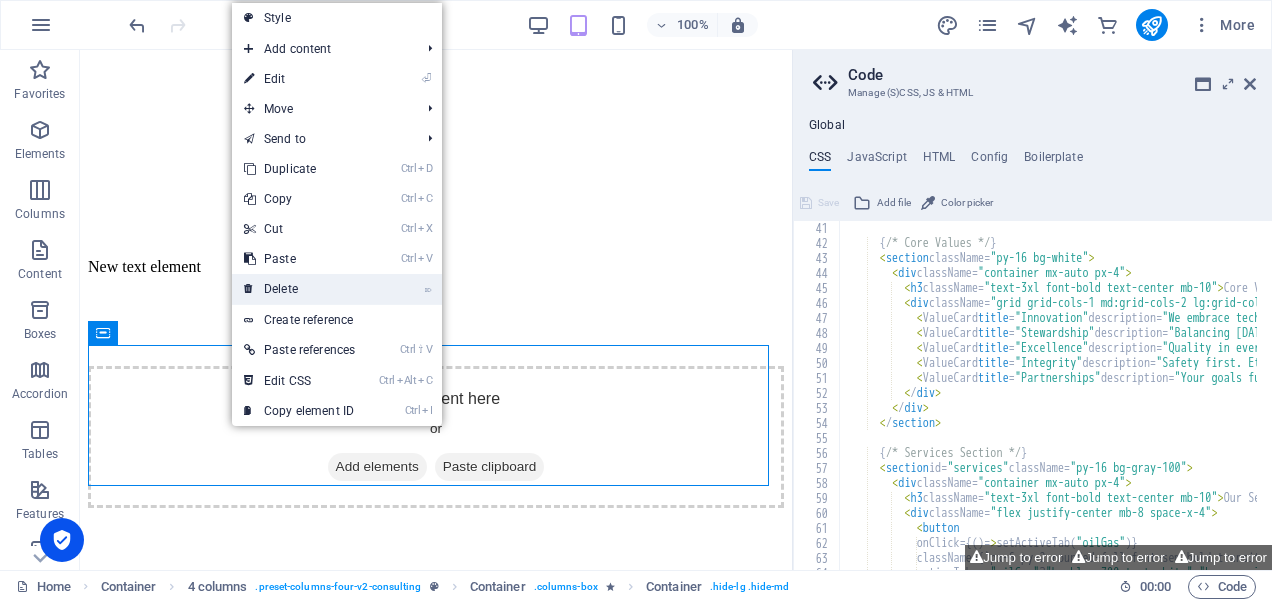 click on "⌦  Delete" at bounding box center [299, 289] 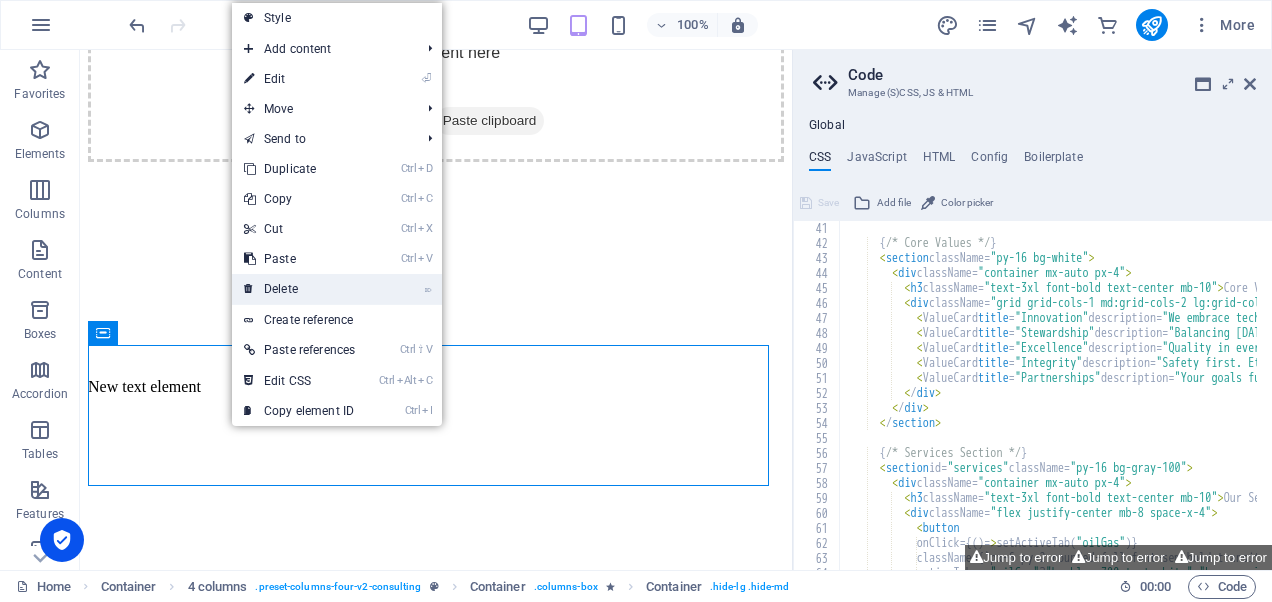 scroll, scrollTop: 1377, scrollLeft: 0, axis: vertical 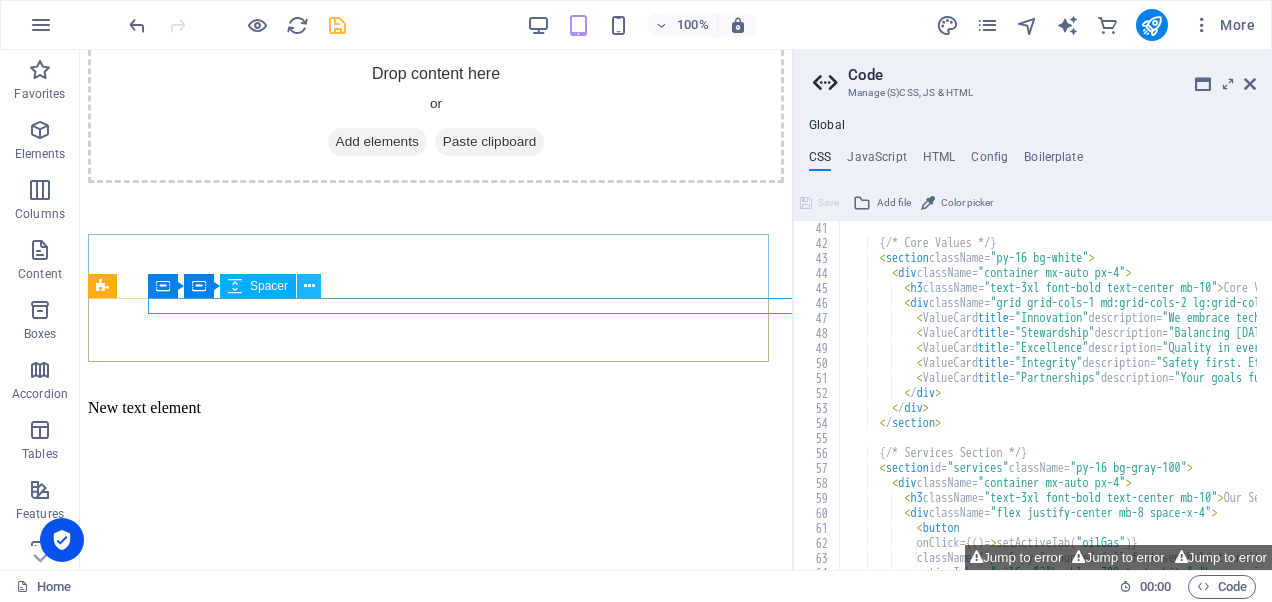 click at bounding box center [309, 286] 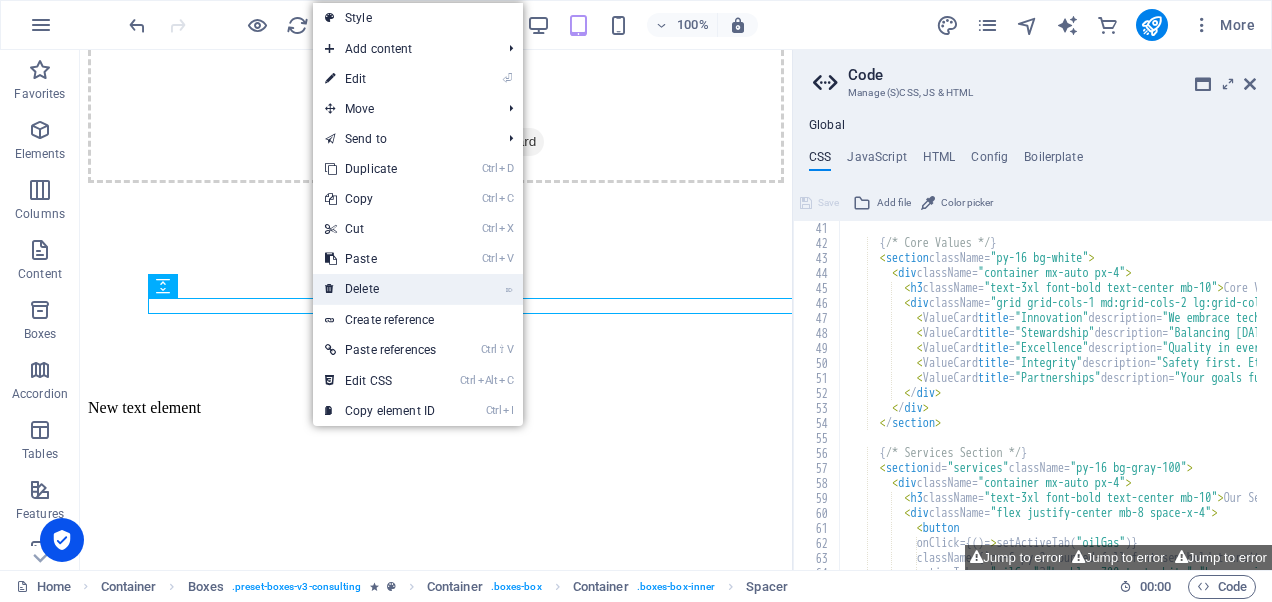 click at bounding box center (330, 289) 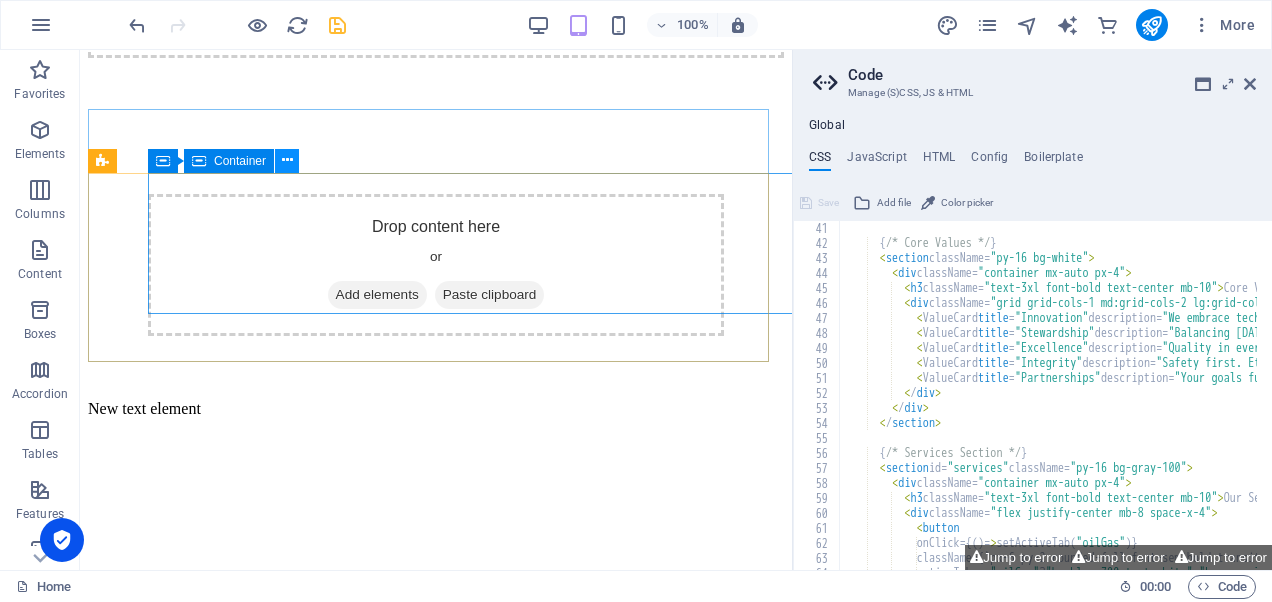 click at bounding box center [287, 161] 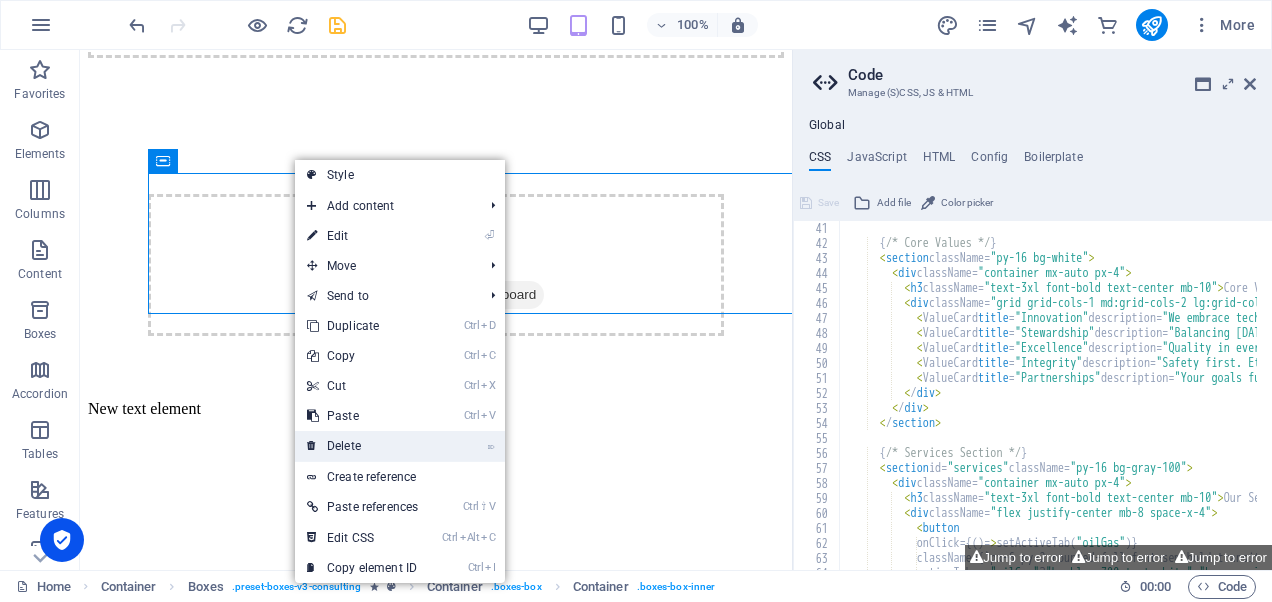 drag, startPoint x: 252, startPoint y: 388, endPoint x: 334, endPoint y: 440, distance: 97.097885 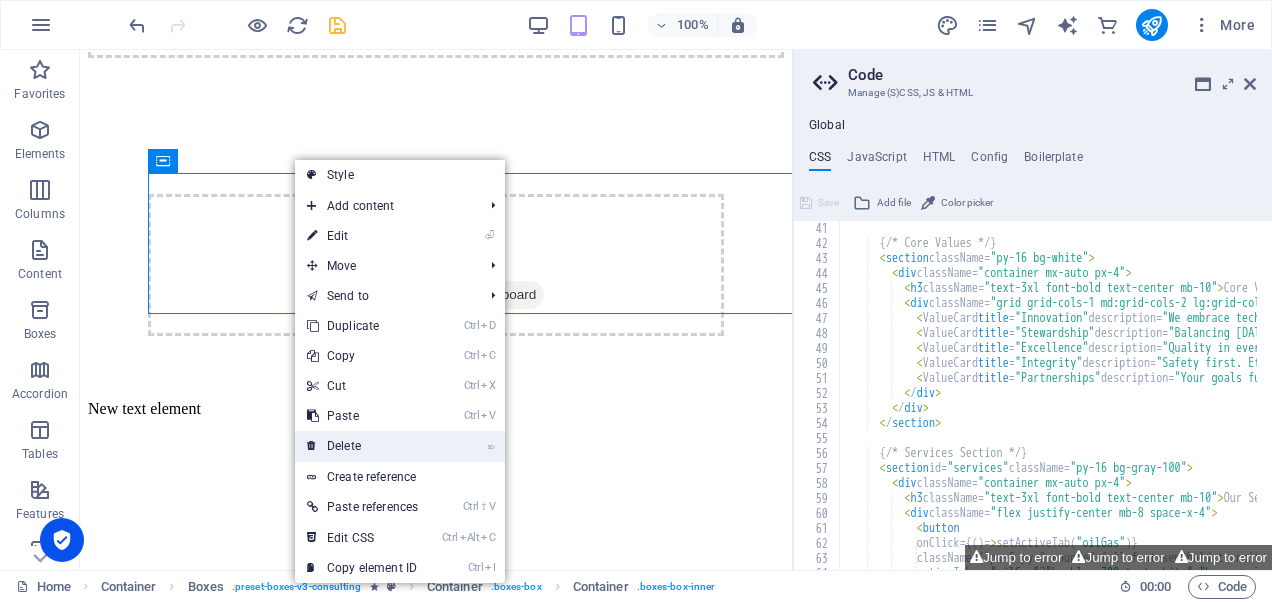 click on "⌦  Delete" at bounding box center [362, 446] 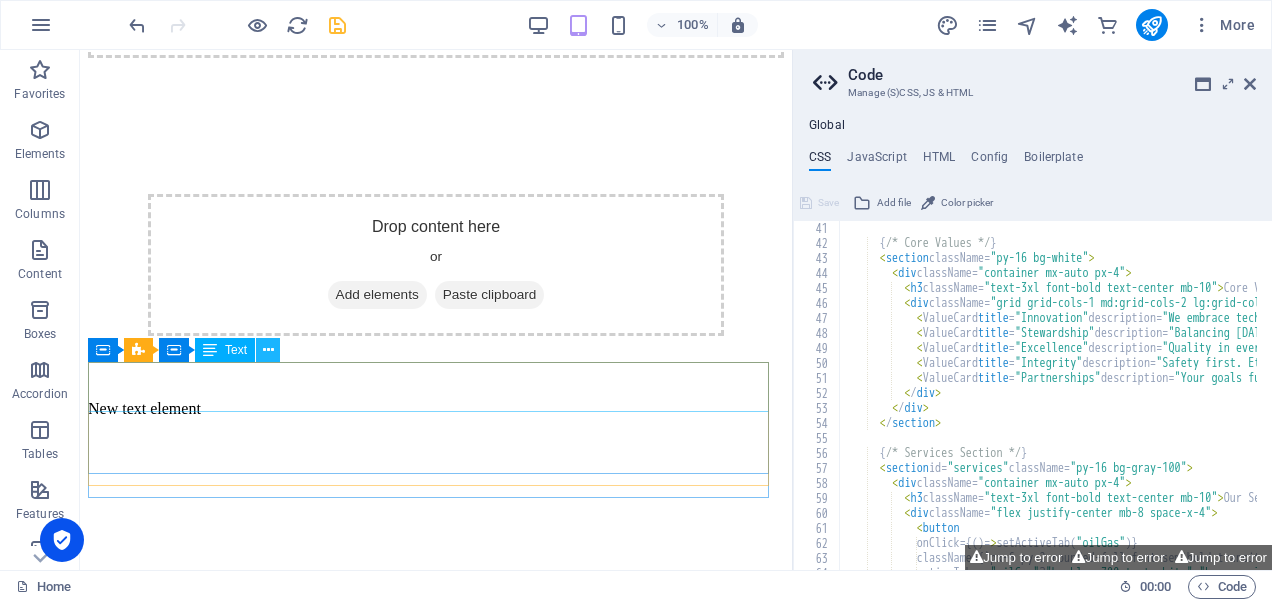 click at bounding box center (268, 350) 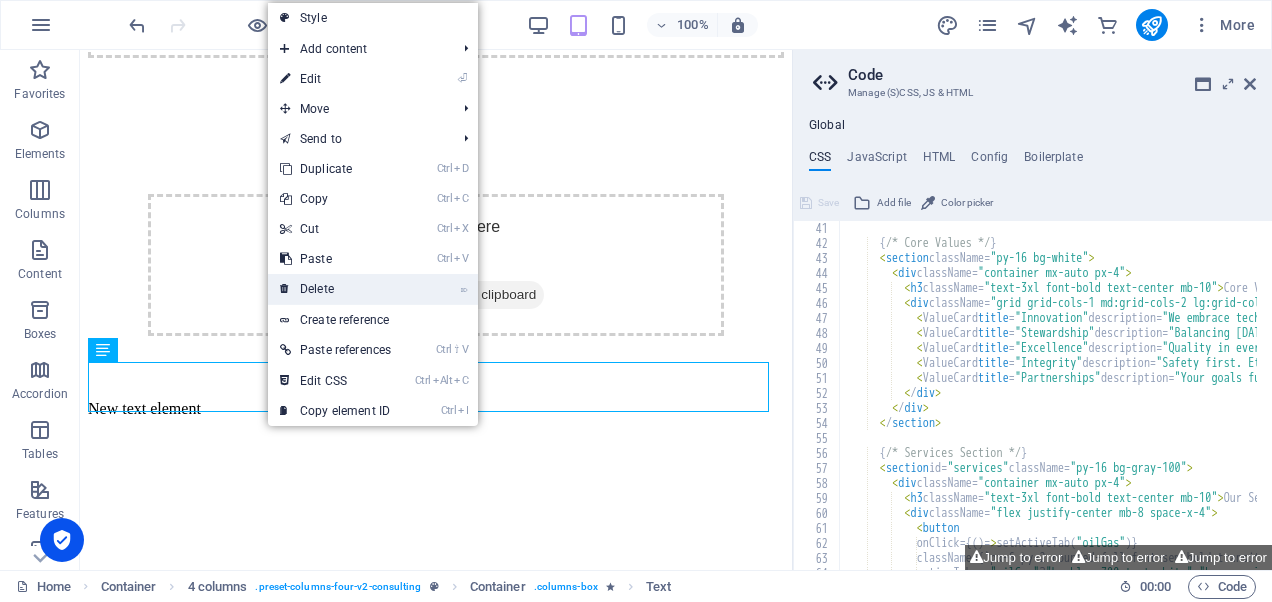 click on "⌦  Delete" at bounding box center [335, 289] 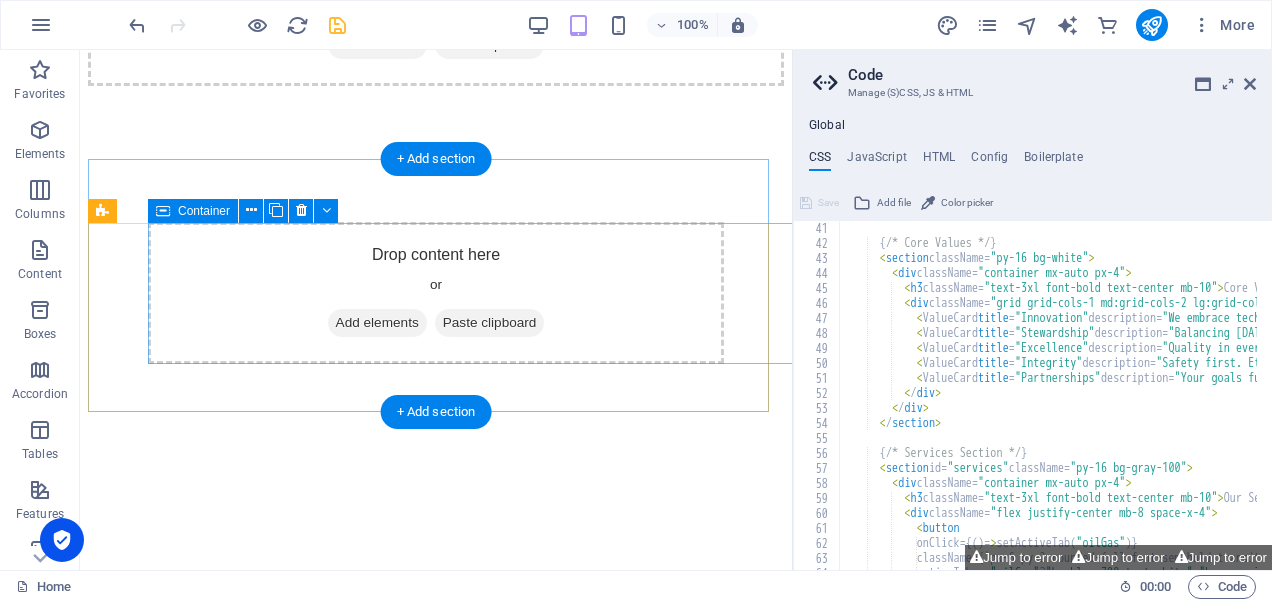 scroll, scrollTop: 1452, scrollLeft: 0, axis: vertical 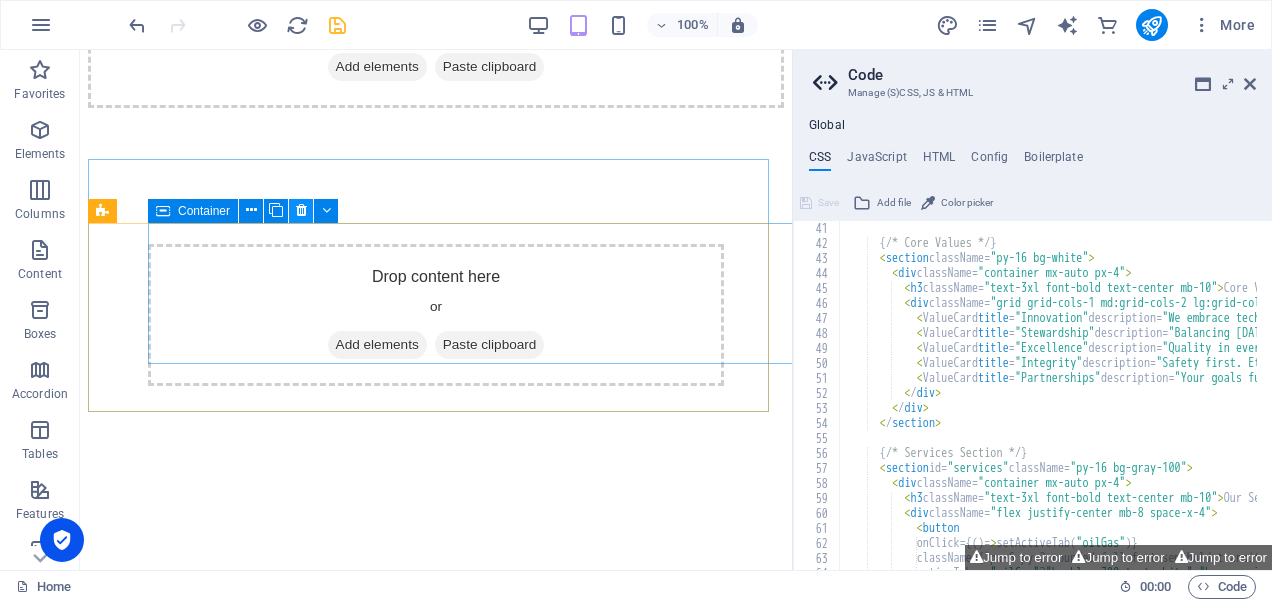 click at bounding box center (301, 210) 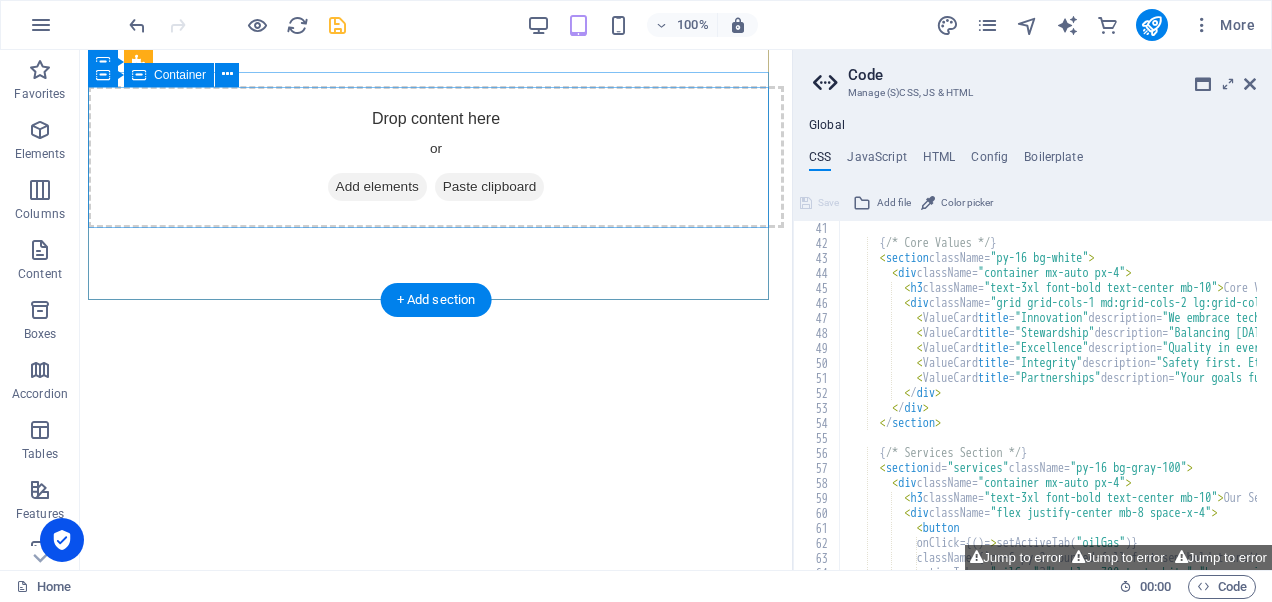 scroll, scrollTop: 1311, scrollLeft: 0, axis: vertical 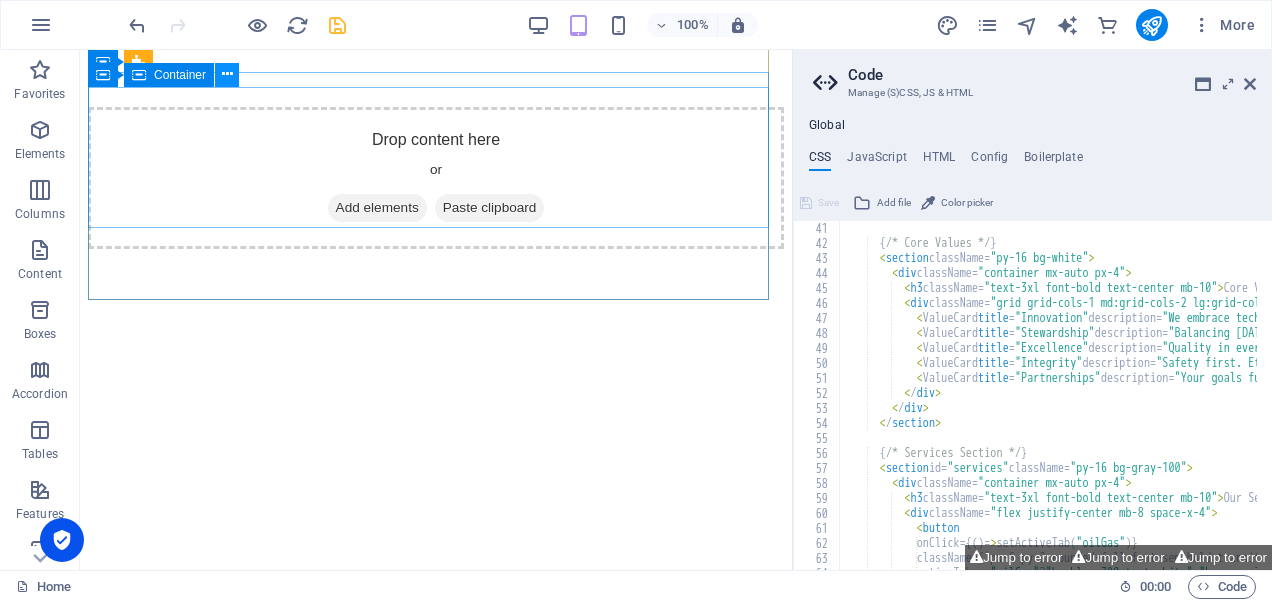 click at bounding box center (227, 74) 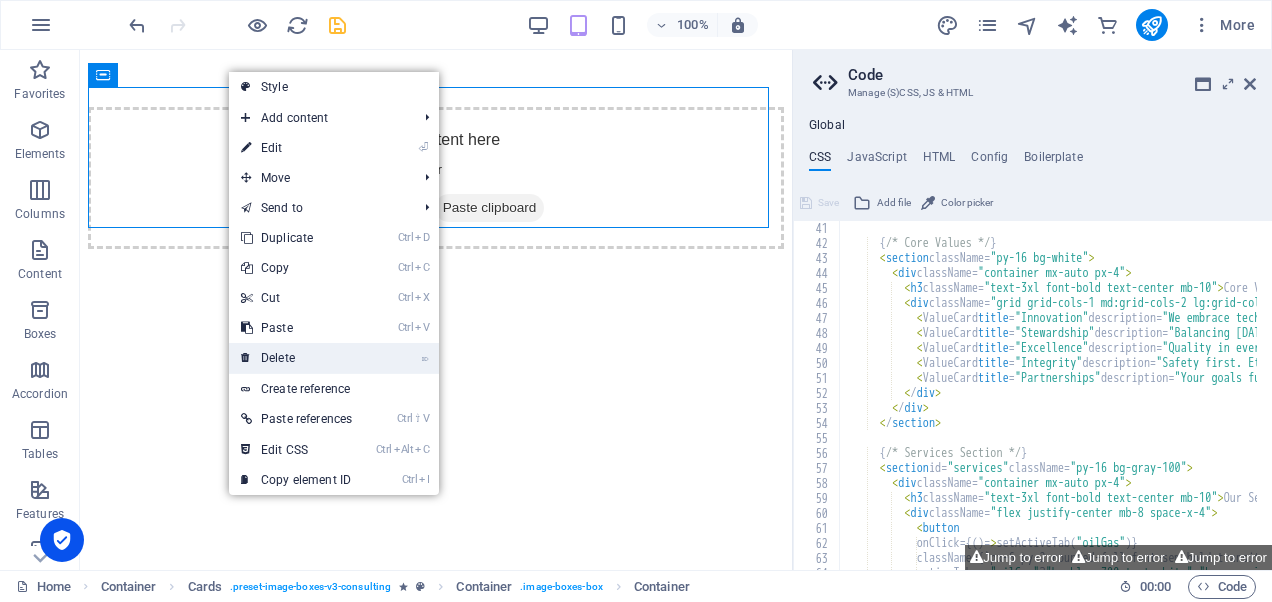 click on "⌦  Delete" at bounding box center (296, 358) 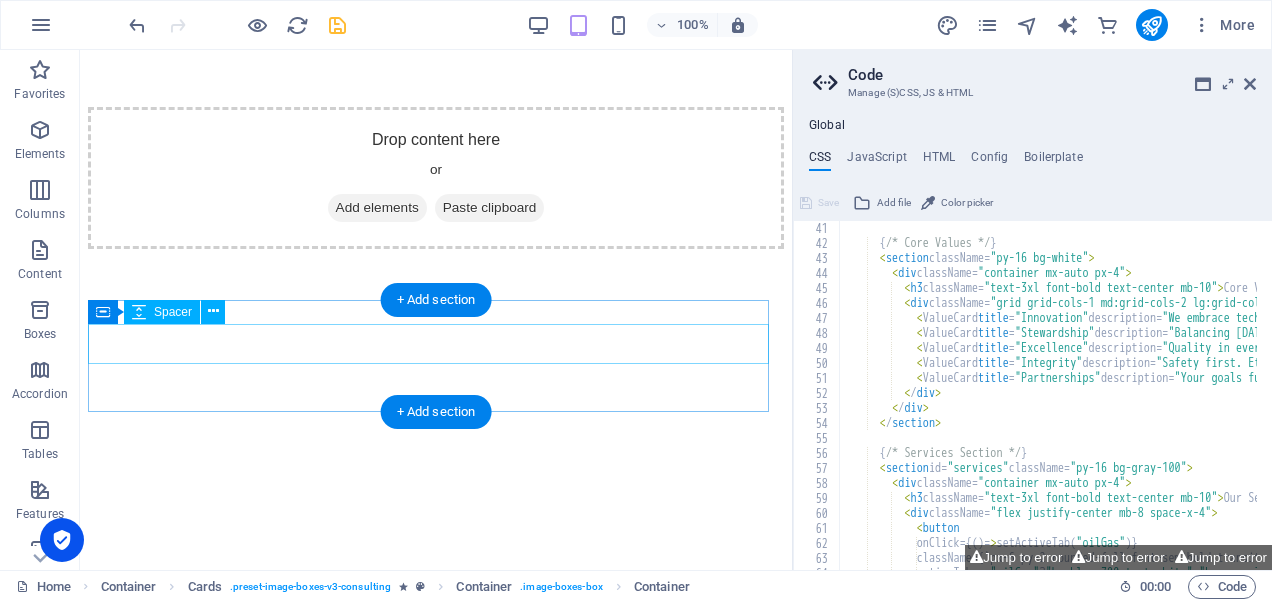scroll, scrollTop: 1131, scrollLeft: 0, axis: vertical 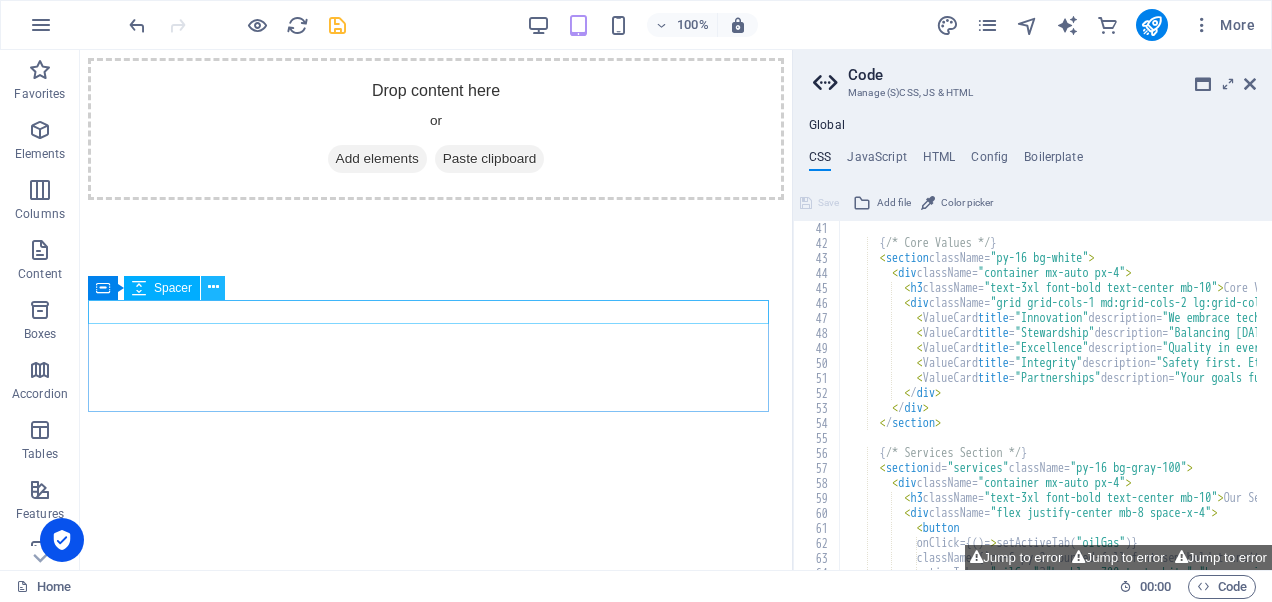 click at bounding box center (213, 287) 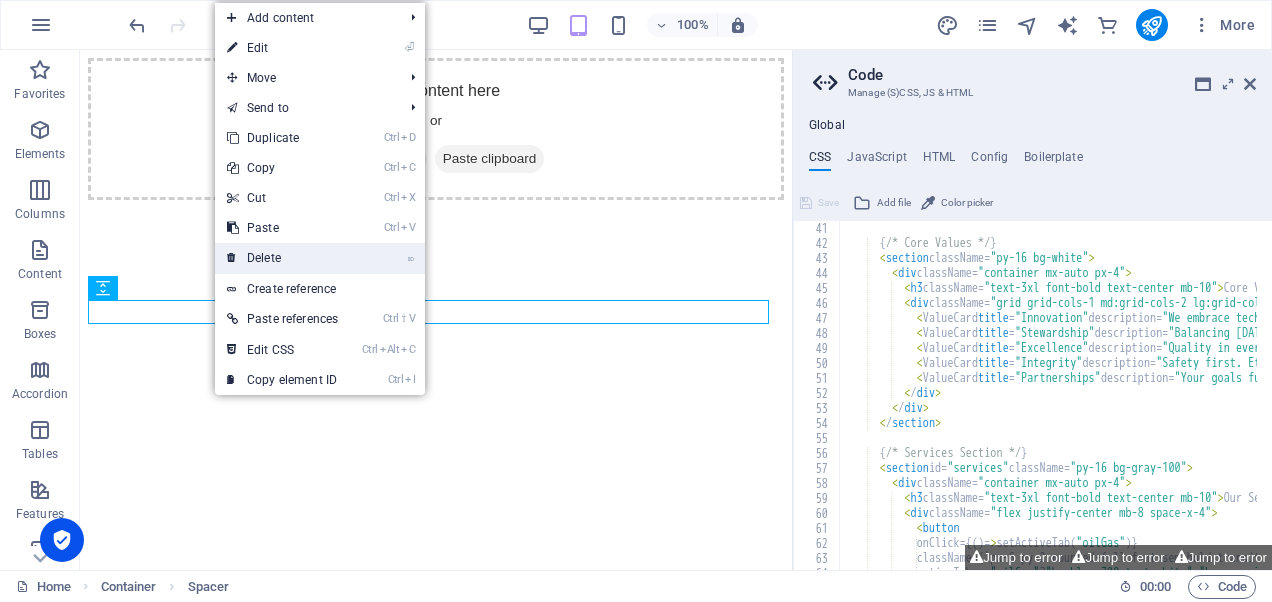 click on "⌦  Delete" at bounding box center (282, 258) 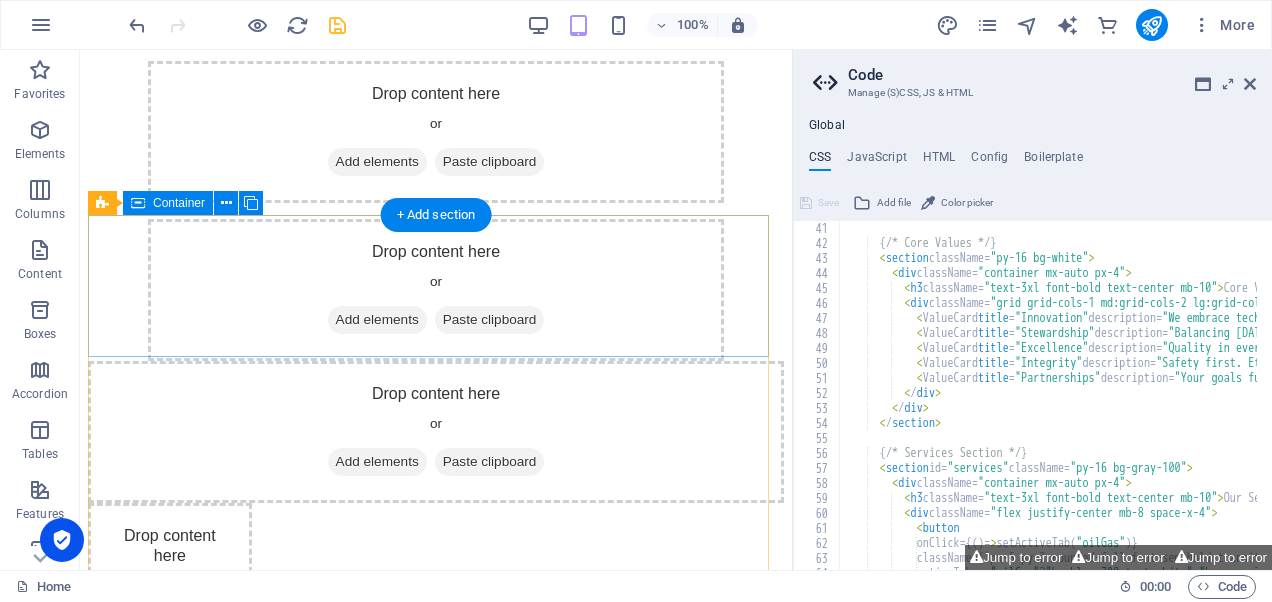 scroll, scrollTop: 0, scrollLeft: 0, axis: both 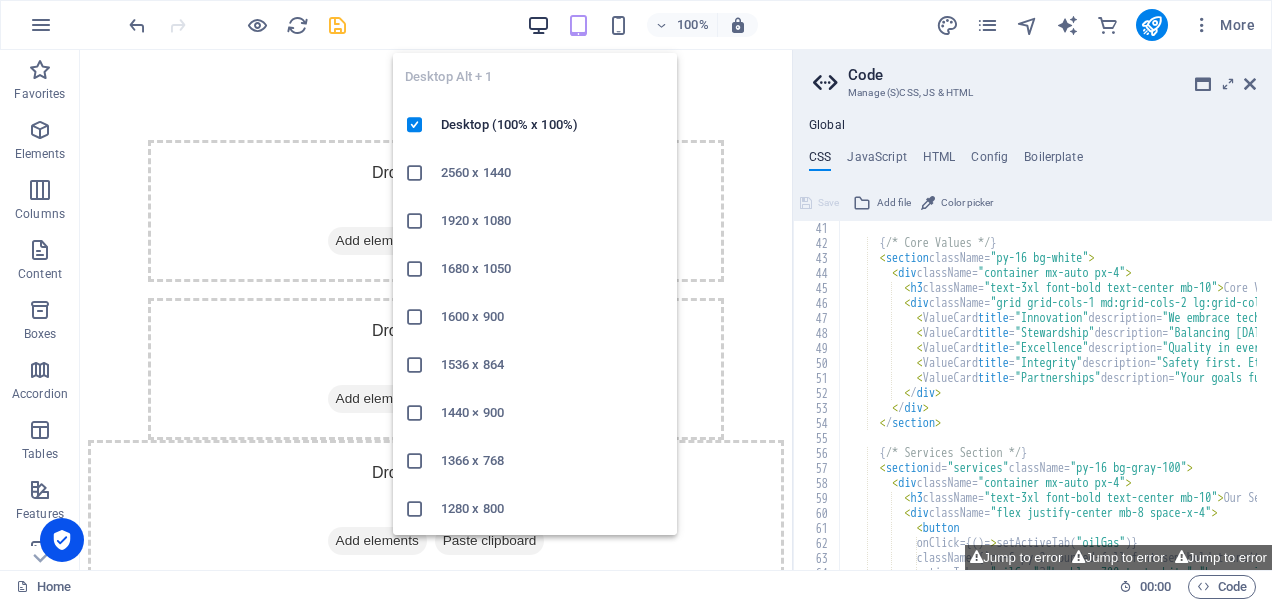 click at bounding box center [538, 25] 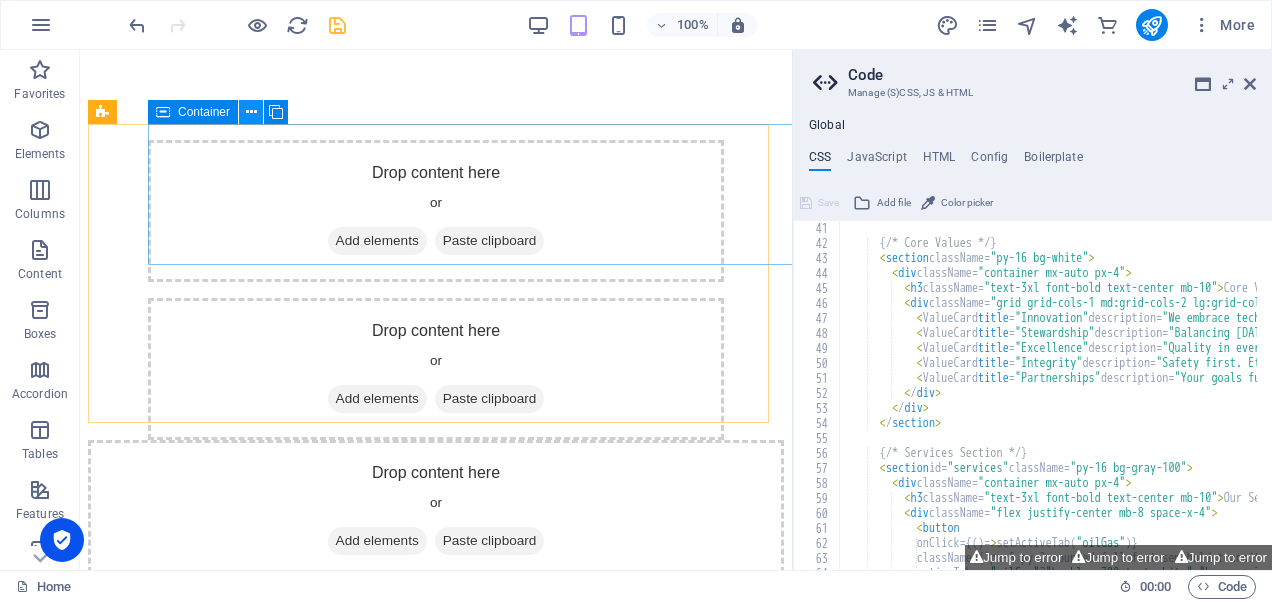 click at bounding box center [251, 112] 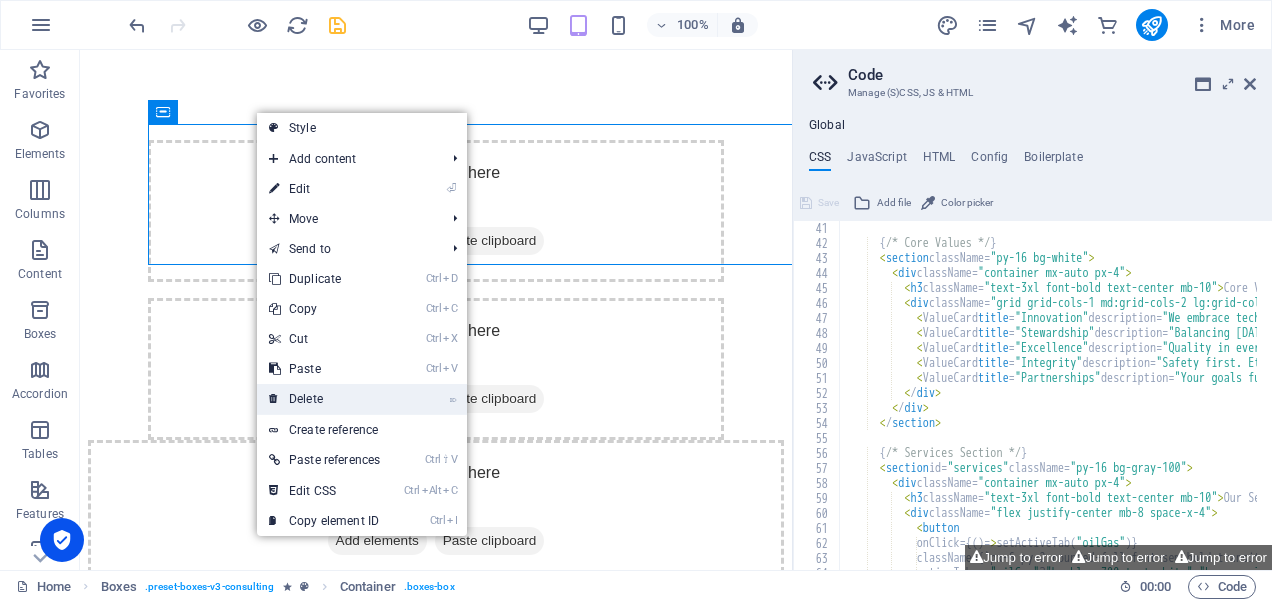 click on "⌦  Delete" at bounding box center [324, 399] 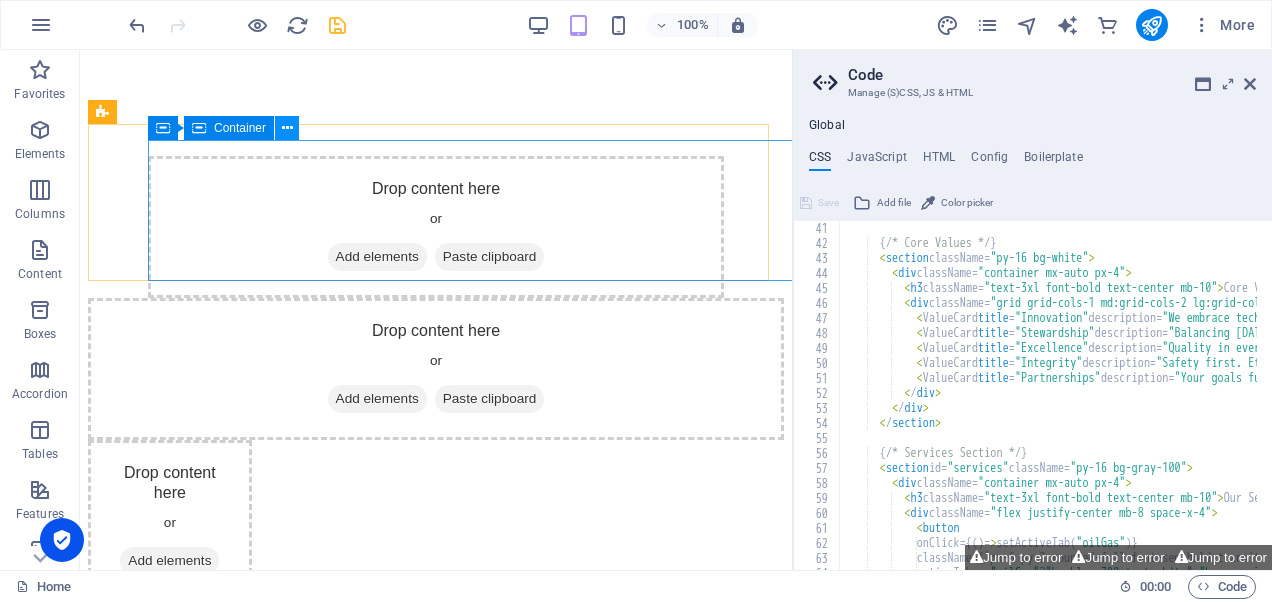 click at bounding box center (287, 128) 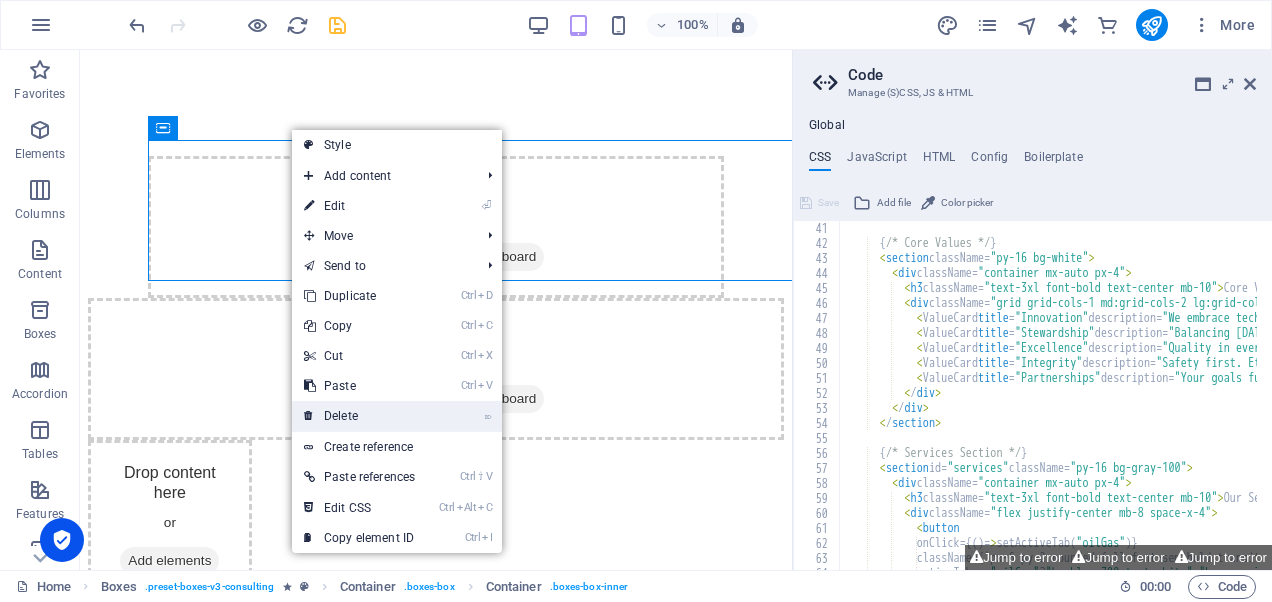 drag, startPoint x: 331, startPoint y: 414, endPoint x: 252, endPoint y: 364, distance: 93.49332 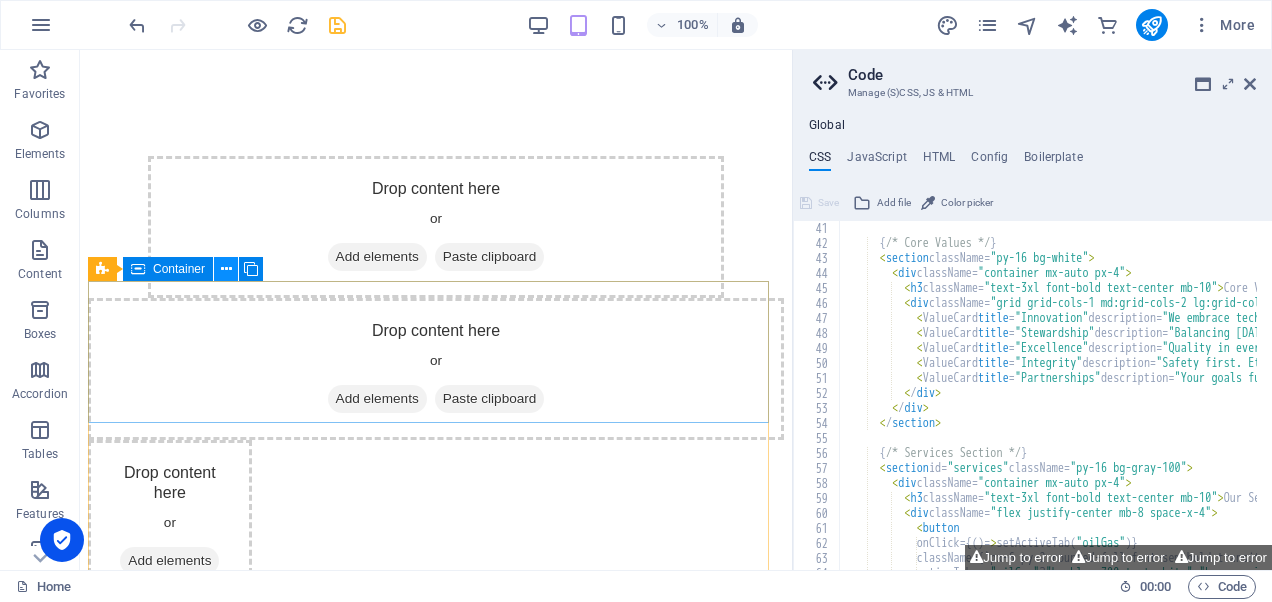 click at bounding box center (226, 269) 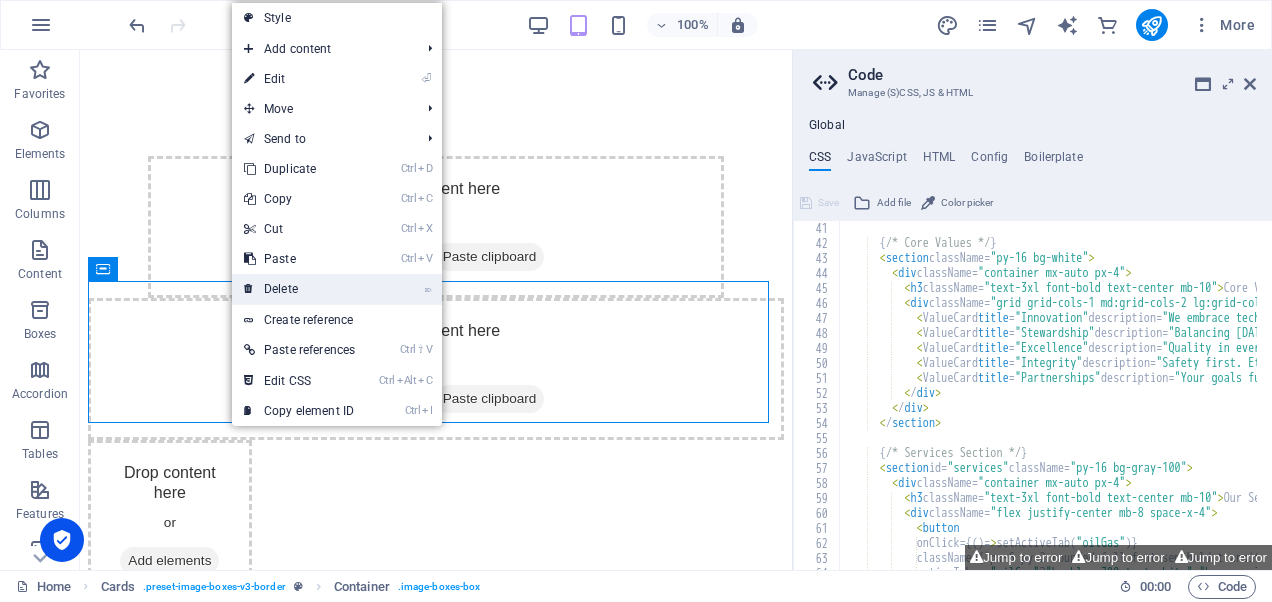 click on "⌦  Delete" at bounding box center [299, 289] 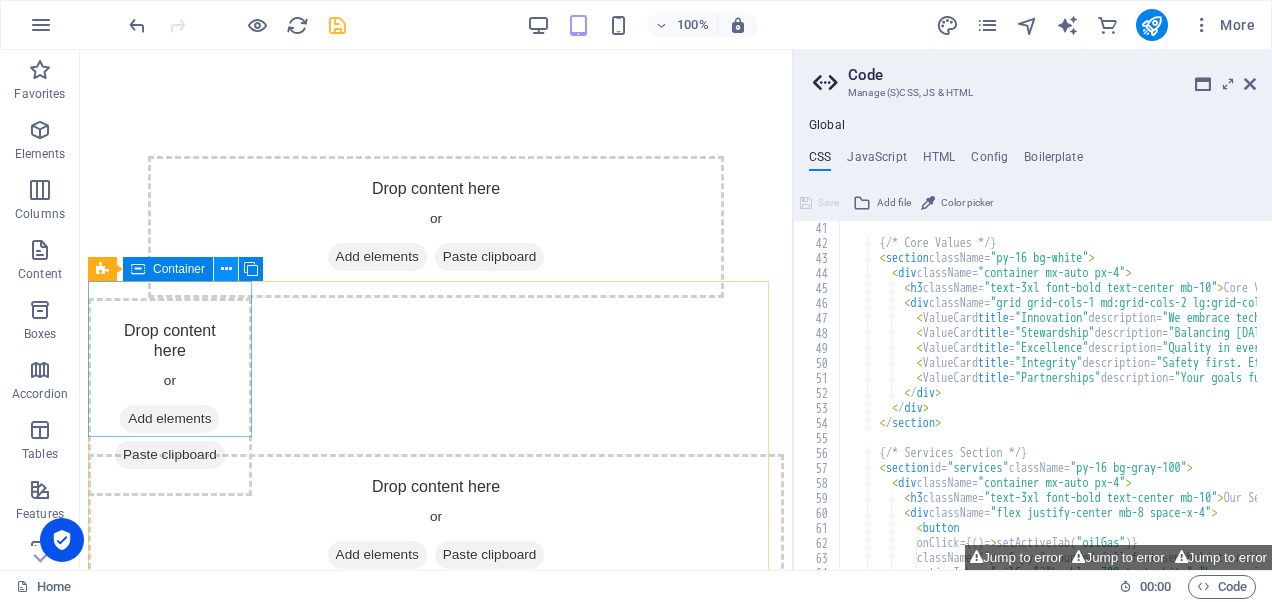 click at bounding box center (226, 269) 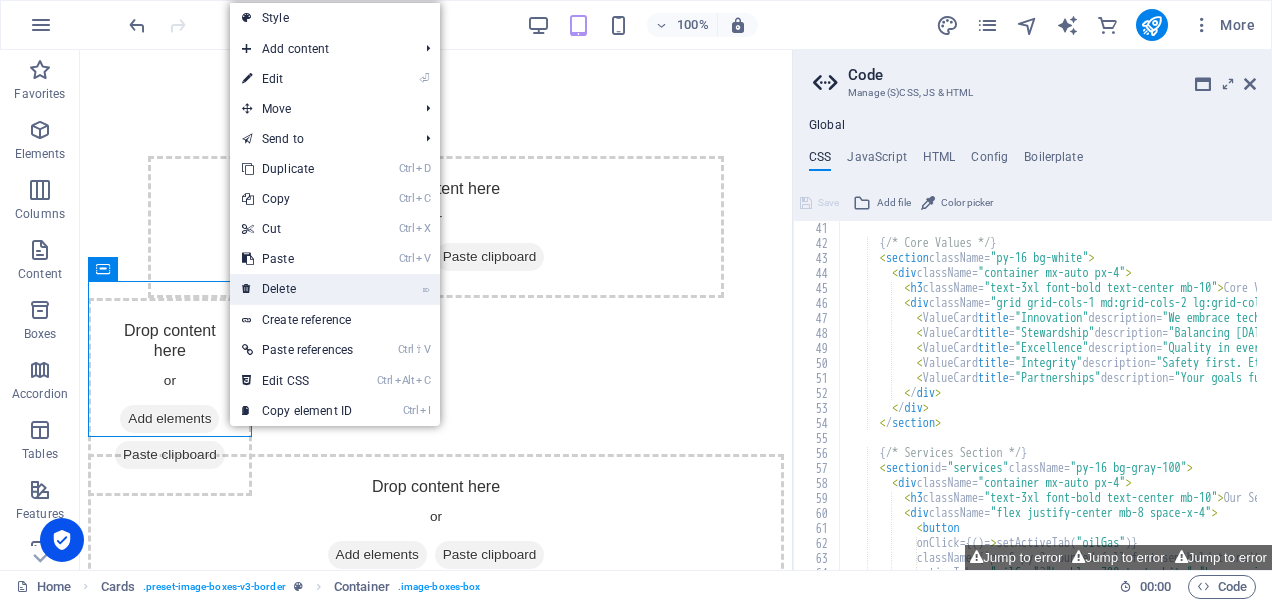 click on "⌦  Delete" at bounding box center (297, 289) 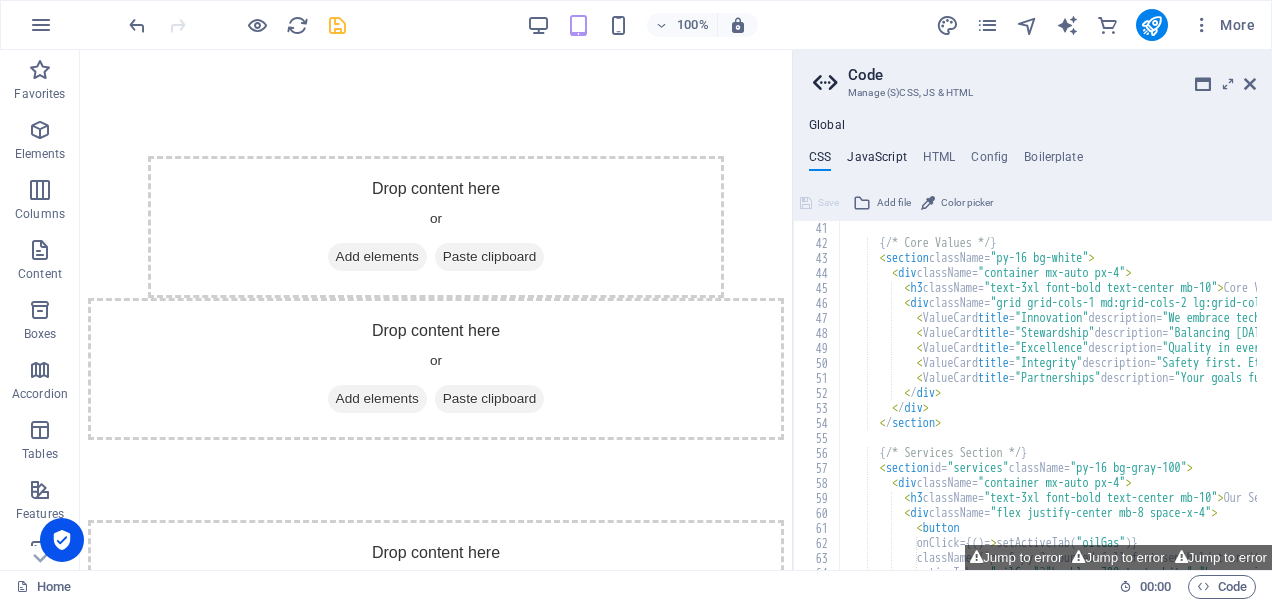 click on "JavaScript" at bounding box center [876, 161] 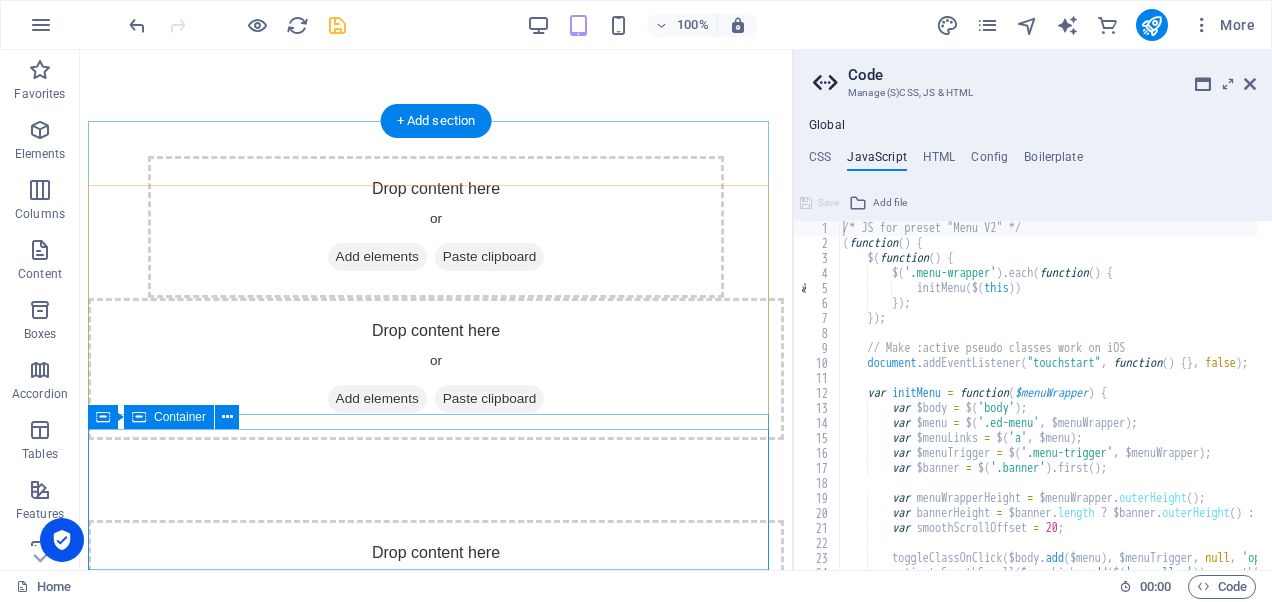 scroll, scrollTop: 668, scrollLeft: 0, axis: vertical 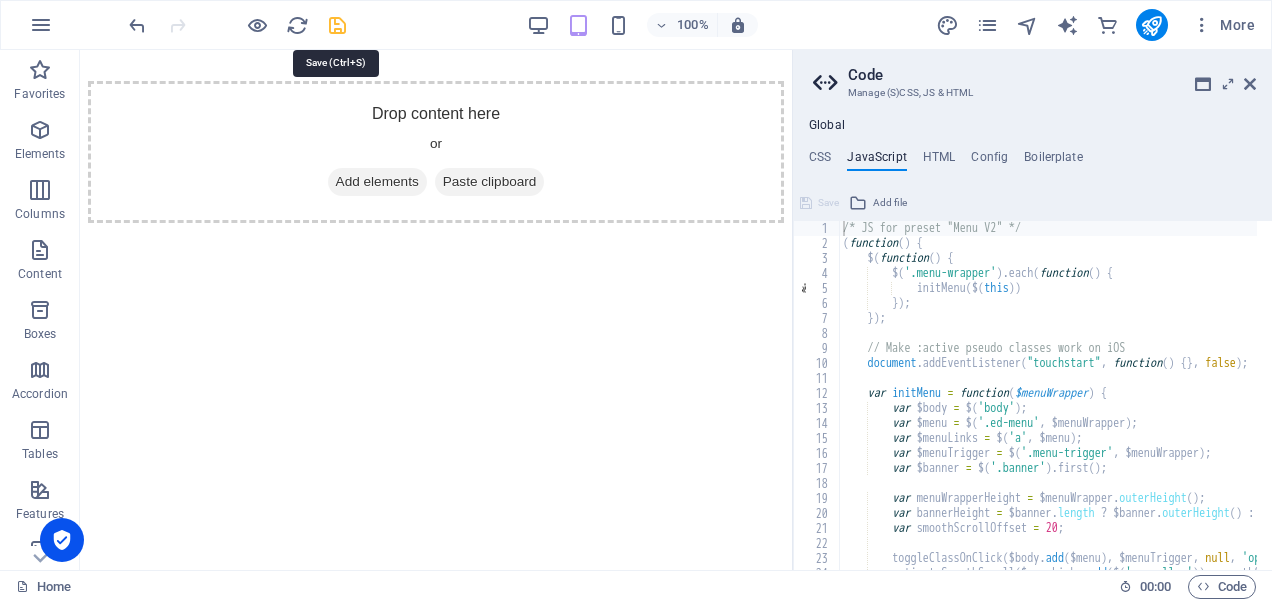 click at bounding box center (337, 25) 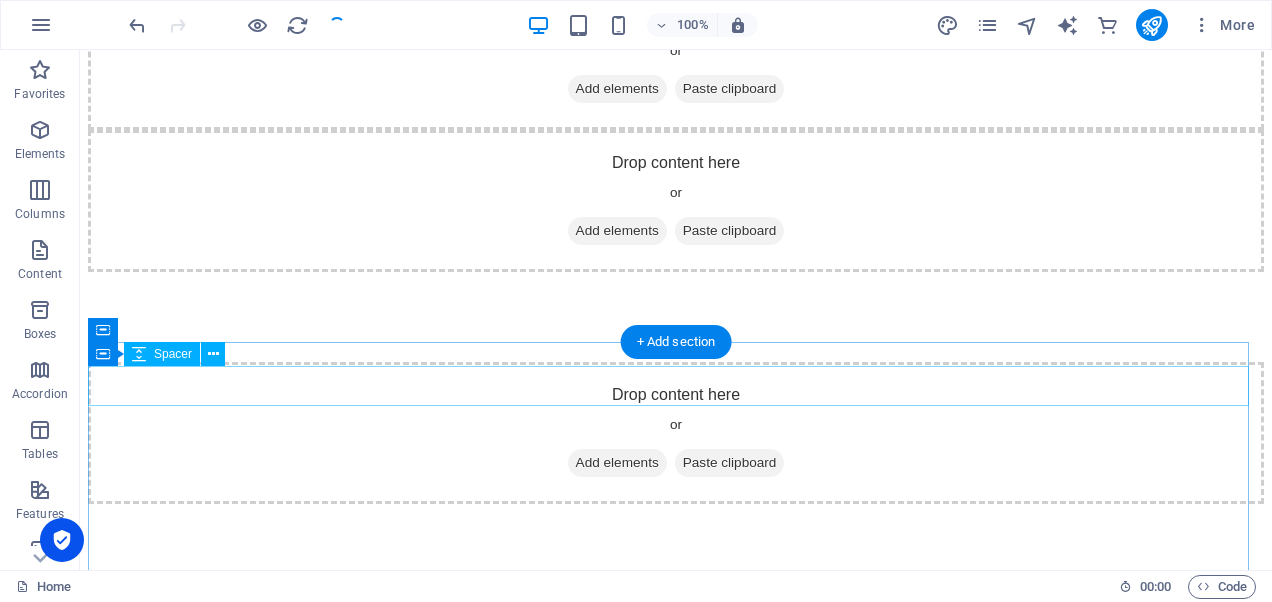 scroll, scrollTop: 0, scrollLeft: 0, axis: both 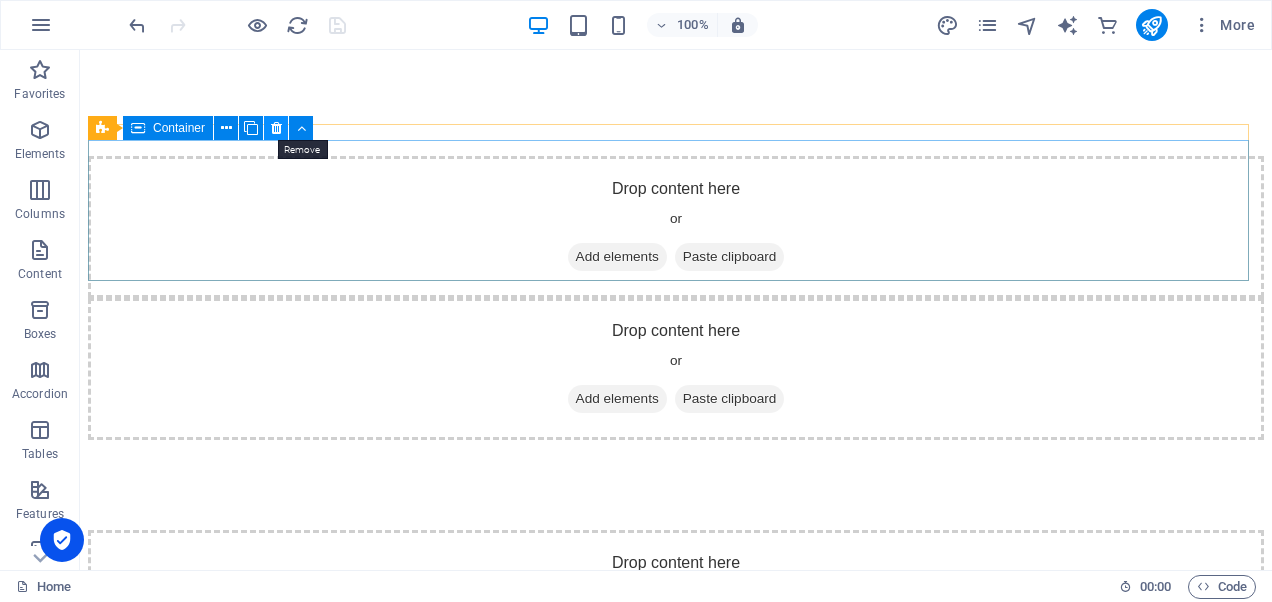 click at bounding box center (276, 128) 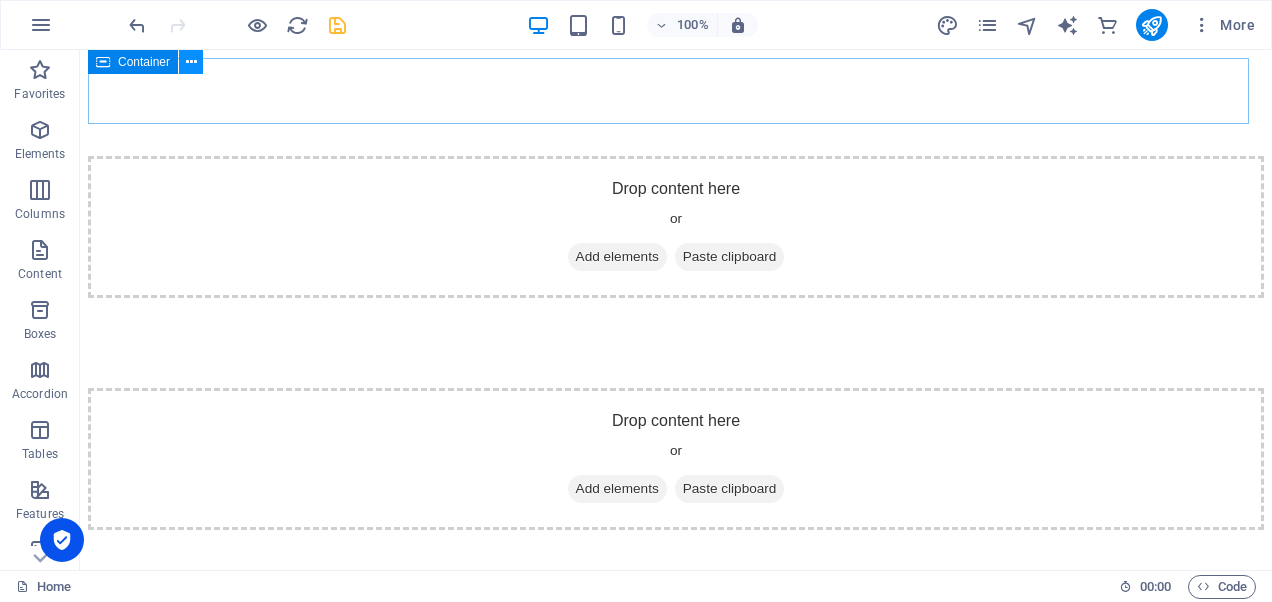 click at bounding box center [191, 62] 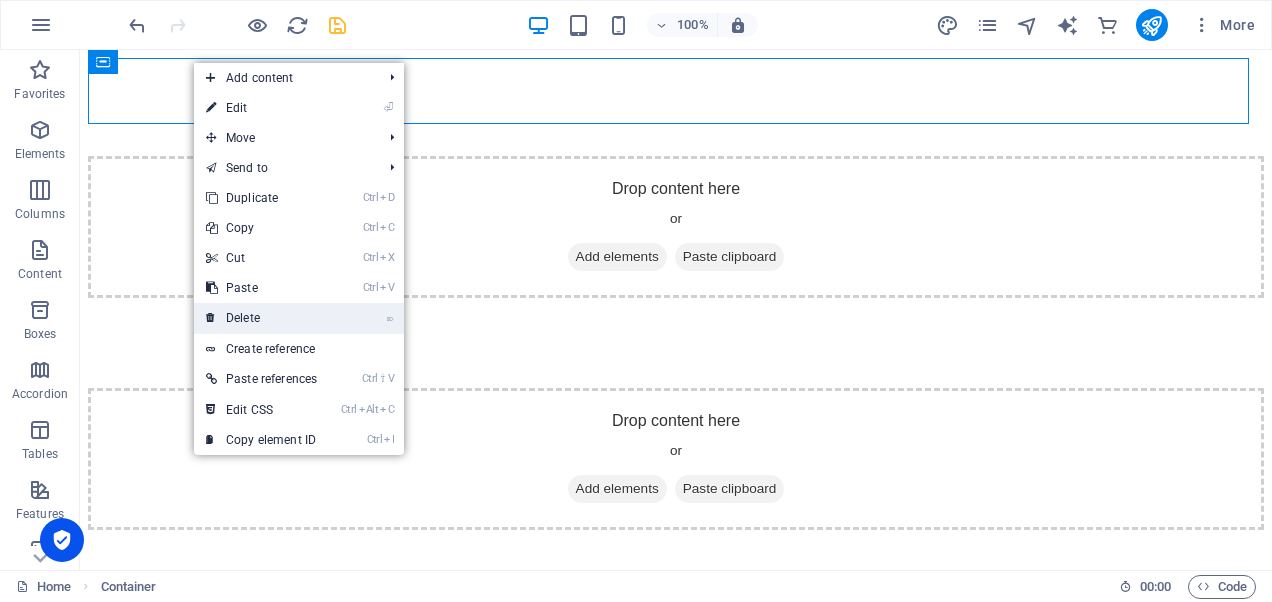 click on "⌦  Delete" at bounding box center (261, 318) 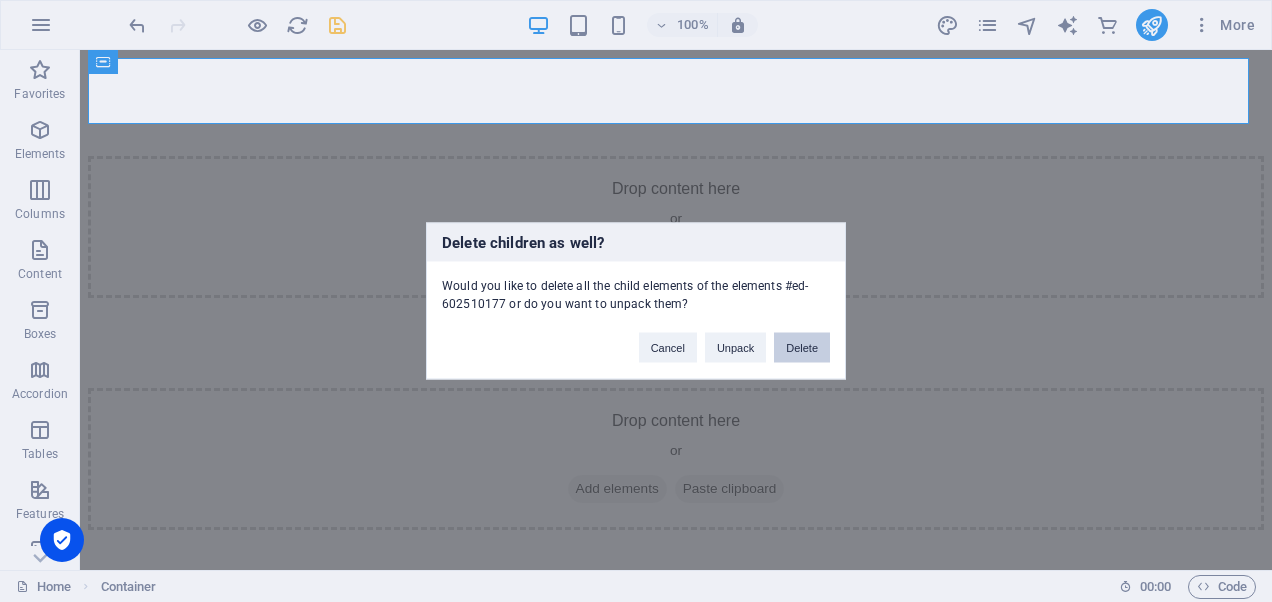 click on "Delete" at bounding box center (802, 348) 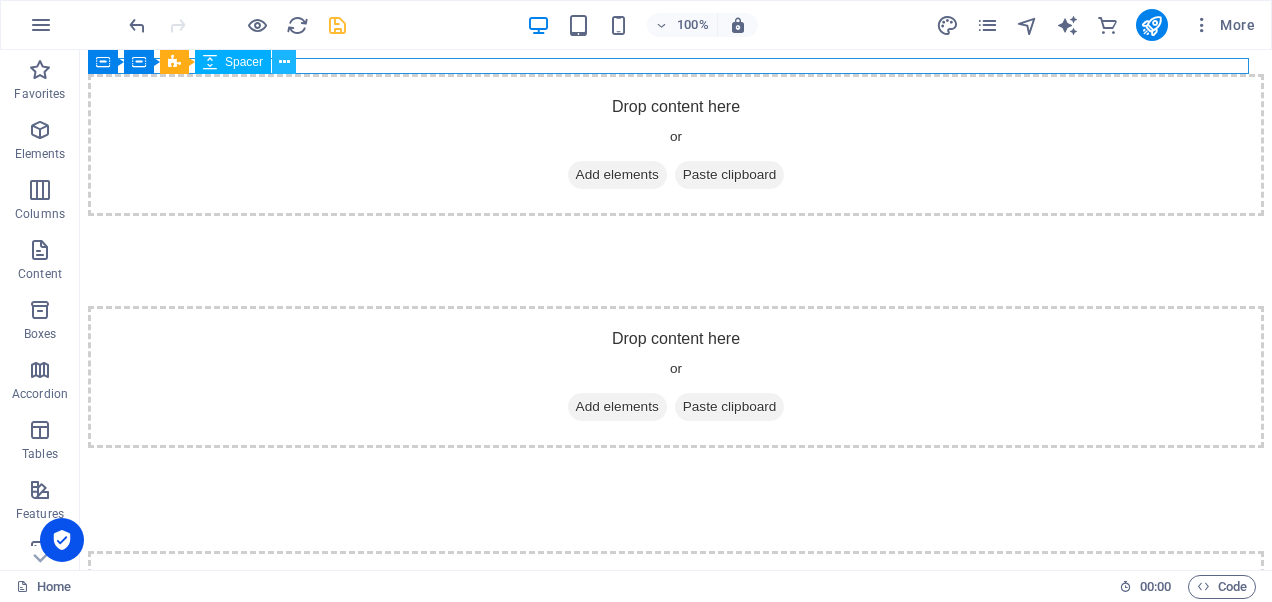 click at bounding box center [284, 62] 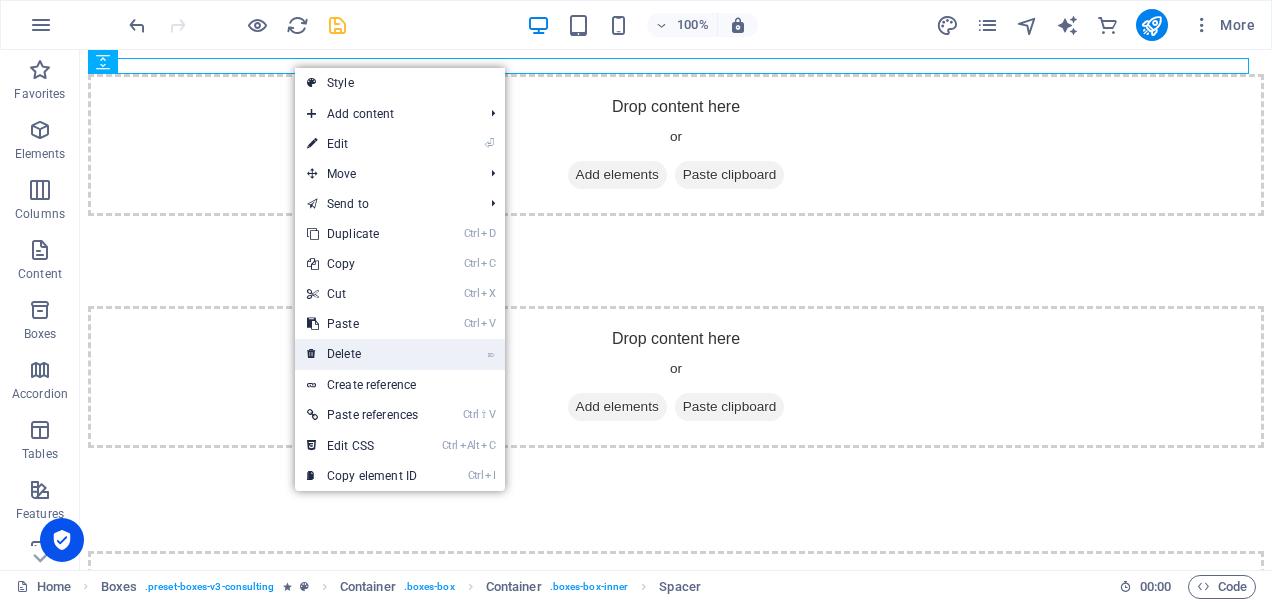 drag, startPoint x: 276, startPoint y: 306, endPoint x: 356, endPoint y: 356, distance: 94.33981 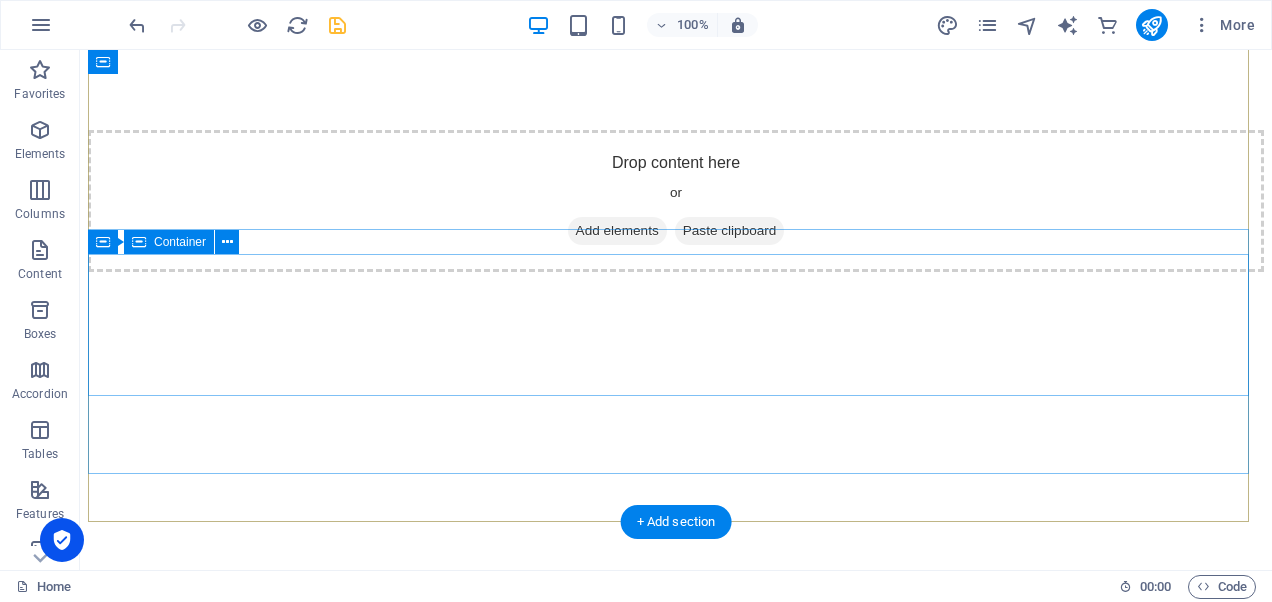 scroll, scrollTop: 606, scrollLeft: 0, axis: vertical 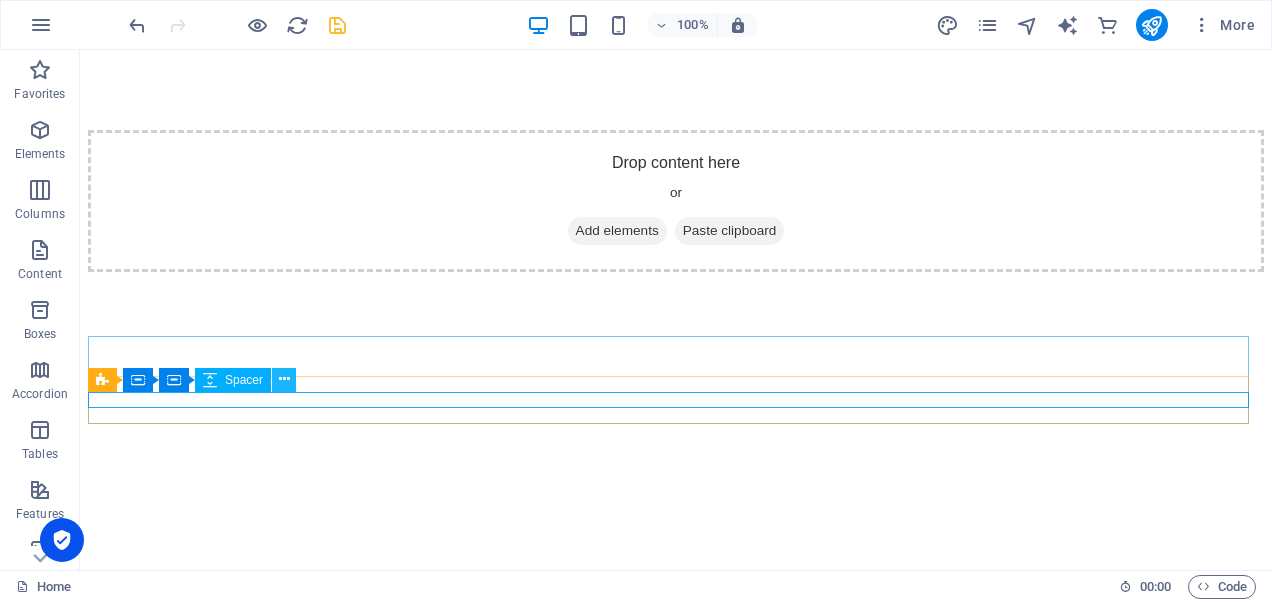 click at bounding box center (284, 379) 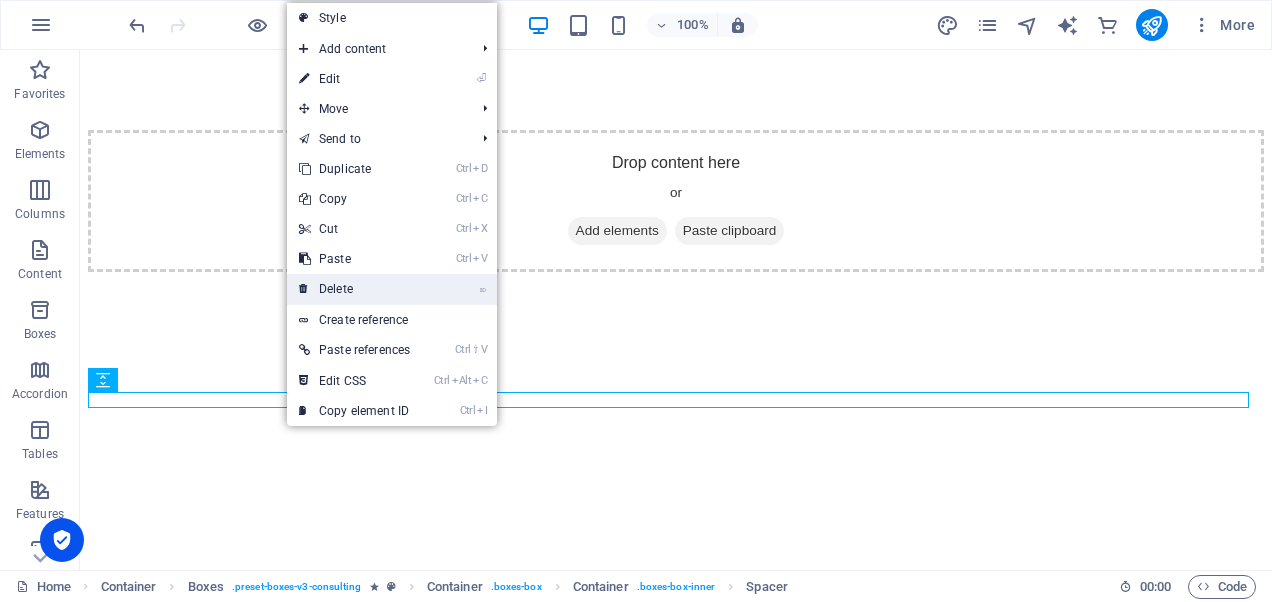 drag, startPoint x: 330, startPoint y: 277, endPoint x: 246, endPoint y: 228, distance: 97.24711 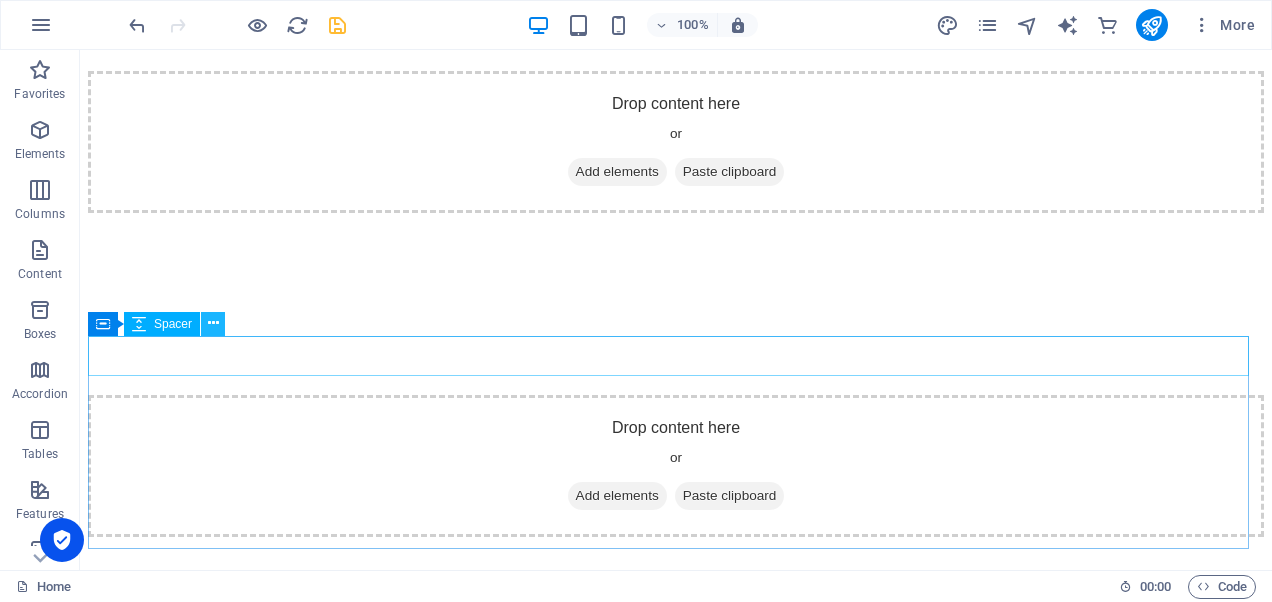 click at bounding box center (213, 323) 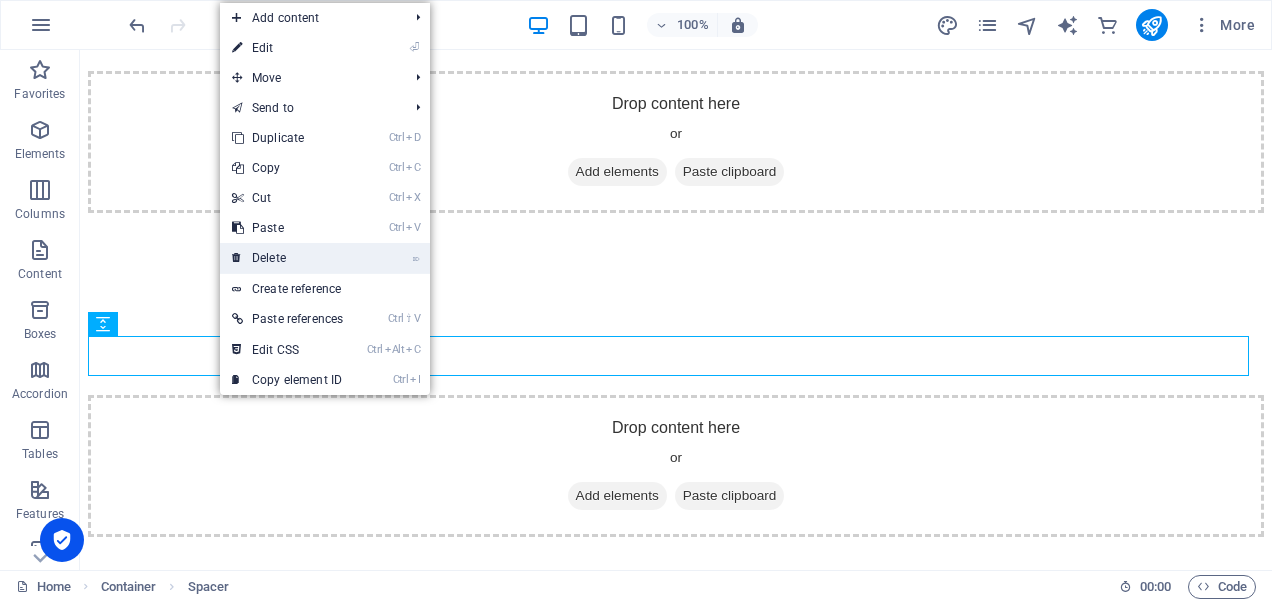click on "⌦  Delete" at bounding box center (287, 258) 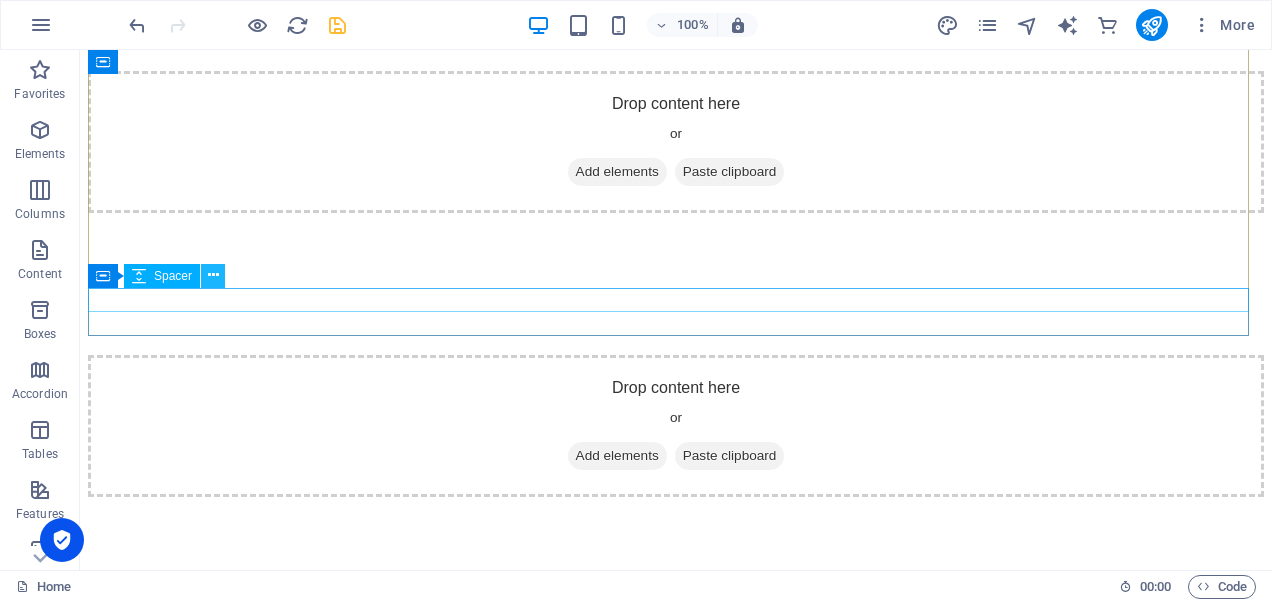 click at bounding box center [213, 275] 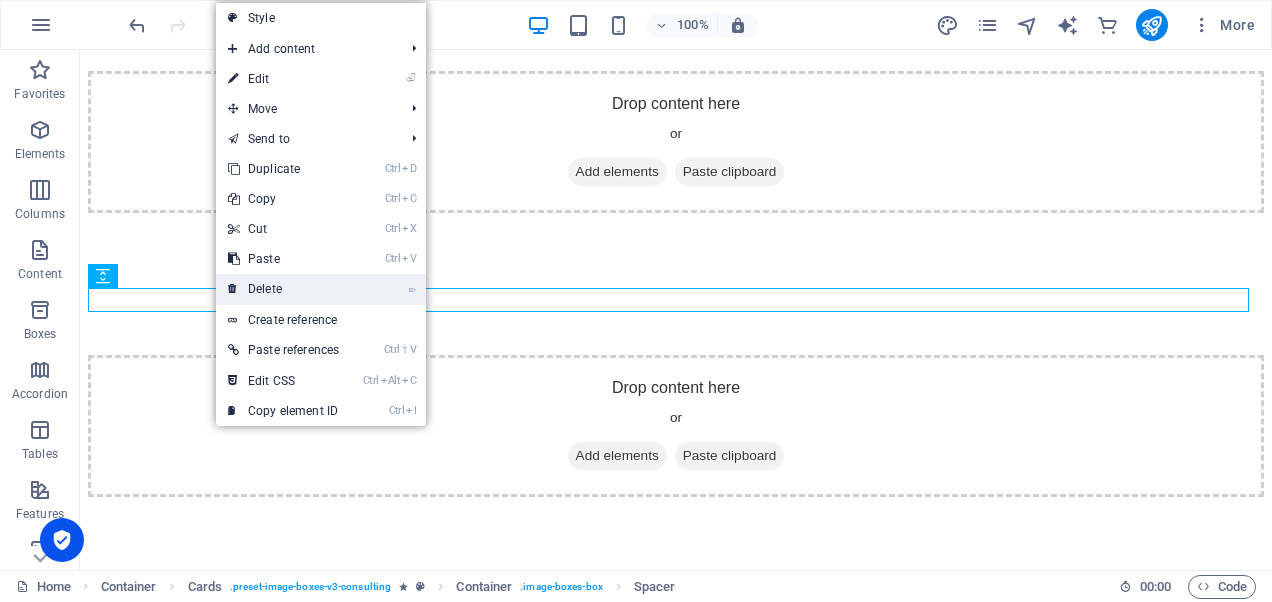 click at bounding box center (233, 289) 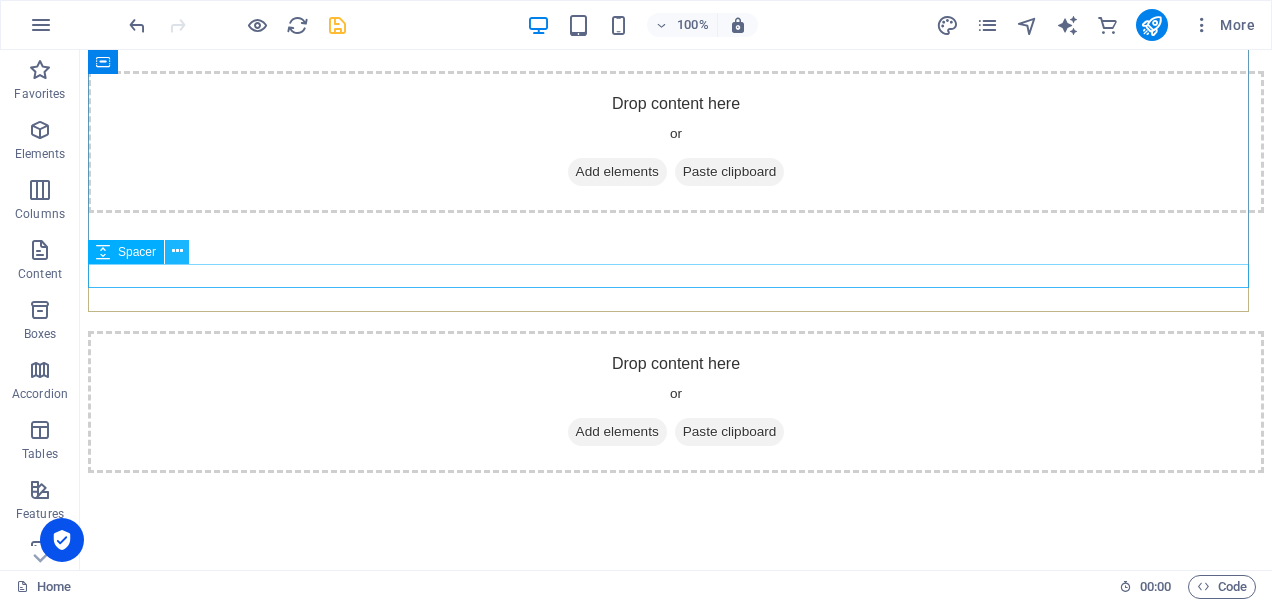 click at bounding box center [177, 252] 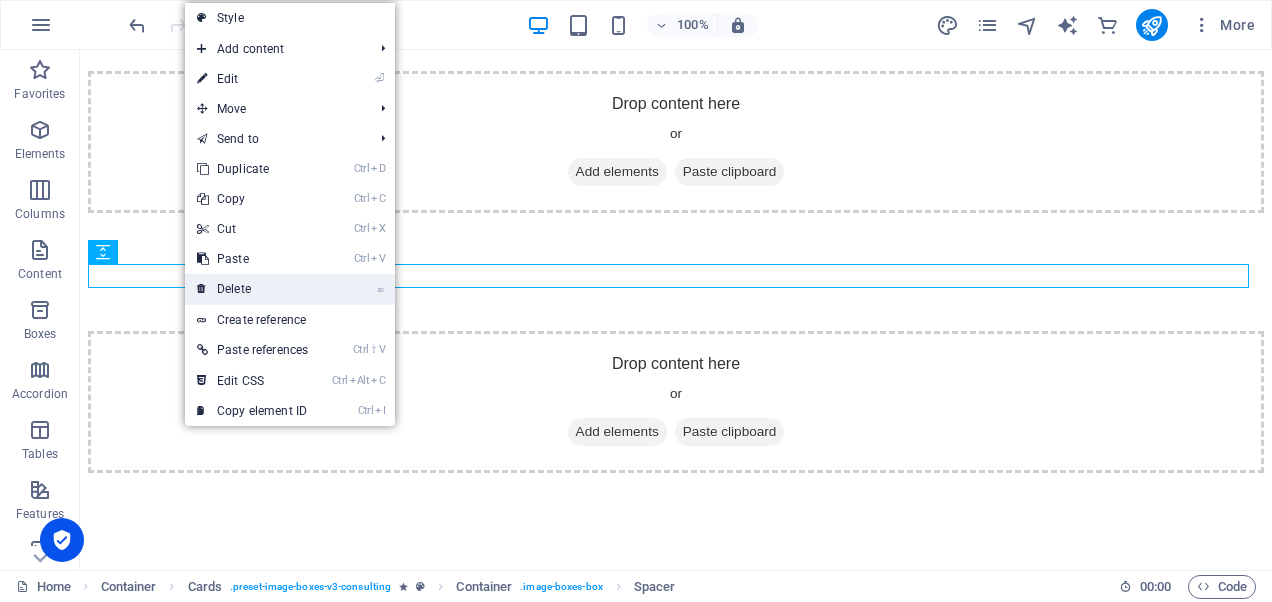 click on "⌦  Delete" at bounding box center [252, 289] 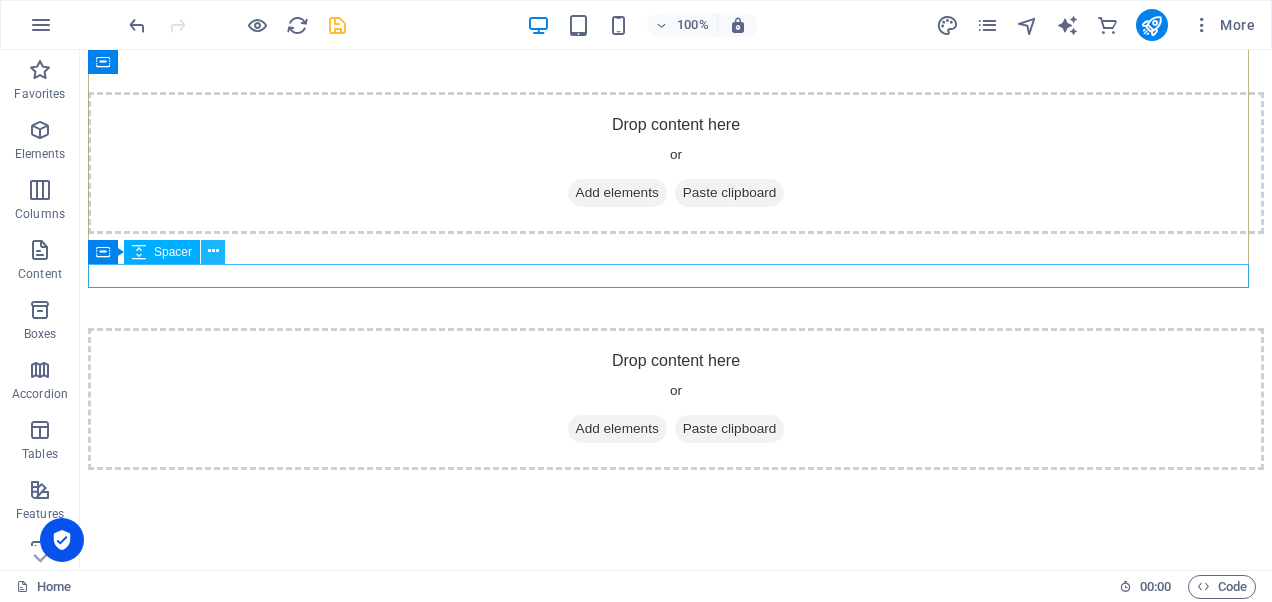 click at bounding box center (213, 251) 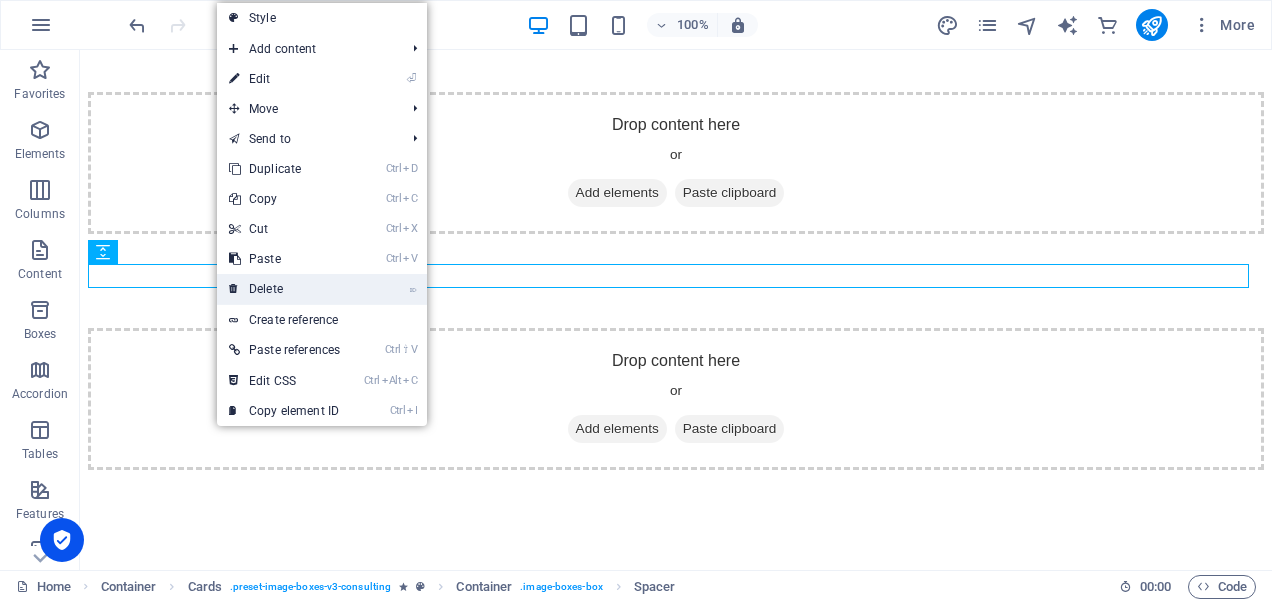 click at bounding box center (234, 289) 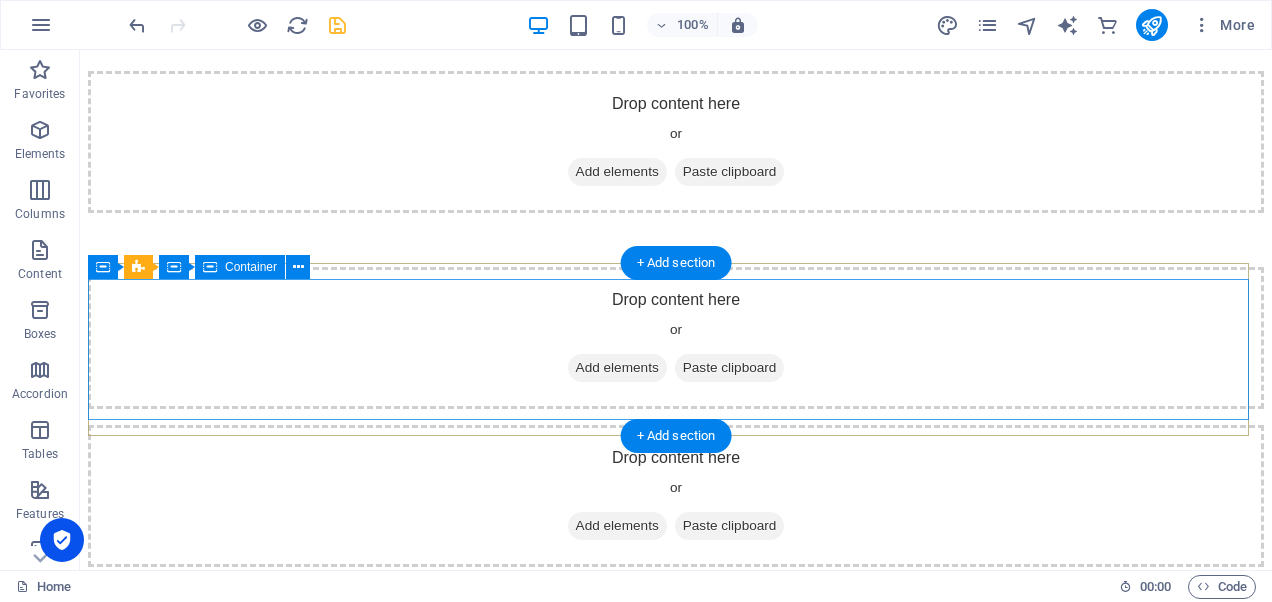 scroll, scrollTop: 761, scrollLeft: 0, axis: vertical 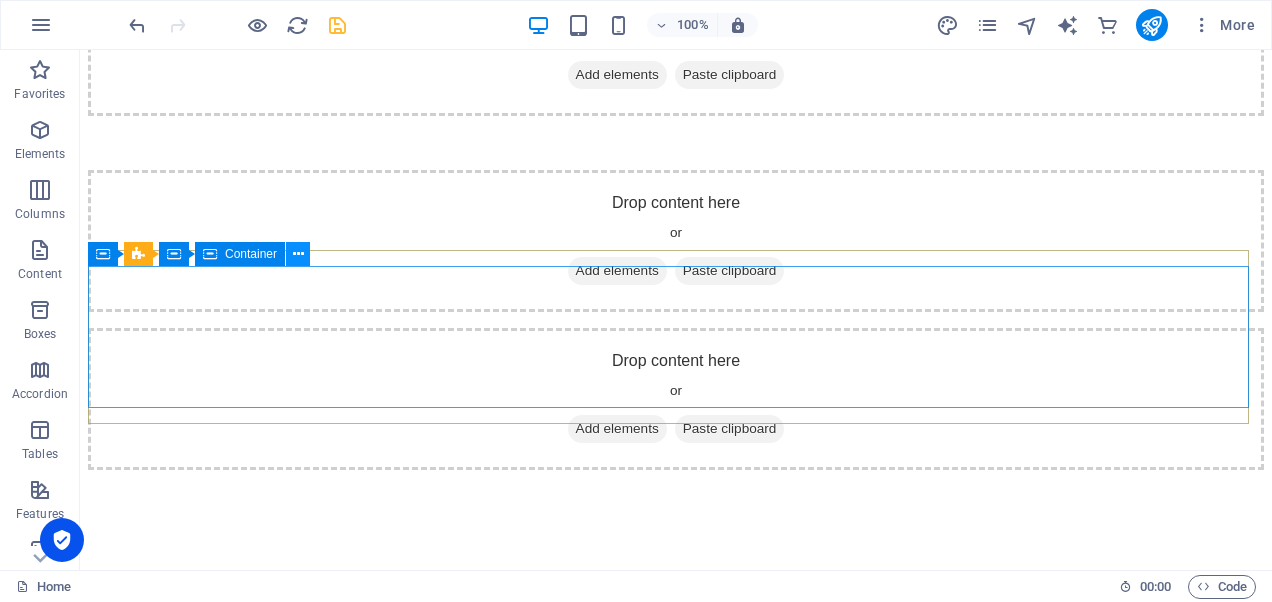 click at bounding box center (298, 254) 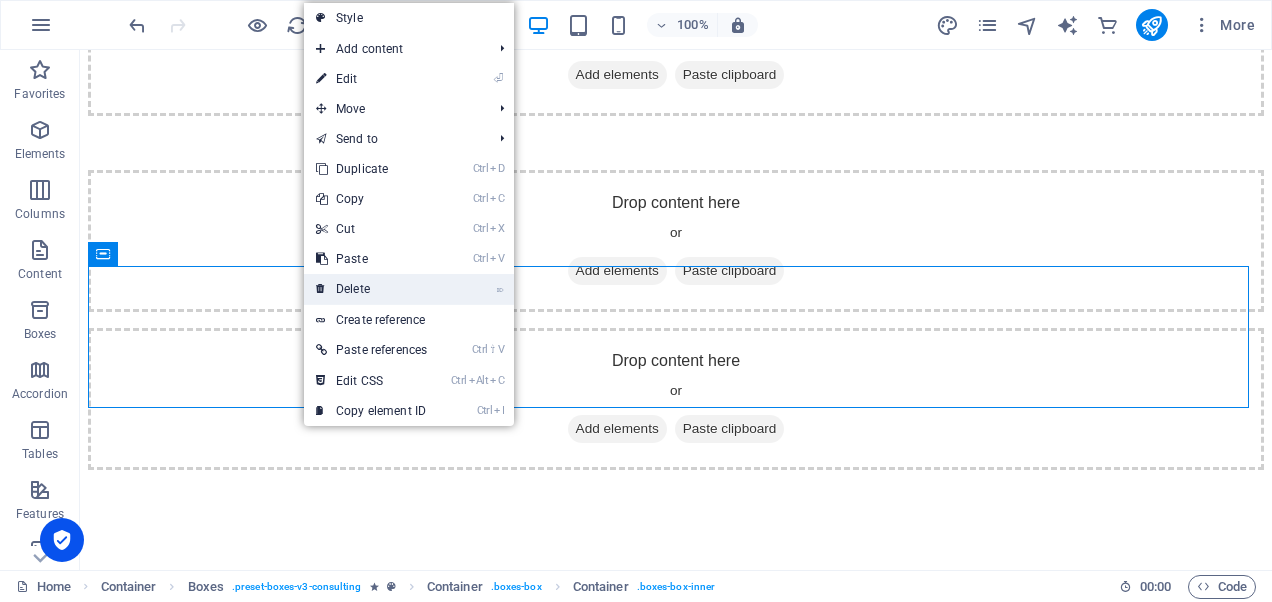 click on "⌦  Delete" at bounding box center [371, 289] 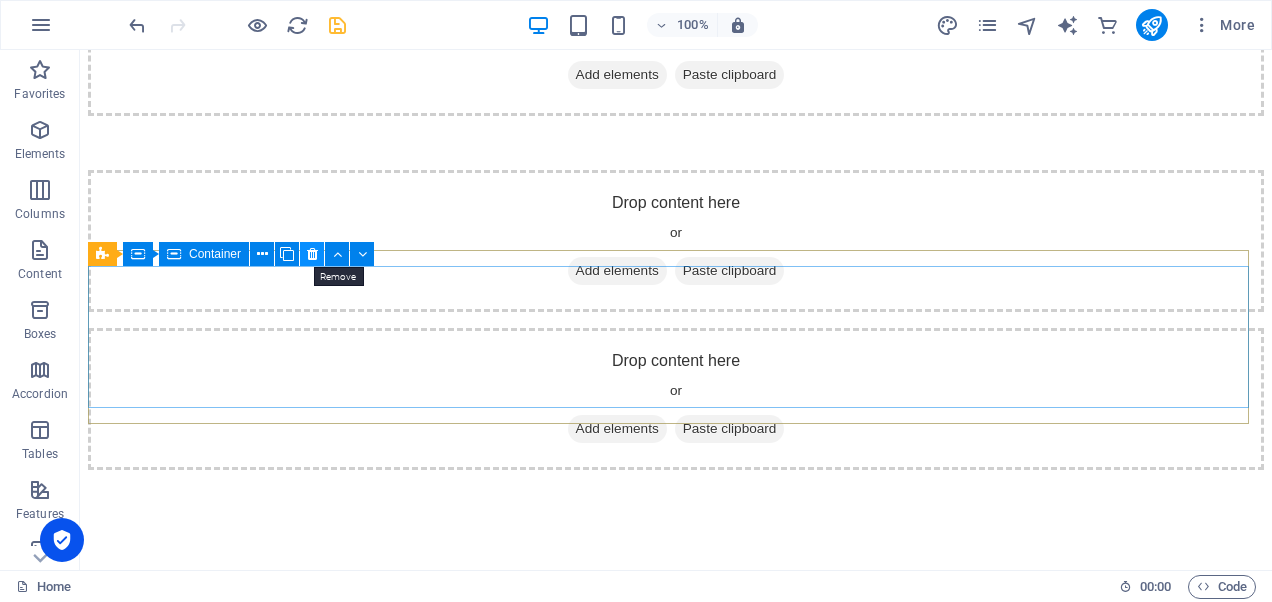 click at bounding box center (312, 254) 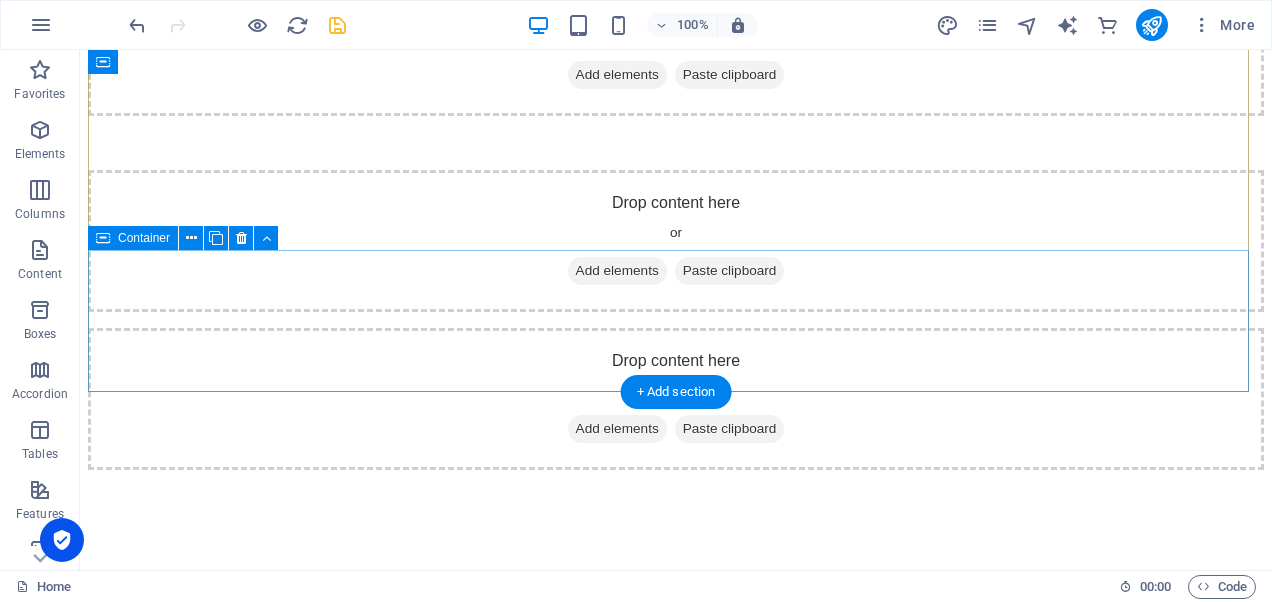 scroll, scrollTop: 620, scrollLeft: 0, axis: vertical 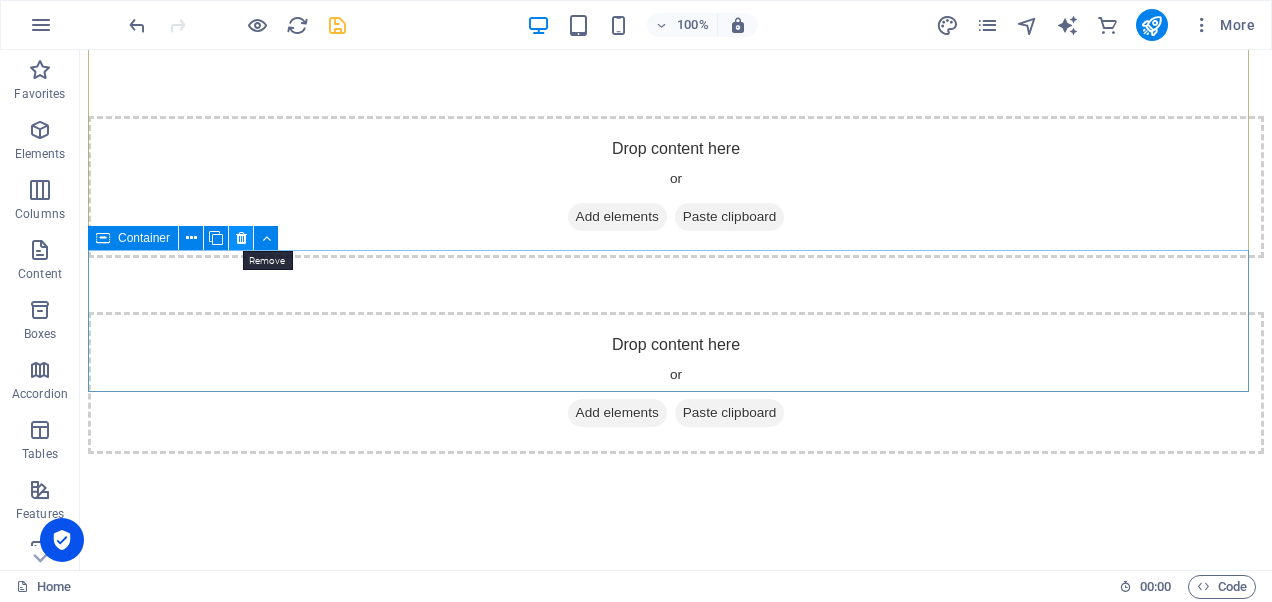 click at bounding box center (241, 238) 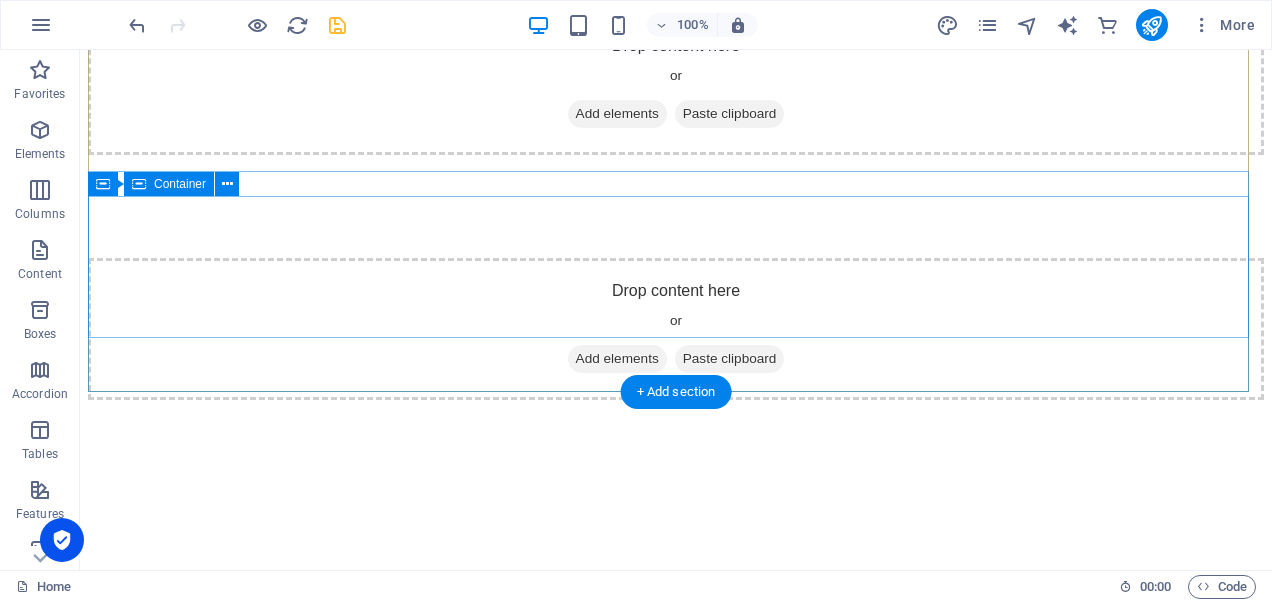scroll, scrollTop: 478, scrollLeft: 0, axis: vertical 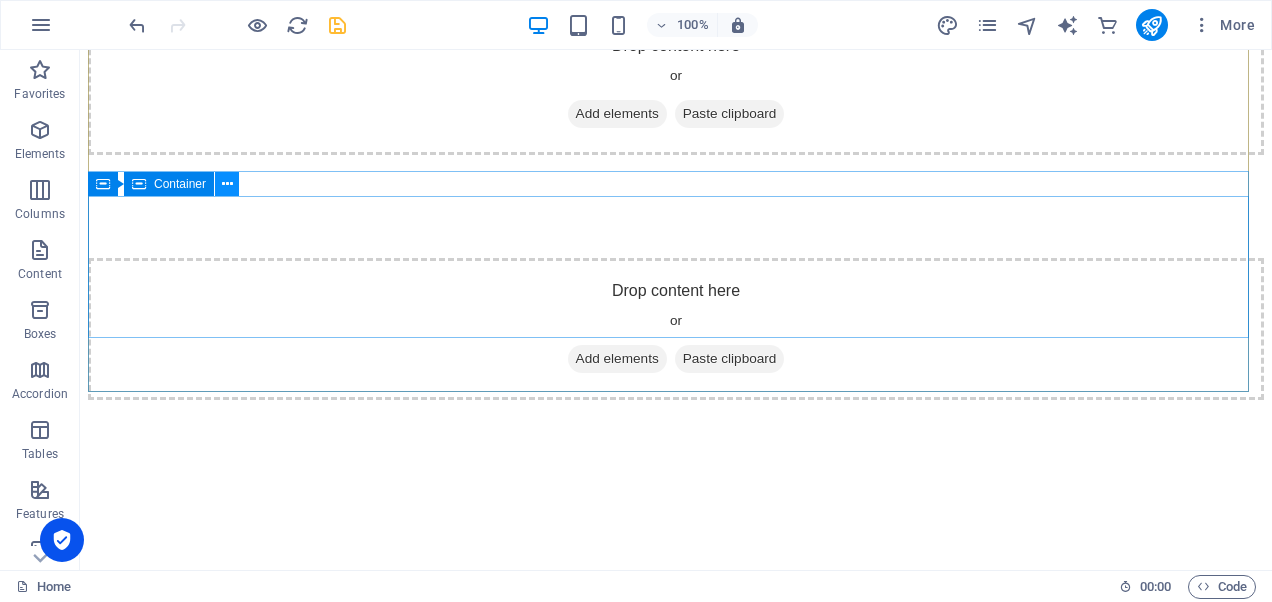 click at bounding box center (227, 184) 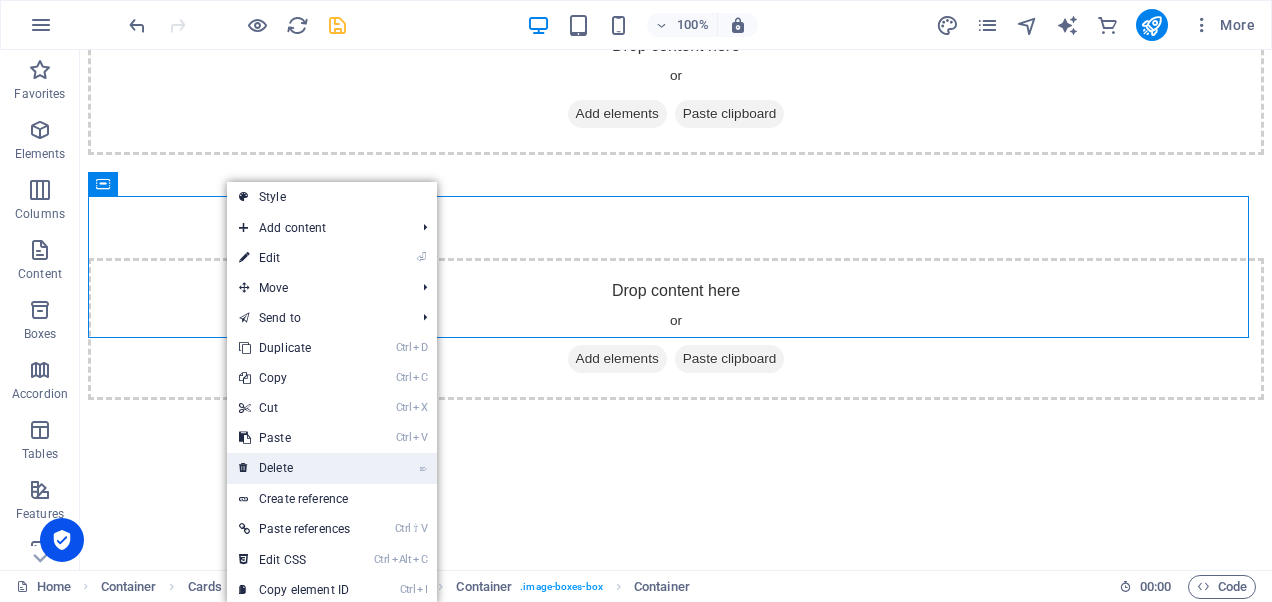 click on "⌦  Delete" at bounding box center [294, 468] 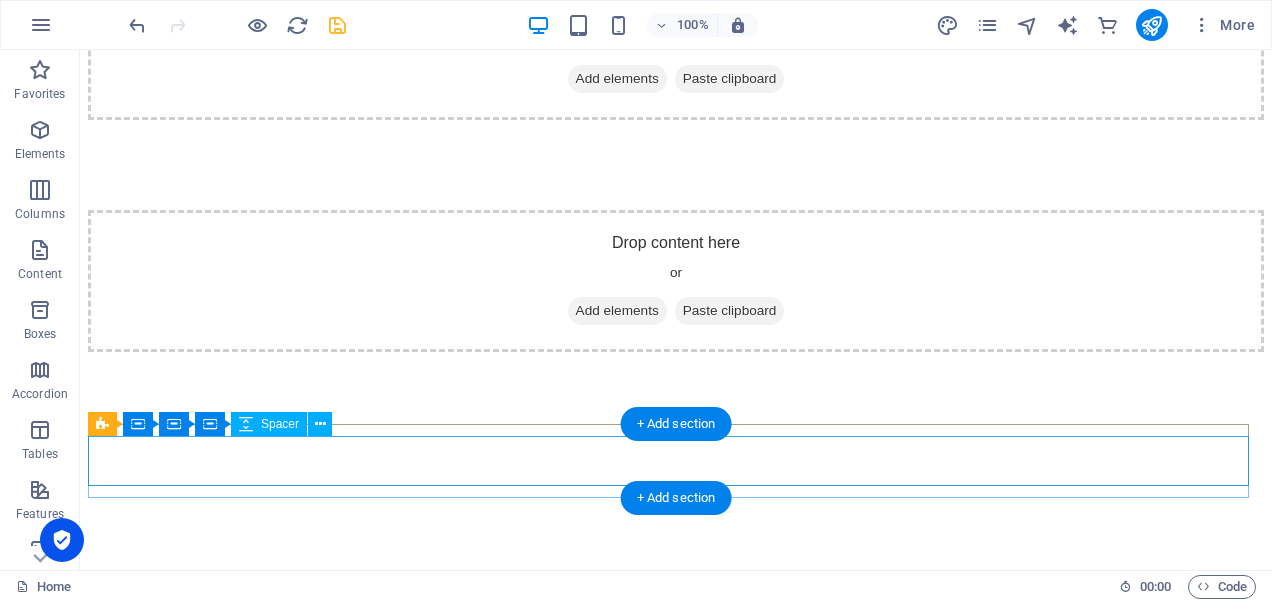 scroll, scrollTop: 282, scrollLeft: 0, axis: vertical 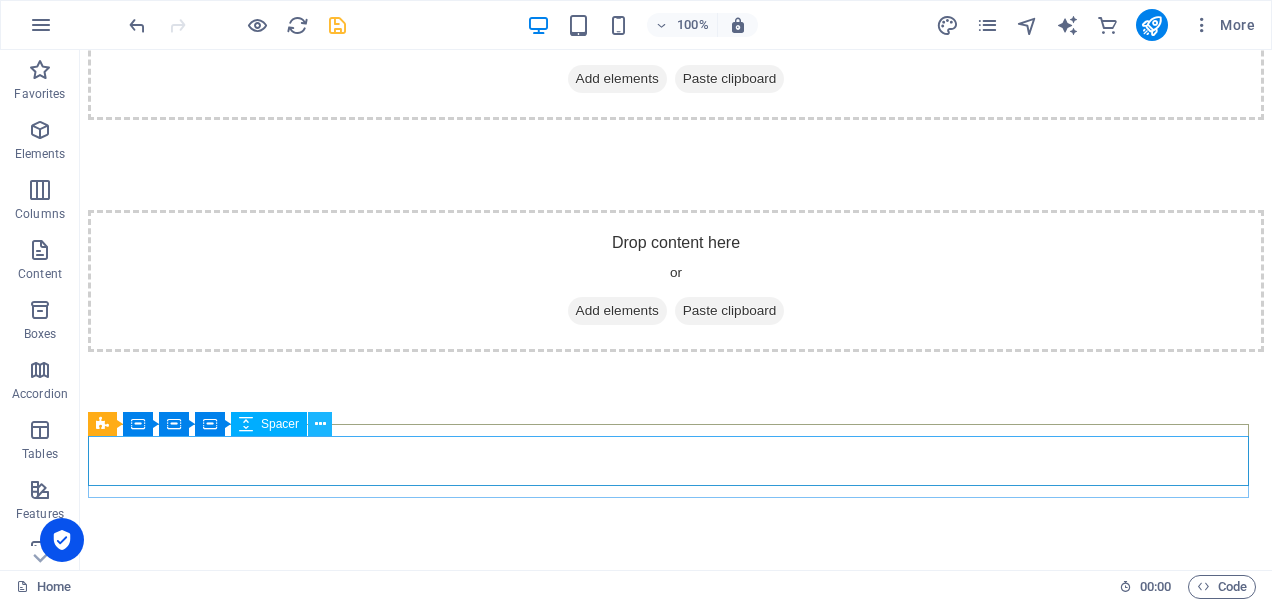click at bounding box center [320, 424] 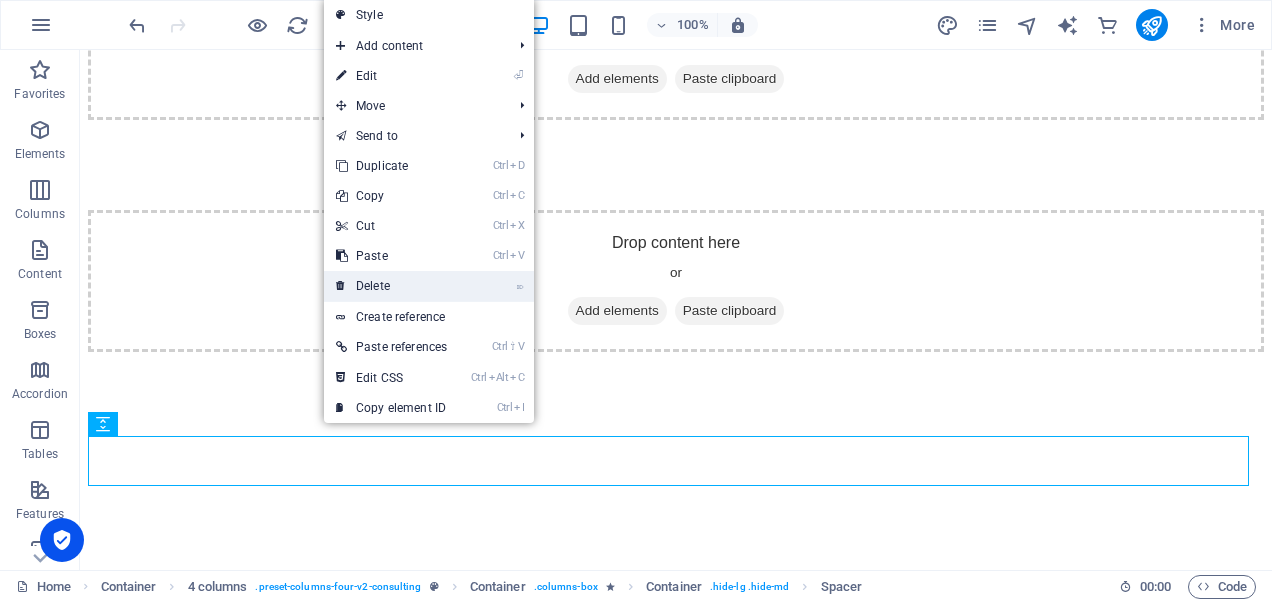 drag, startPoint x: 292, startPoint y: 224, endPoint x: 372, endPoint y: 274, distance: 94.33981 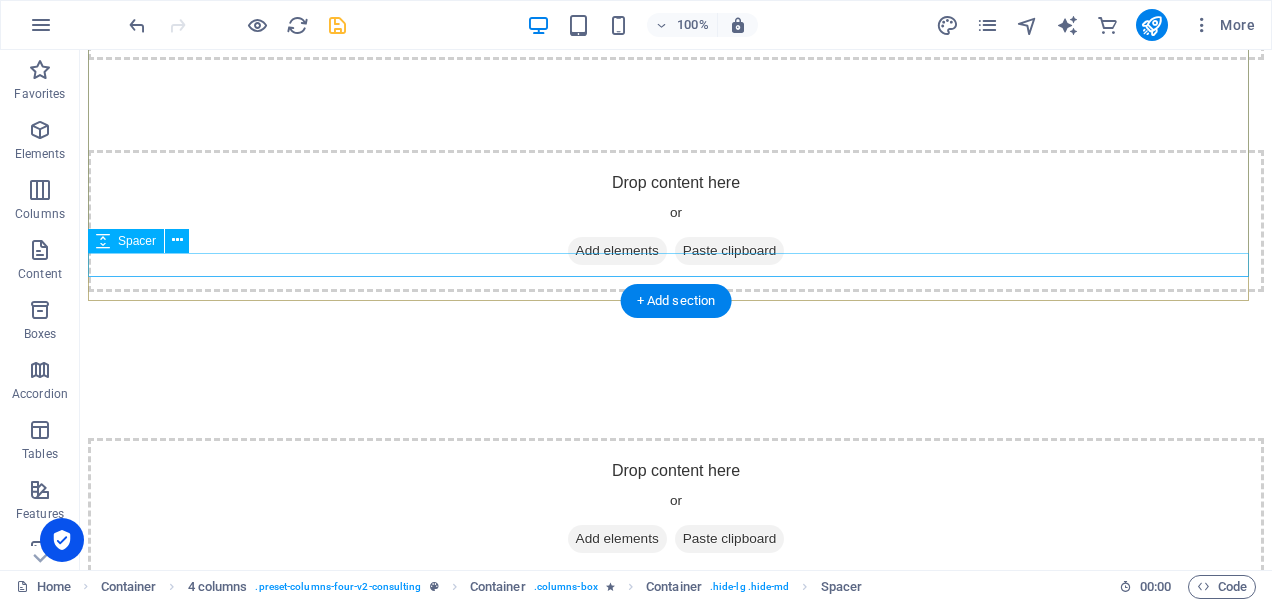 scroll, scrollTop: 373, scrollLeft: 0, axis: vertical 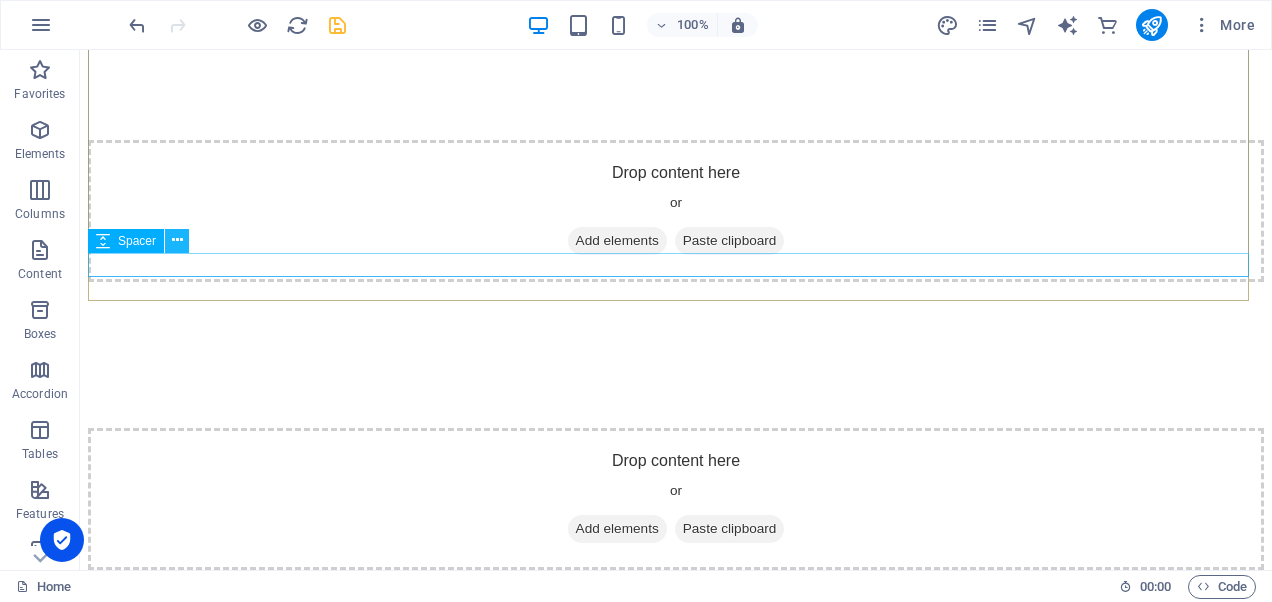 click at bounding box center (177, 240) 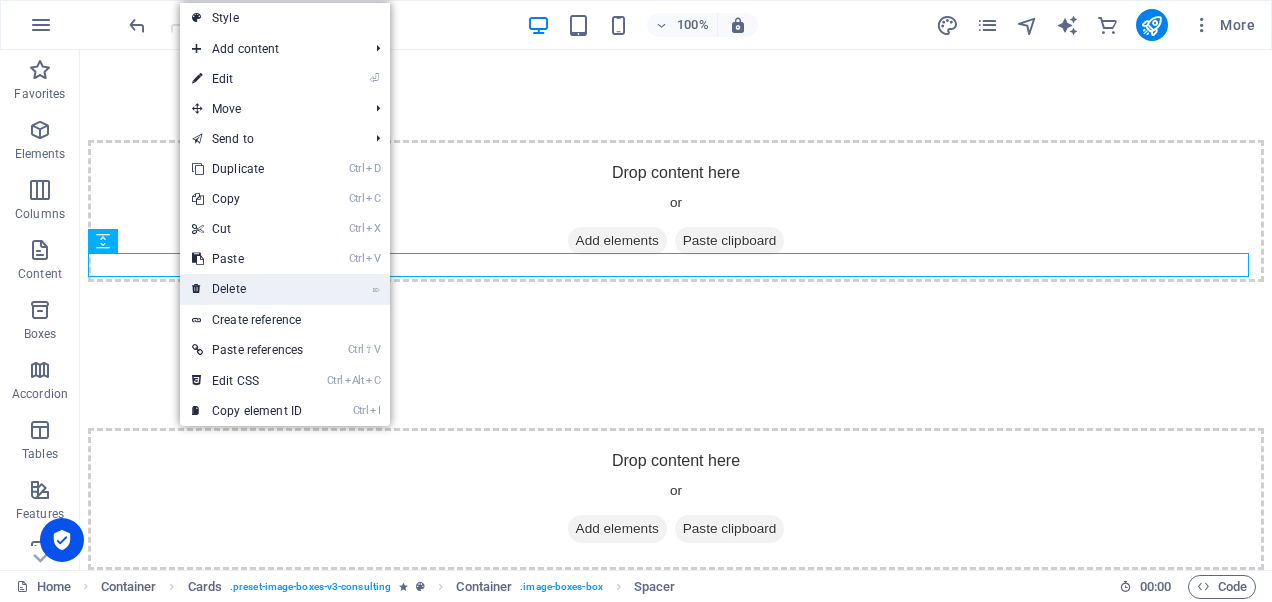 click on "⌦  Delete" at bounding box center [247, 289] 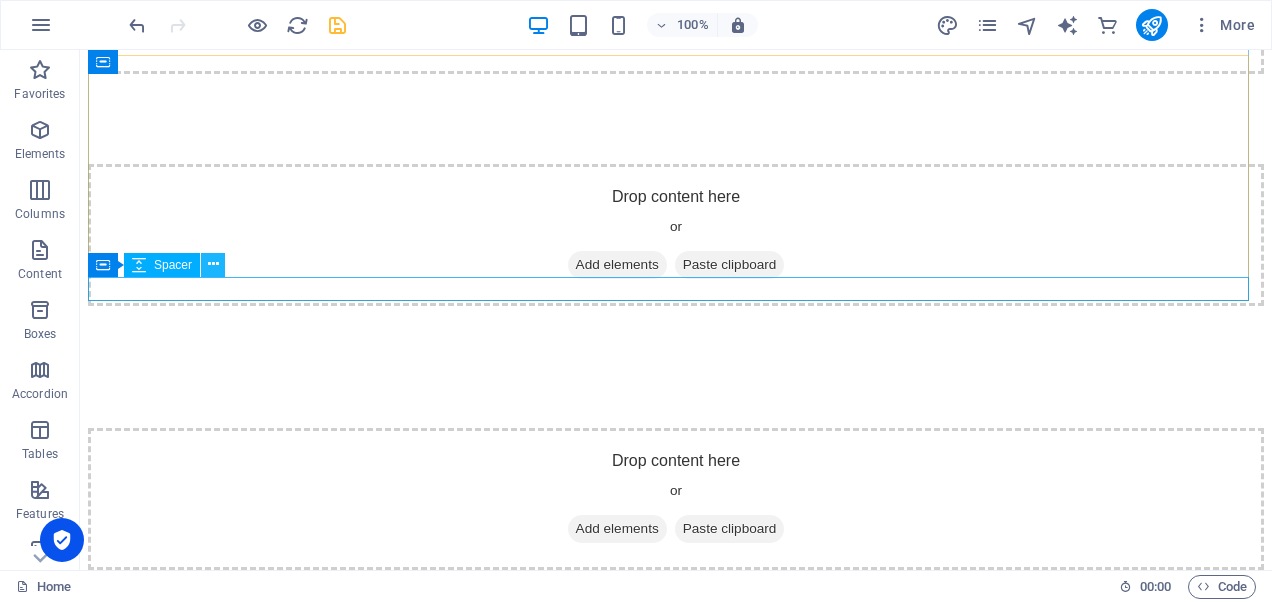 click at bounding box center [213, 264] 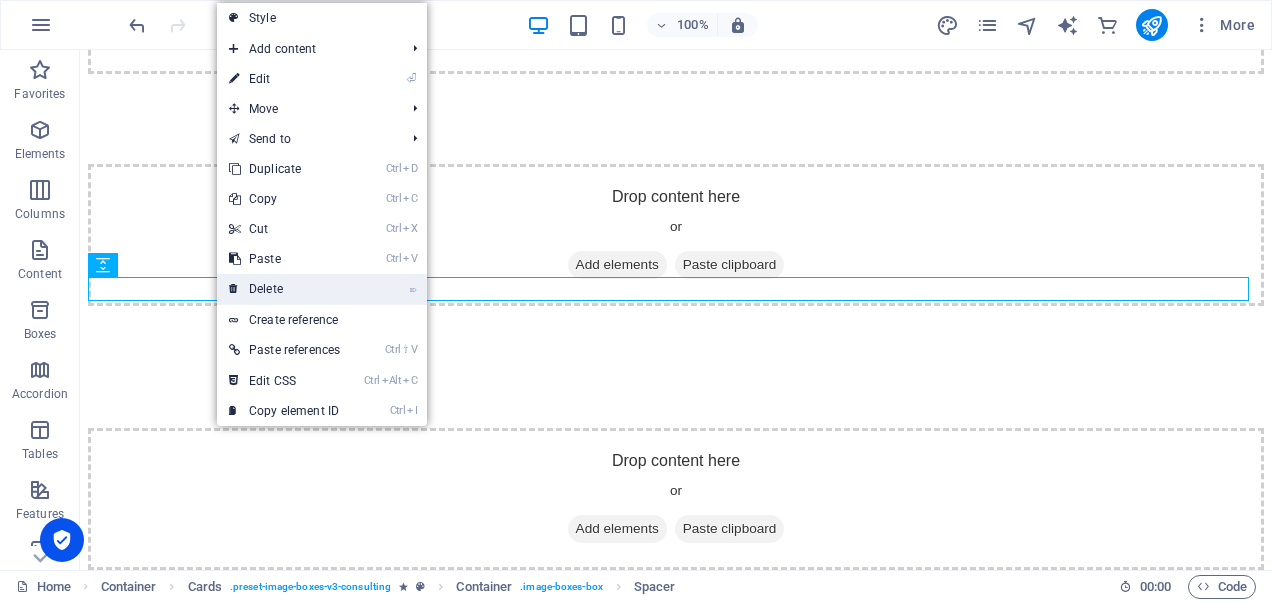 click at bounding box center [234, 289] 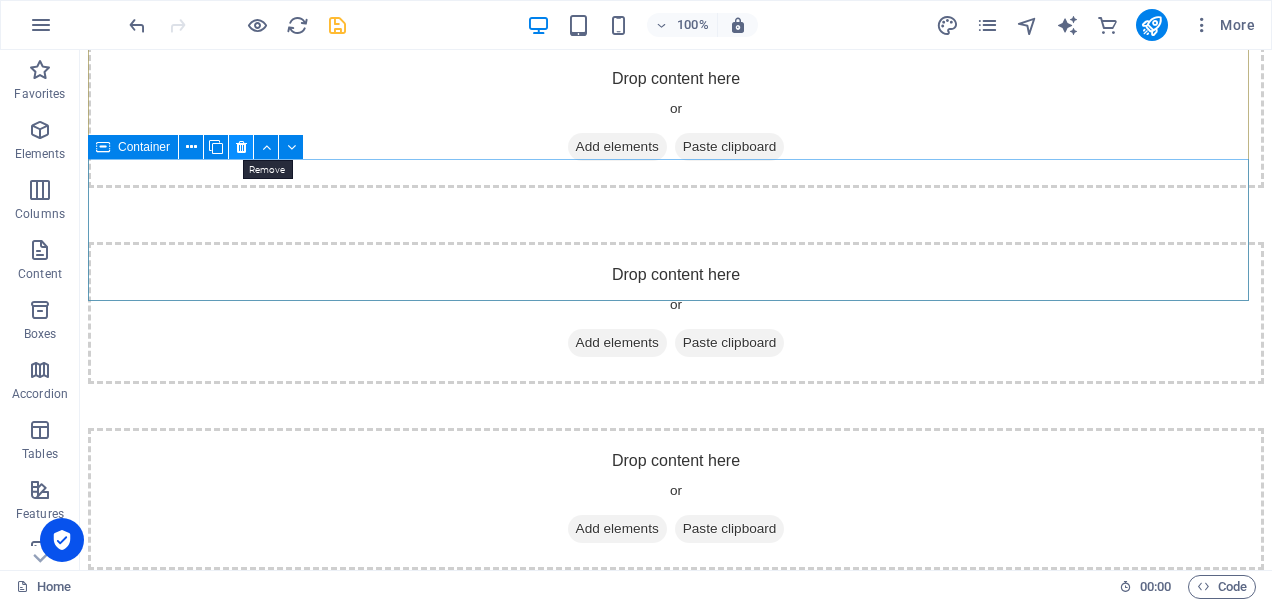 drag, startPoint x: 160, startPoint y: 97, endPoint x: 240, endPoint y: 147, distance: 94.33981 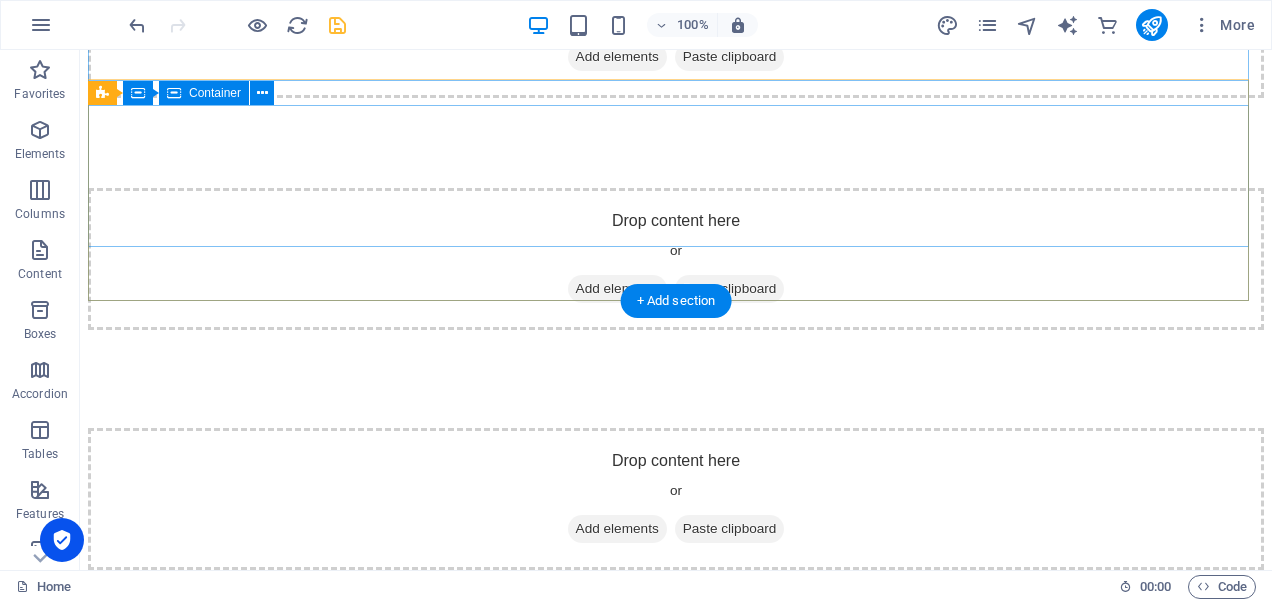 scroll, scrollTop: 325, scrollLeft: 0, axis: vertical 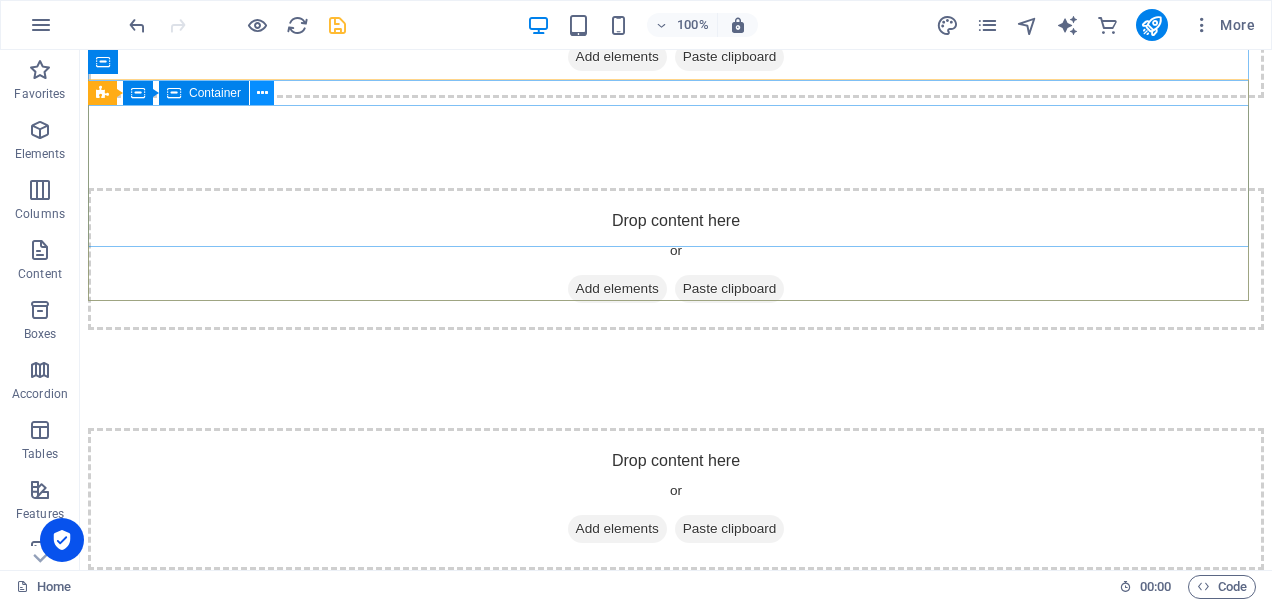 click at bounding box center (262, 93) 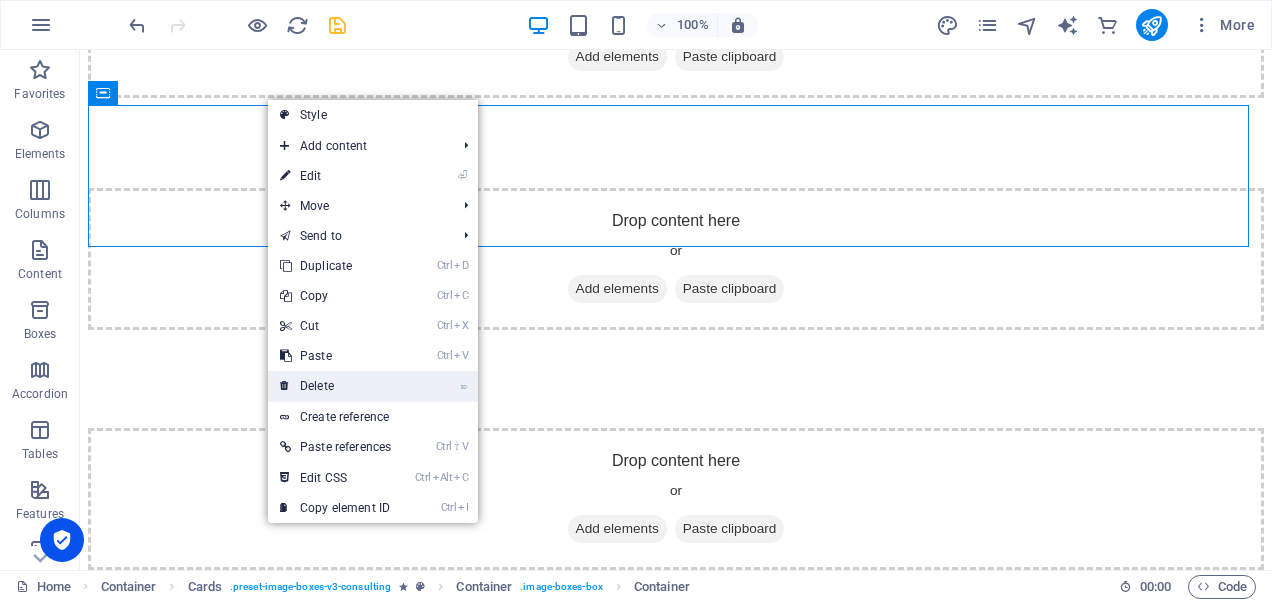 click on "⌦  Delete" at bounding box center (335, 386) 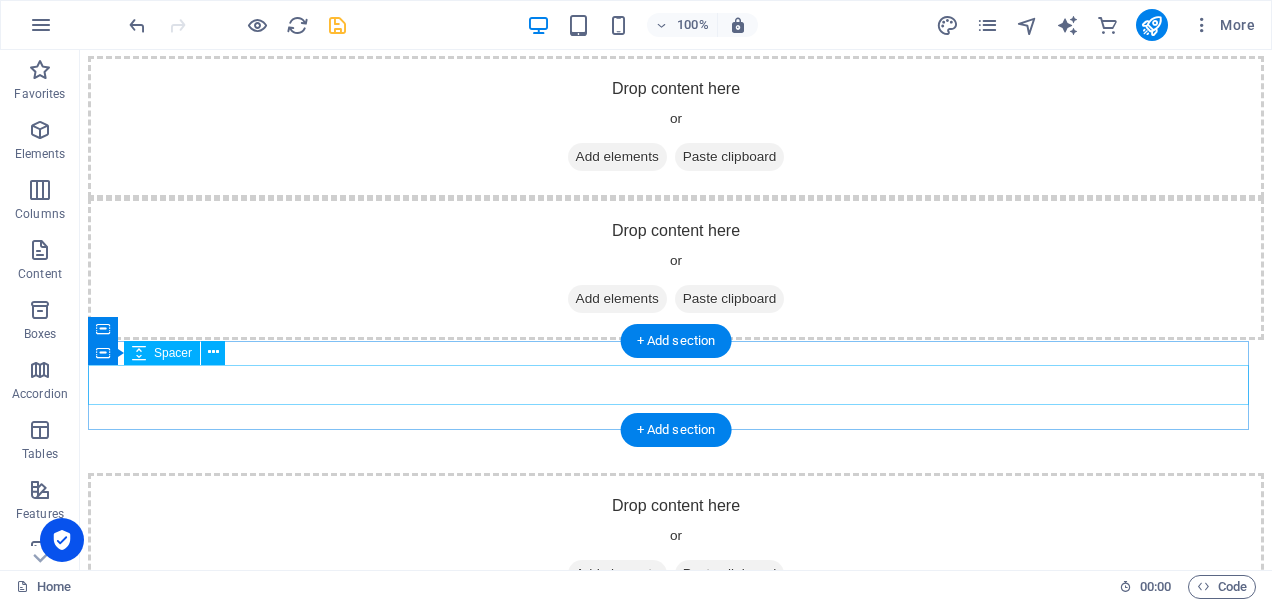scroll, scrollTop: 0, scrollLeft: 0, axis: both 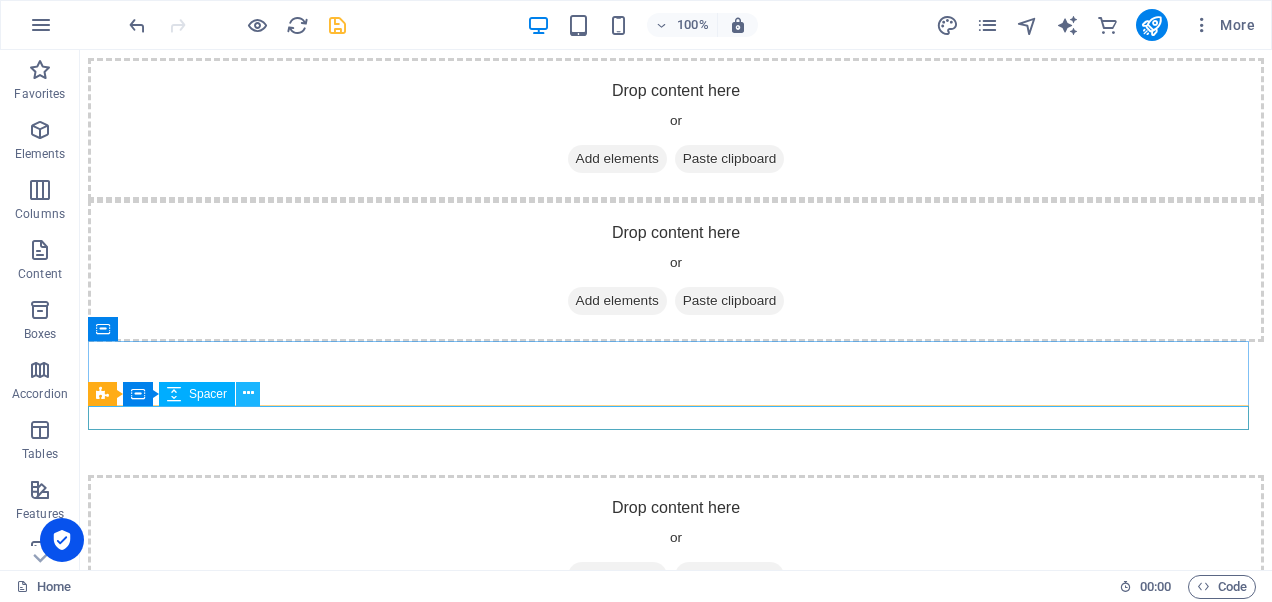 click at bounding box center [248, 393] 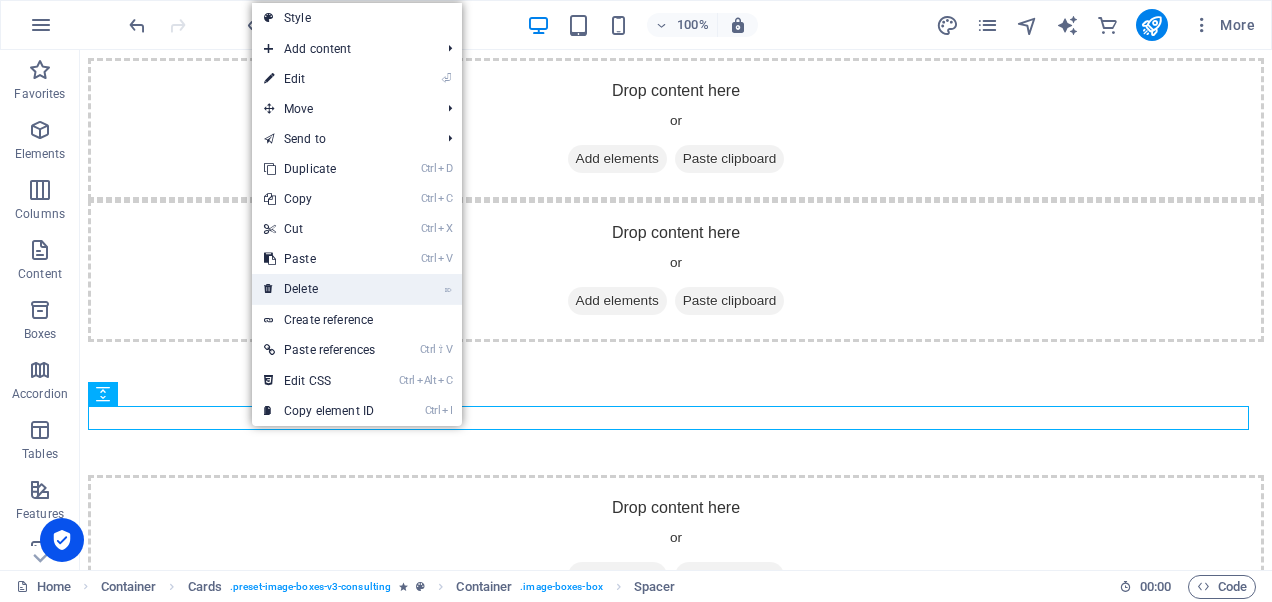click on "⌦  Delete" at bounding box center (319, 289) 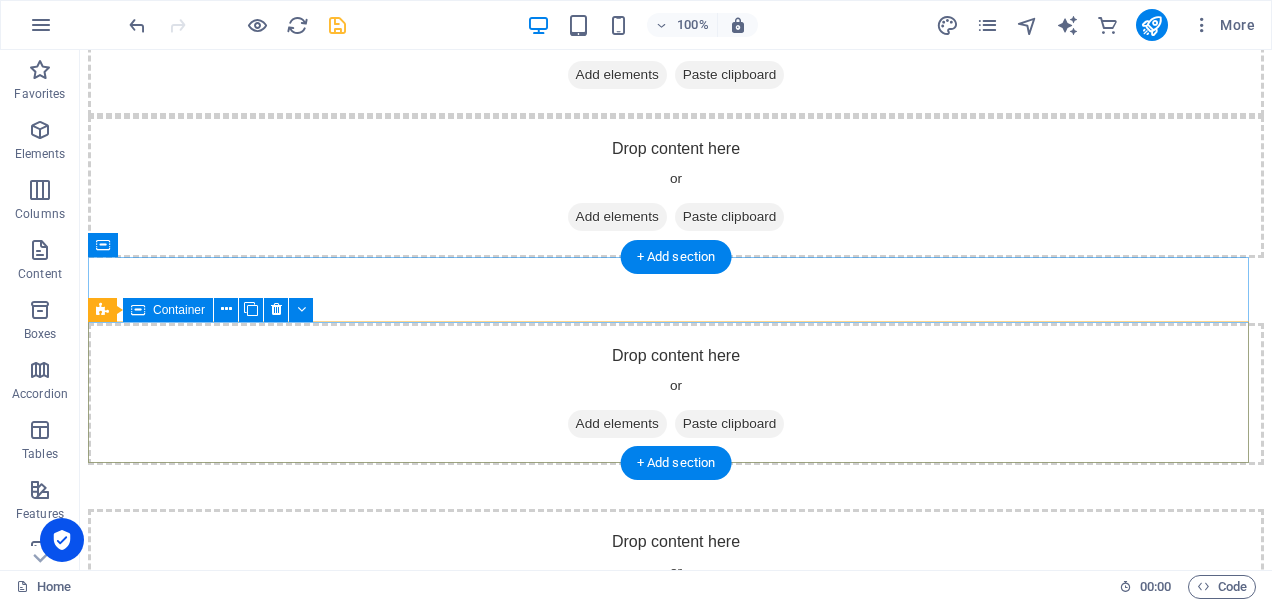 scroll, scrollTop: 246, scrollLeft: 0, axis: vertical 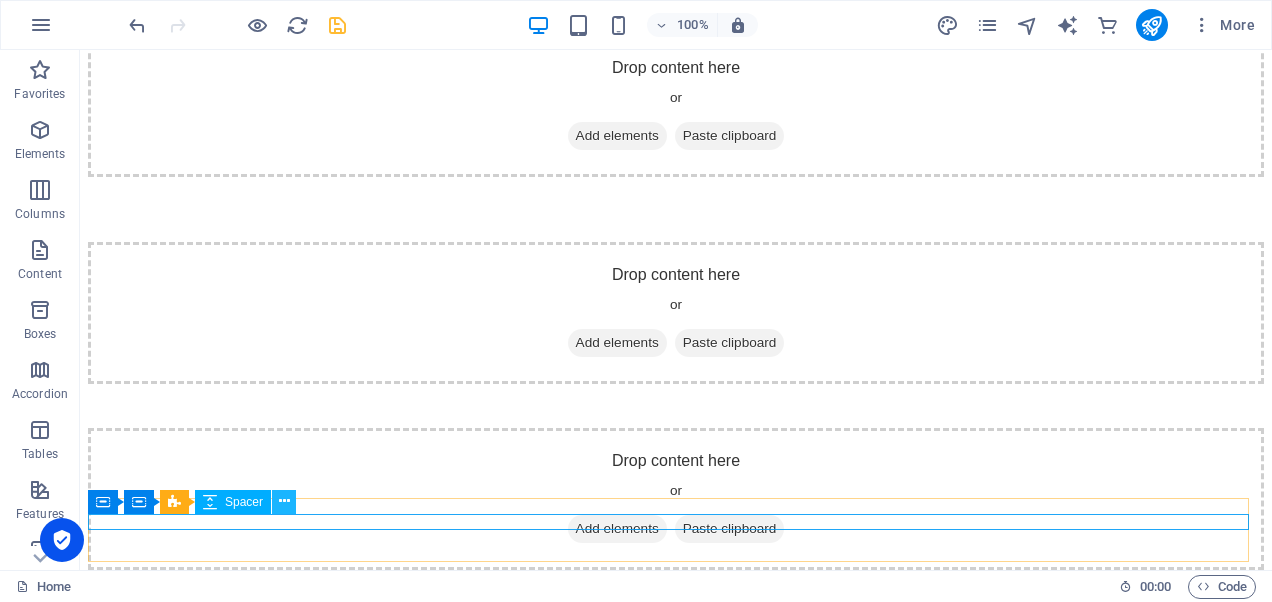 click at bounding box center (284, 501) 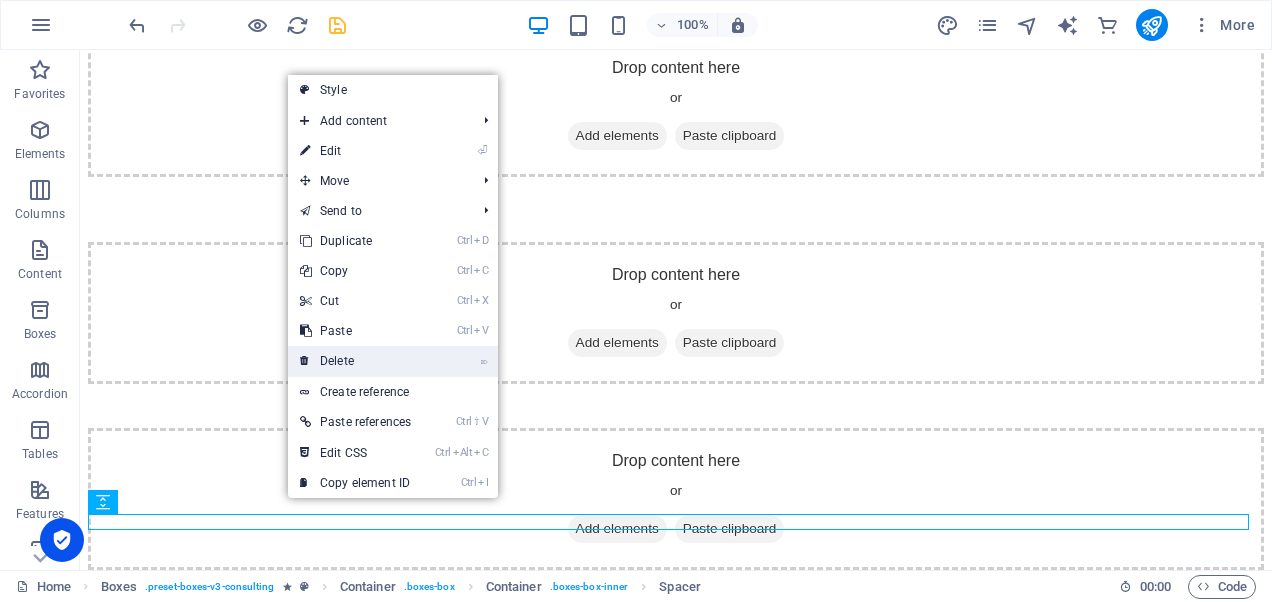 click on "⌦  Delete" at bounding box center (355, 361) 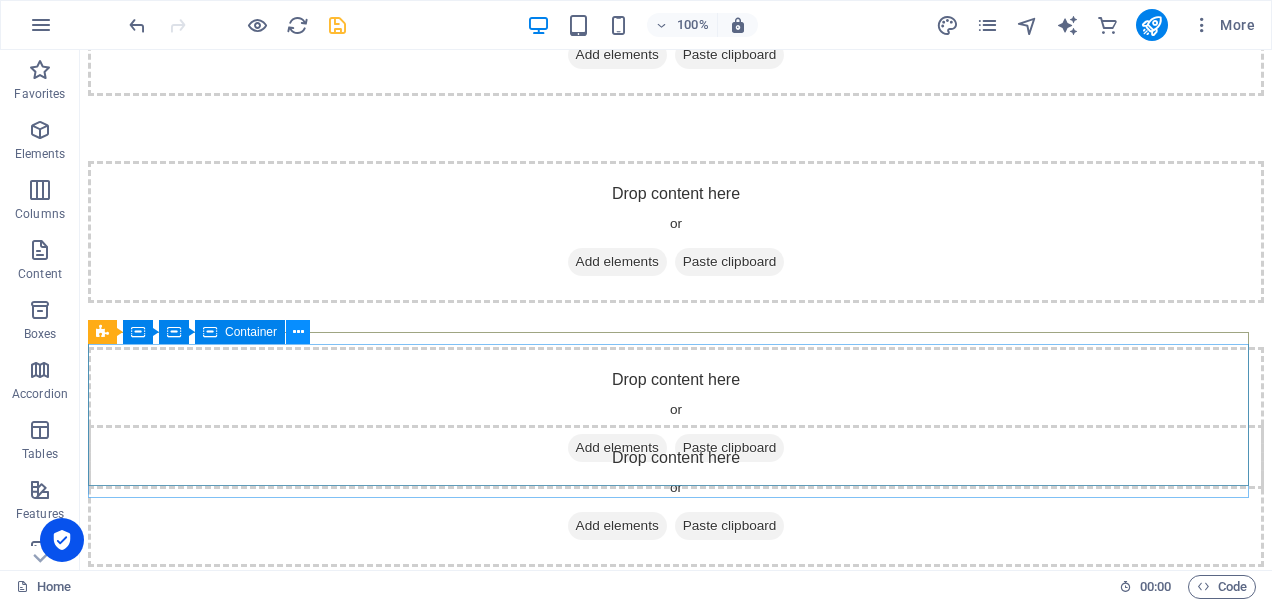 click at bounding box center [298, 332] 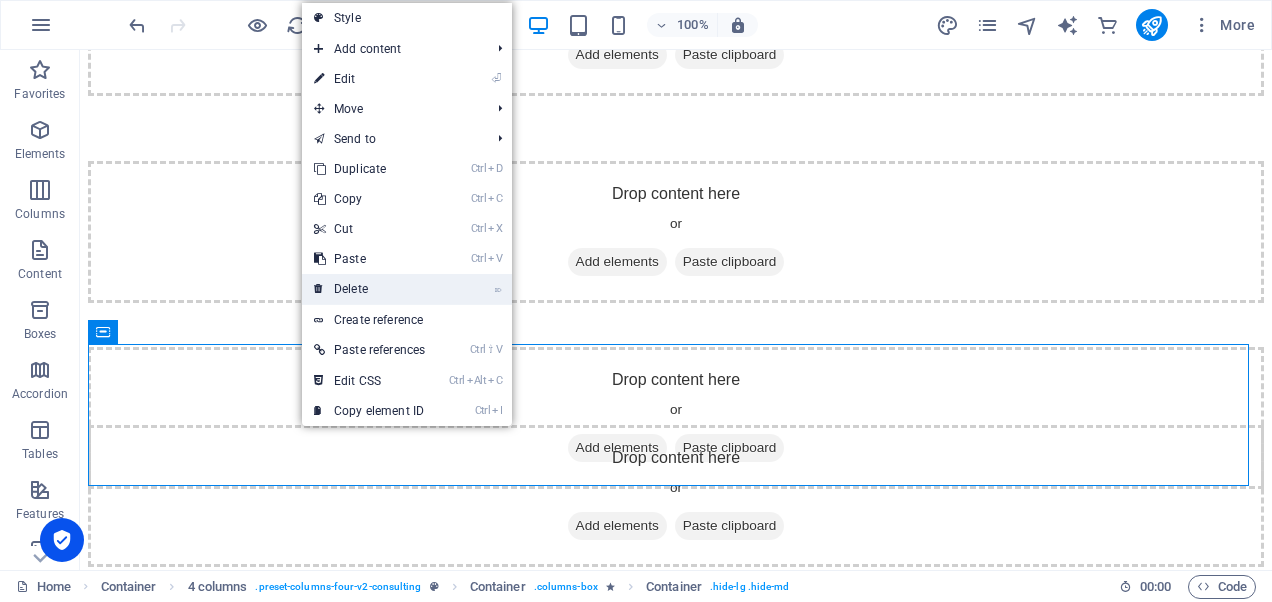 click on "⌦  Delete" at bounding box center [369, 289] 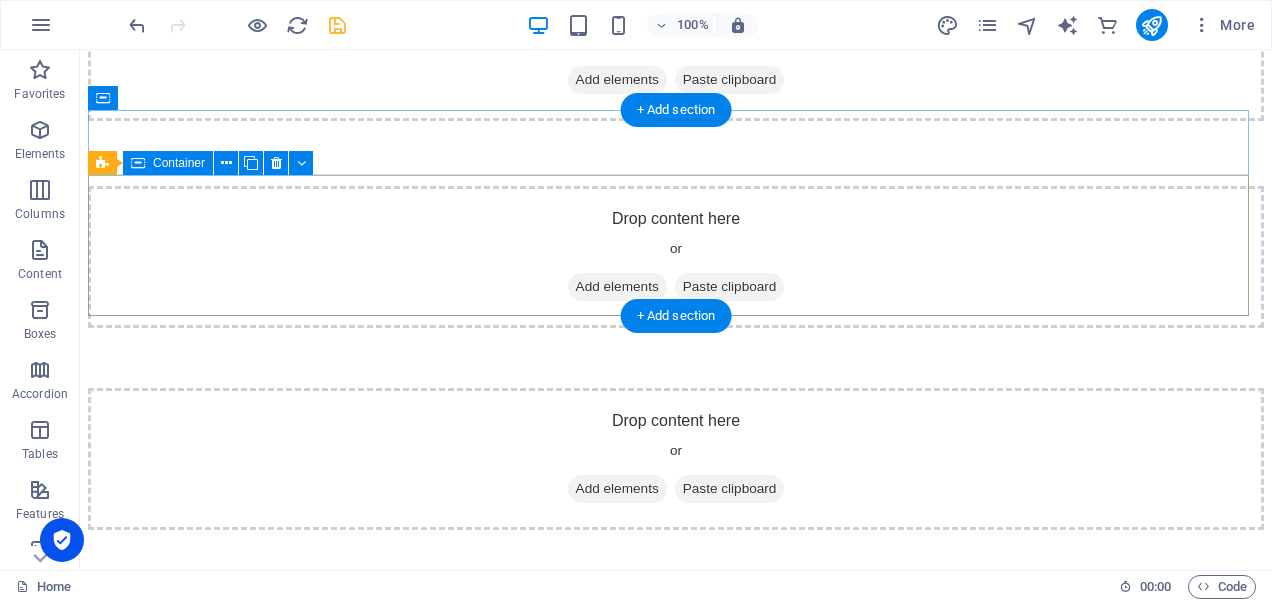 scroll, scrollTop: 230, scrollLeft: 0, axis: vertical 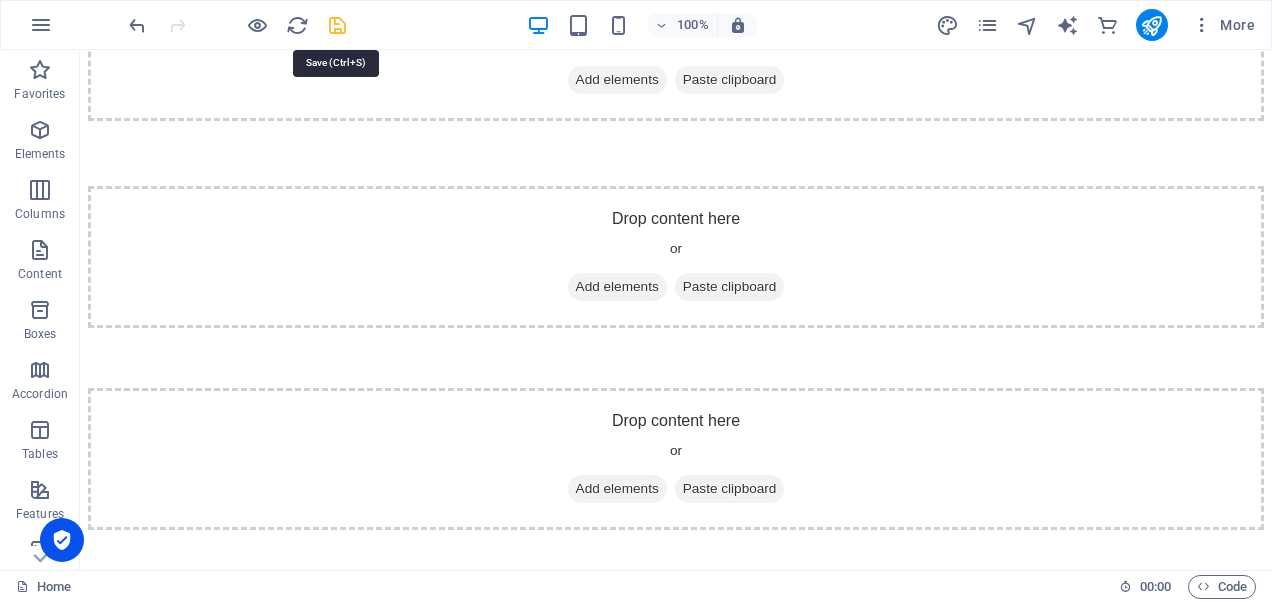 click at bounding box center (337, 25) 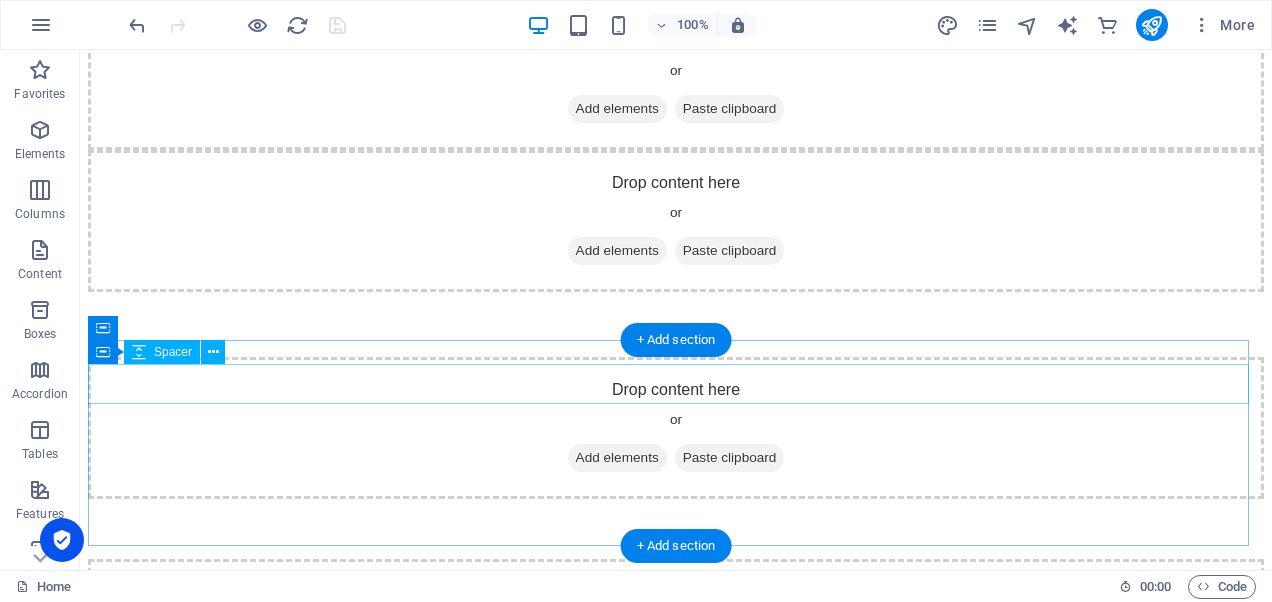 scroll, scrollTop: 0, scrollLeft: 0, axis: both 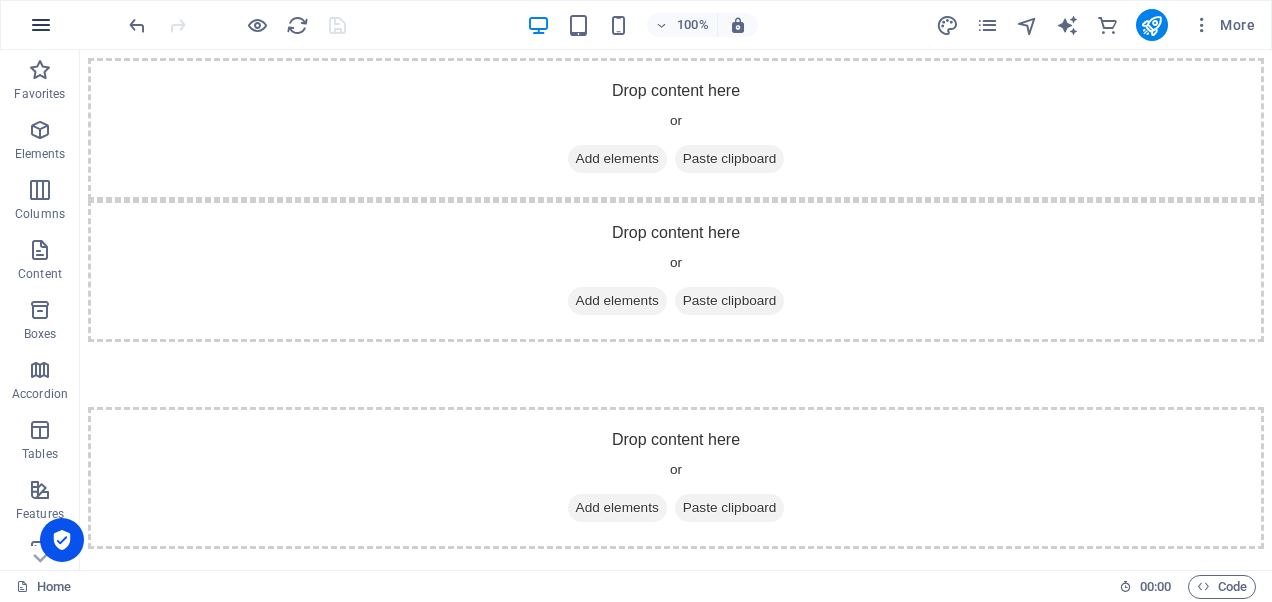 click at bounding box center [41, 25] 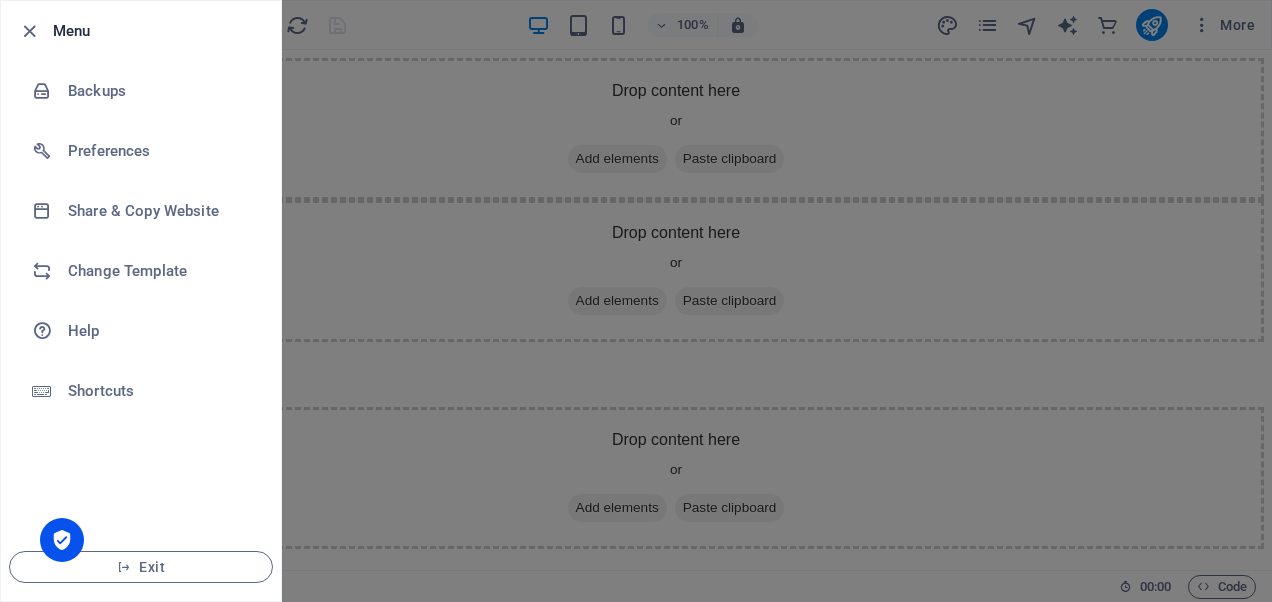 click on "Menu" at bounding box center [159, 31] 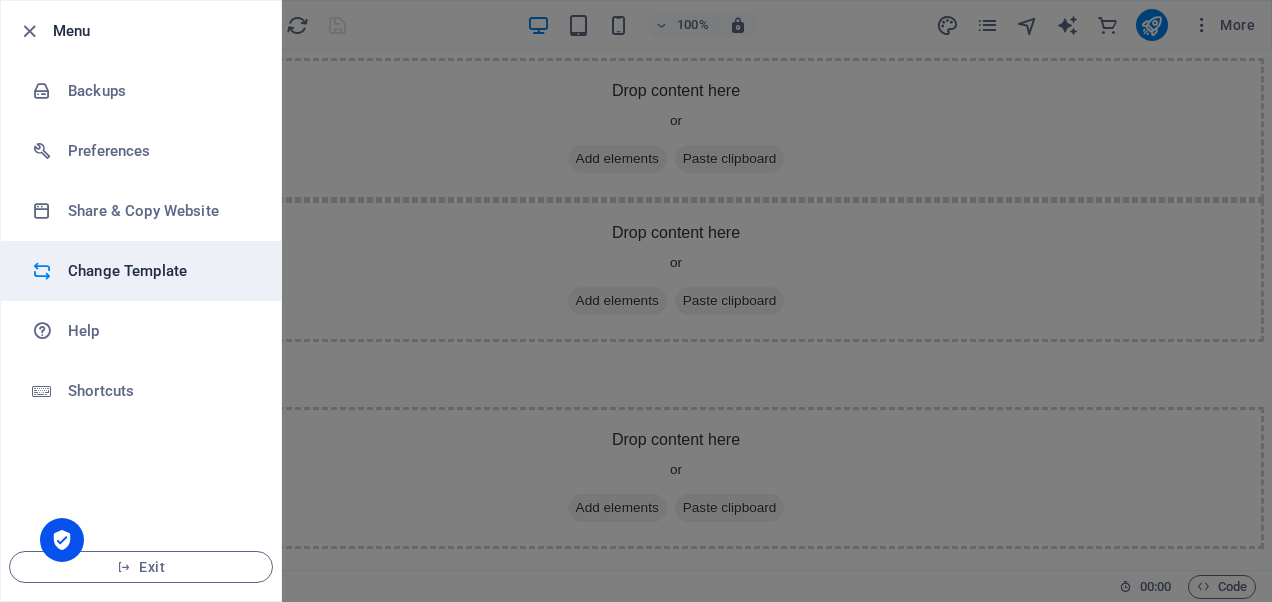 click on "Change Template" at bounding box center [160, 271] 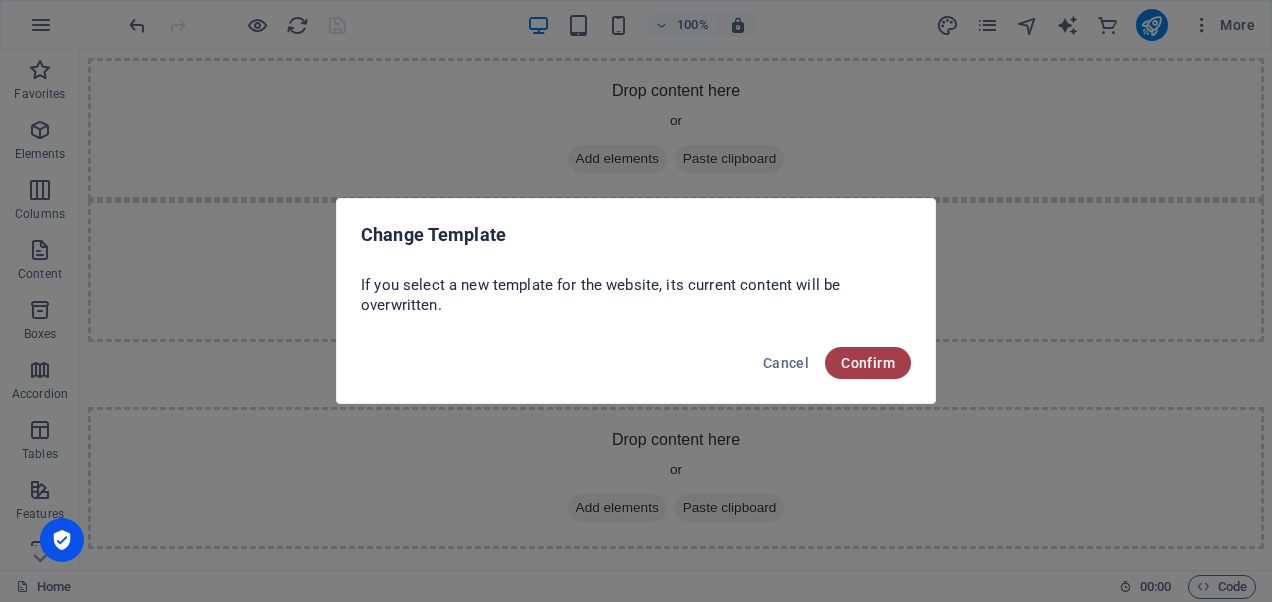 click on "Confirm" at bounding box center (868, 363) 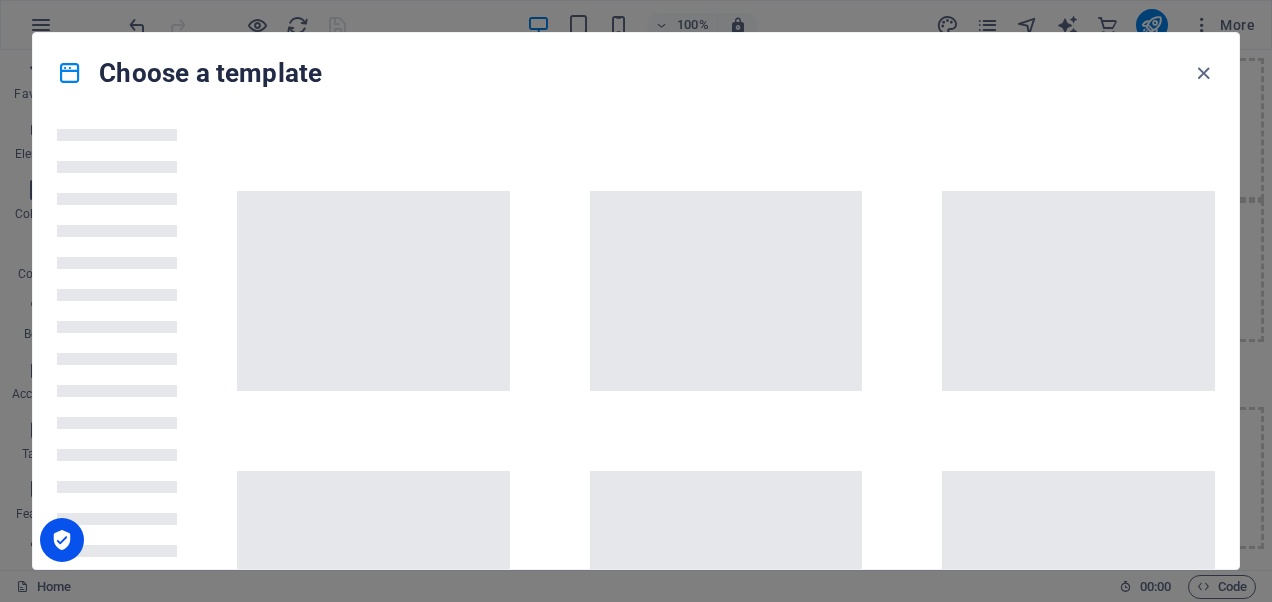 scroll, scrollTop: 2100, scrollLeft: 0, axis: vertical 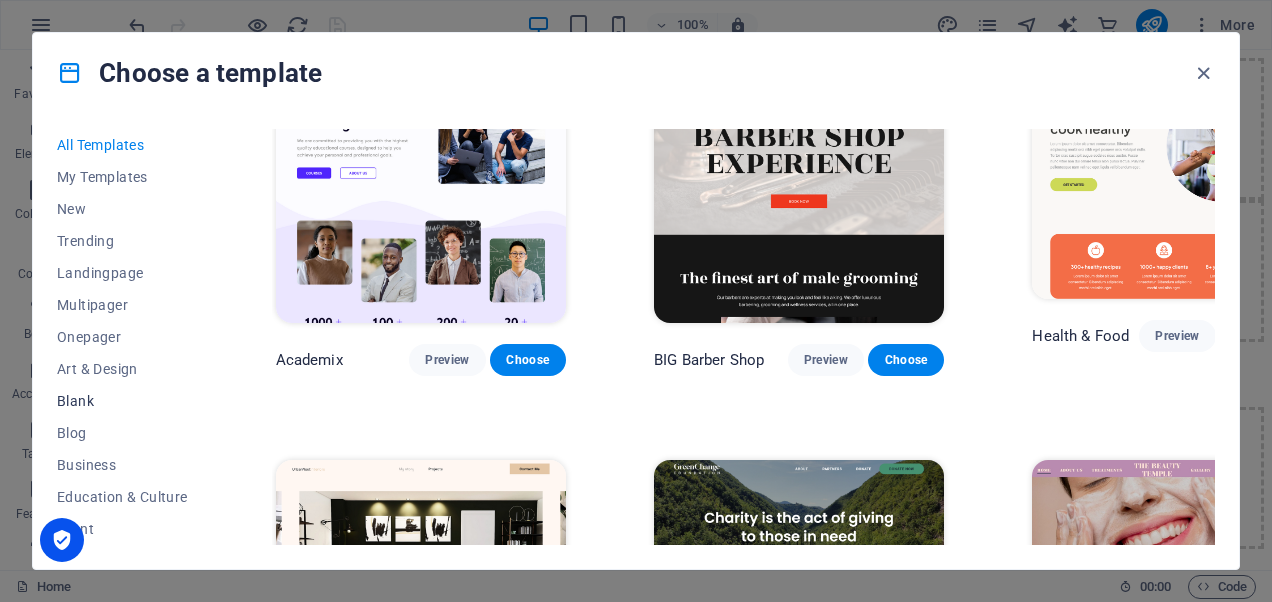 click on "Blank" at bounding box center (122, 401) 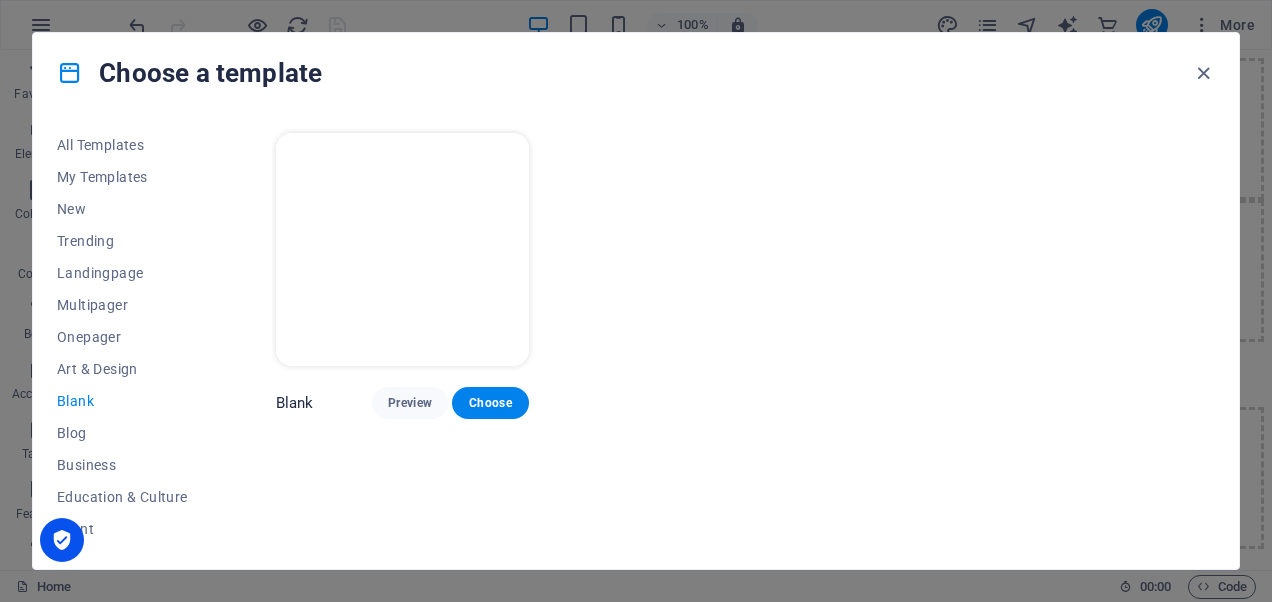 scroll, scrollTop: 0, scrollLeft: 0, axis: both 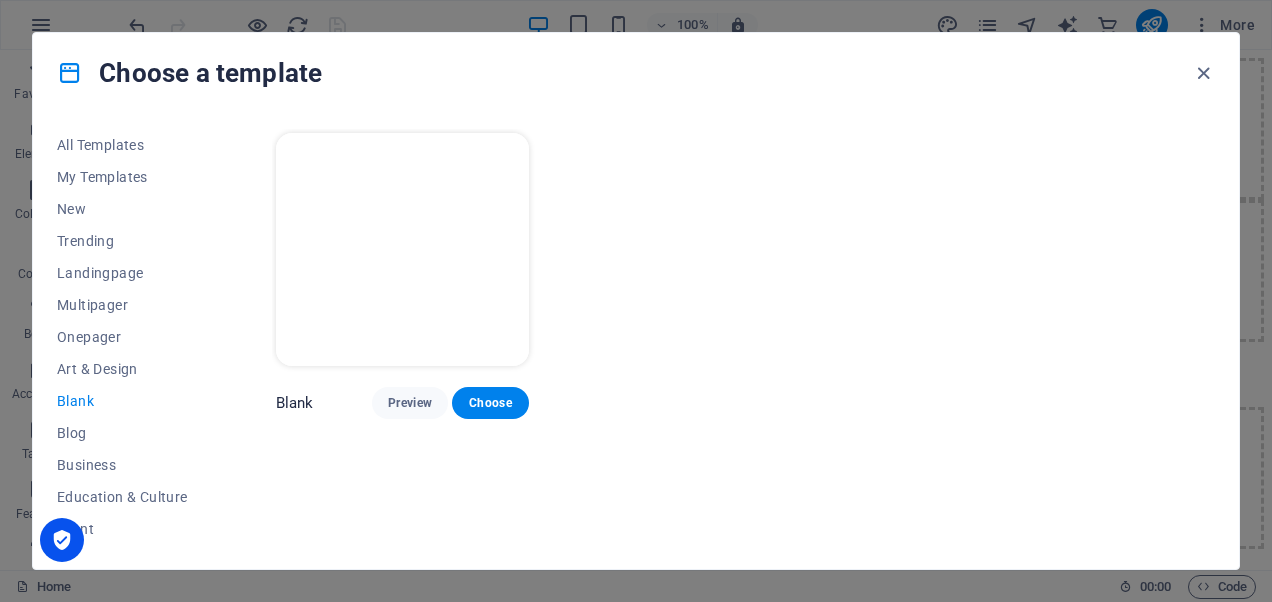 click on "Blank" at bounding box center (122, 401) 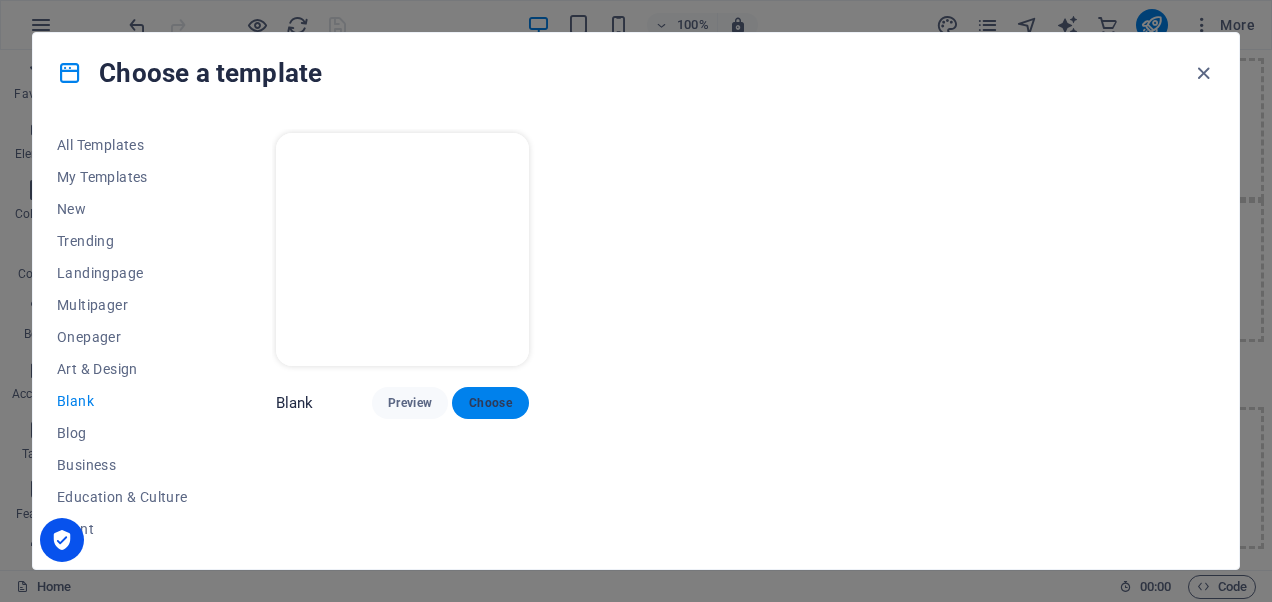 click on "Choose" at bounding box center [490, 403] 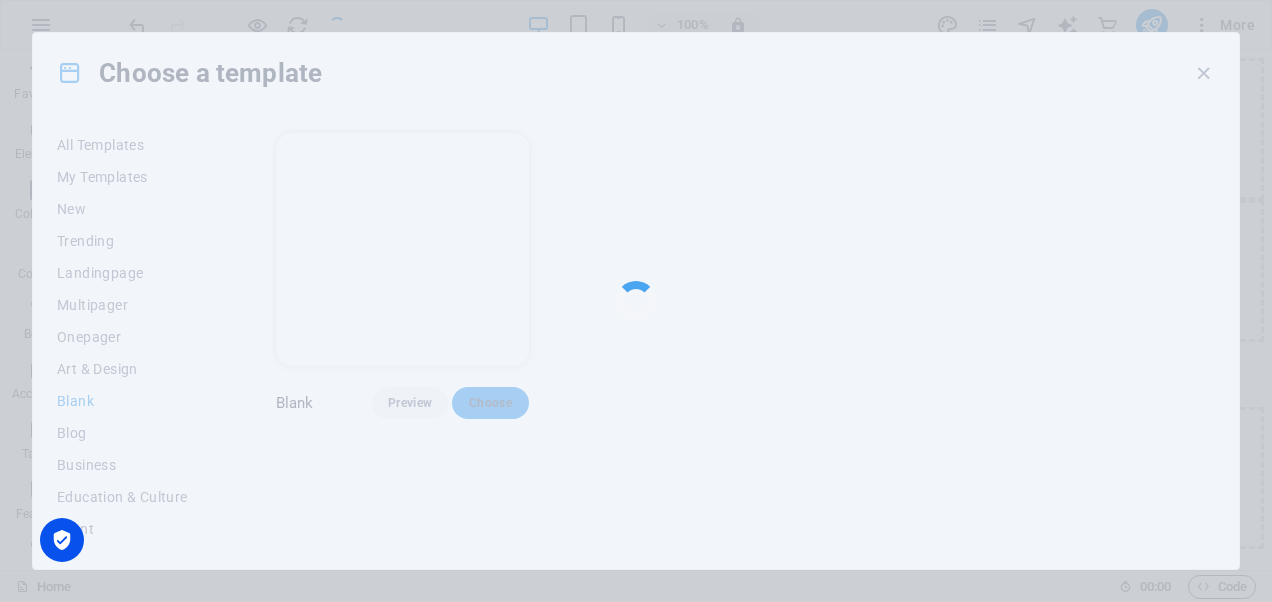 click at bounding box center [636, 301] 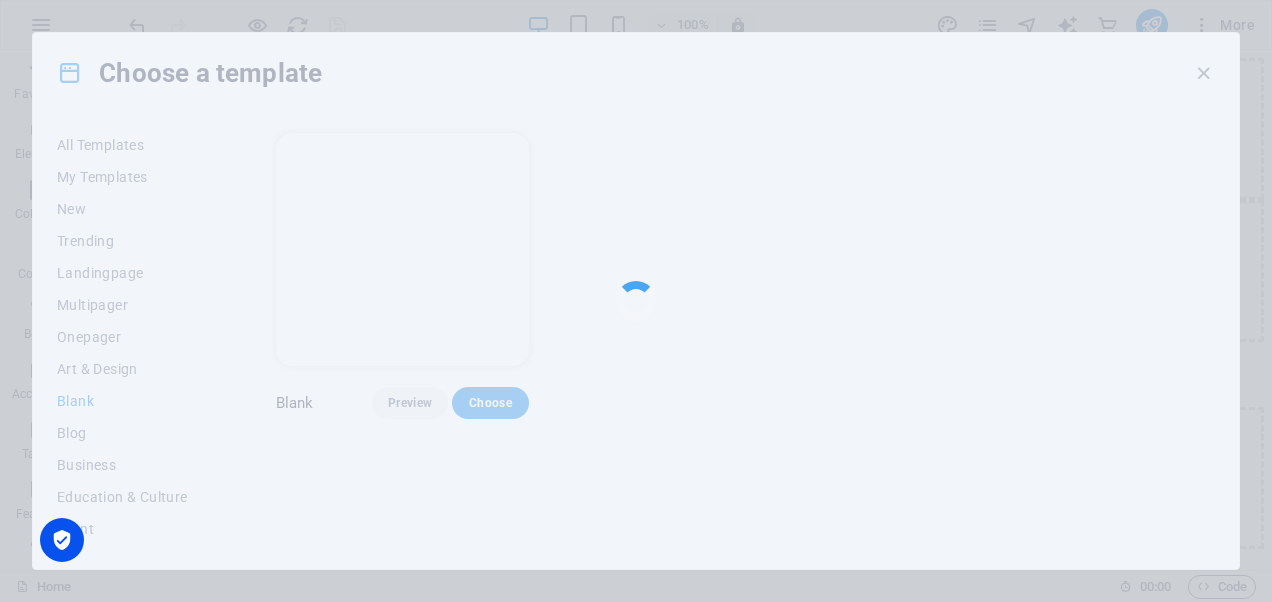 click at bounding box center (636, 301) 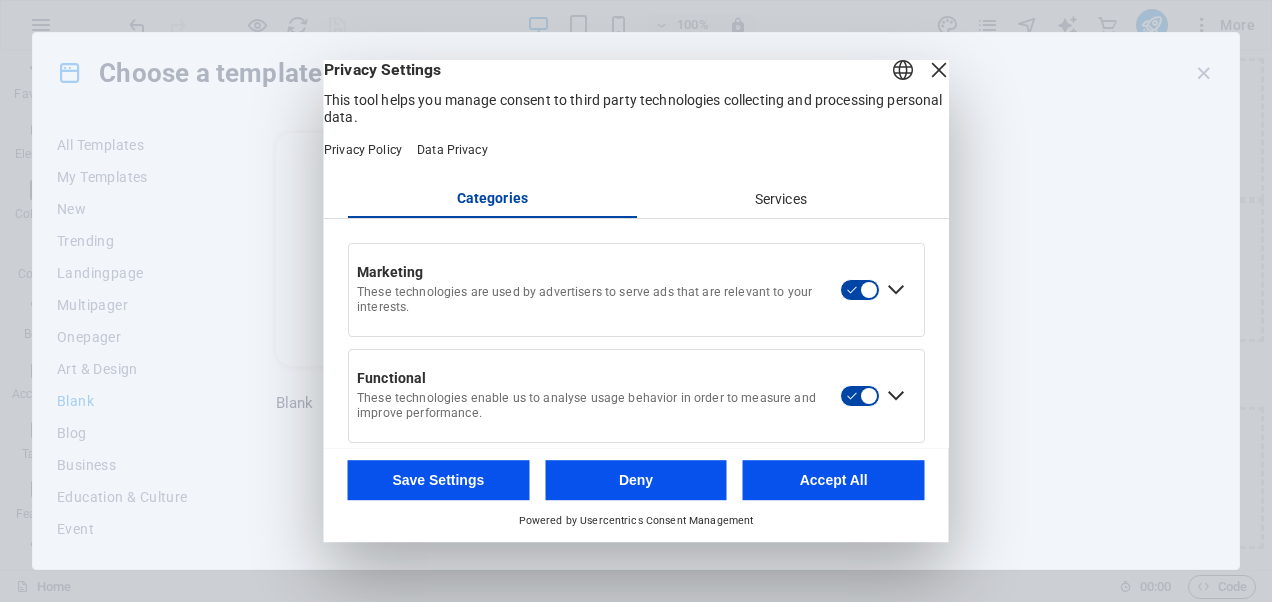 click at bounding box center (939, 70) 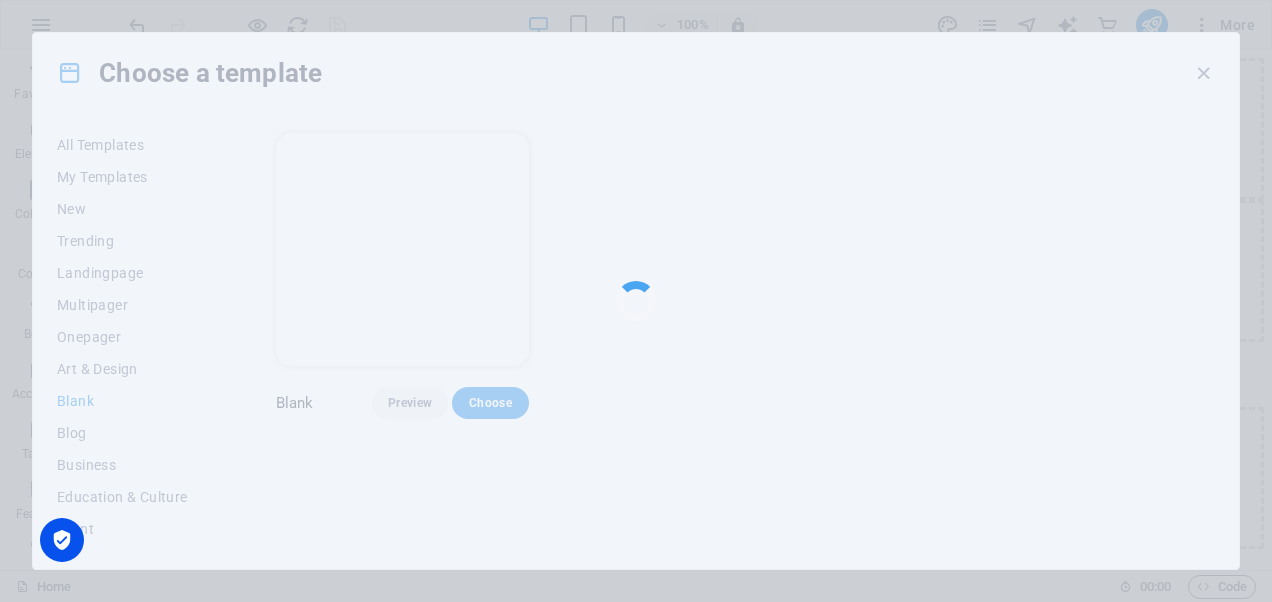 click at bounding box center [62, 540] 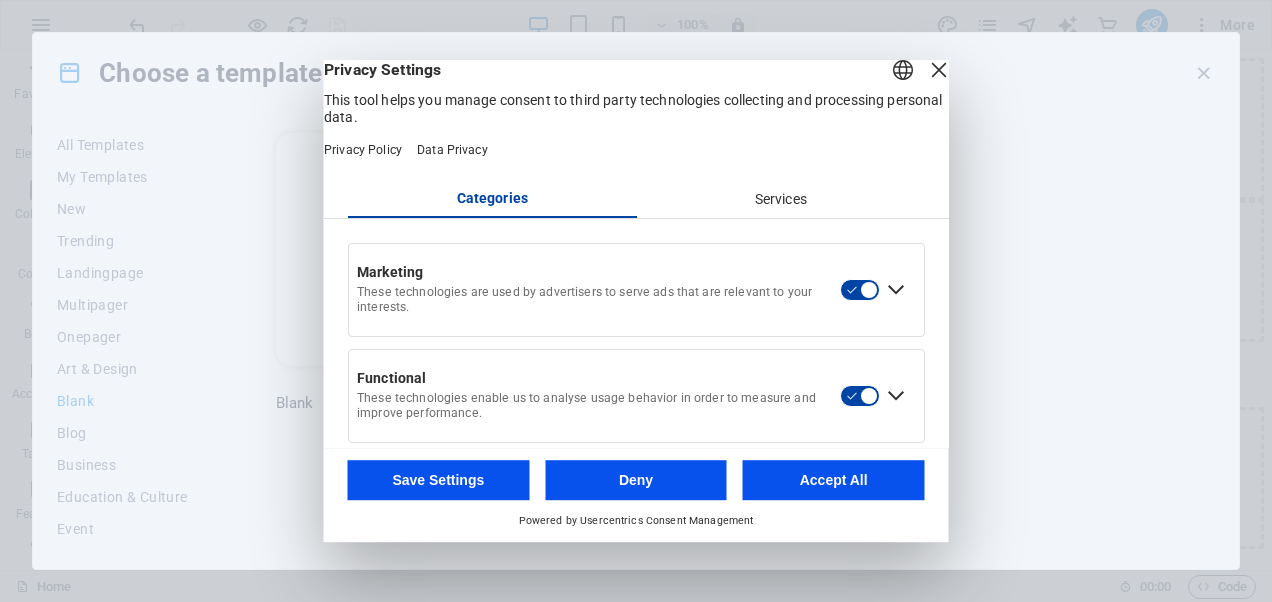click on "Accept All" at bounding box center (834, 480) 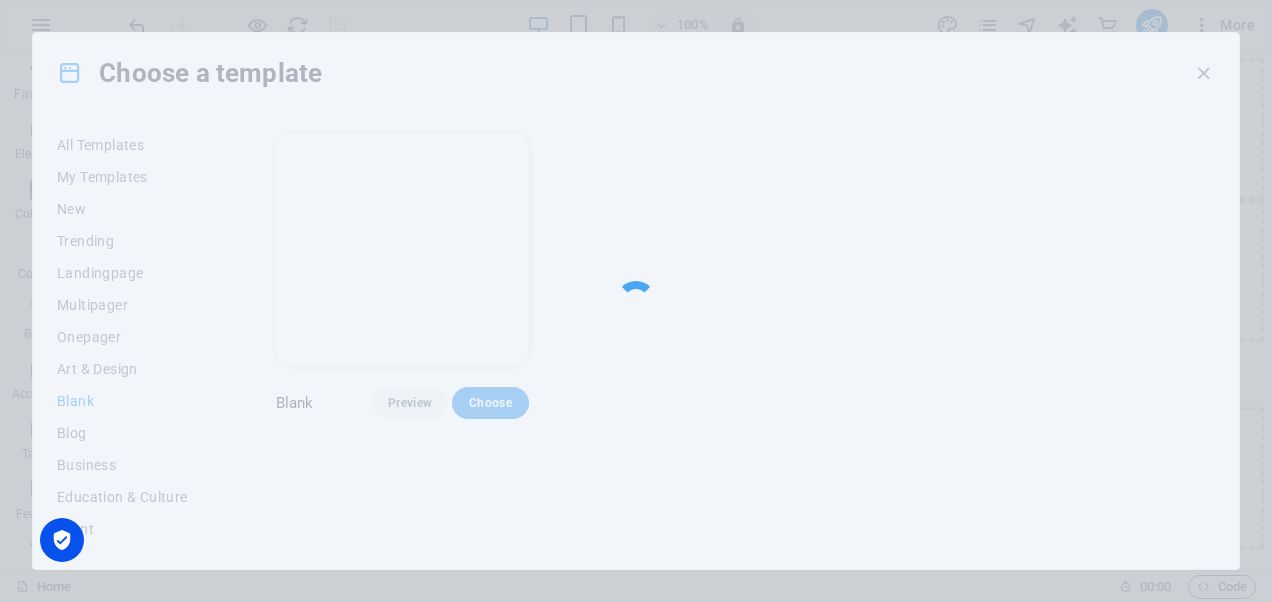 click at bounding box center [636, 301] 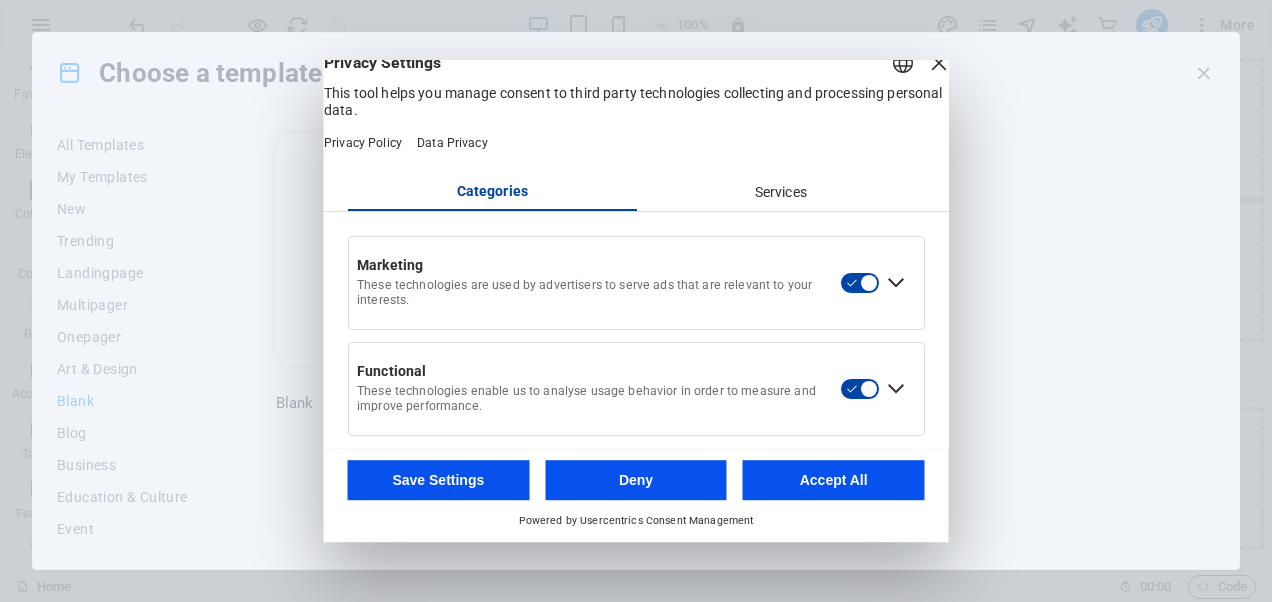 scroll, scrollTop: 3, scrollLeft: 0, axis: vertical 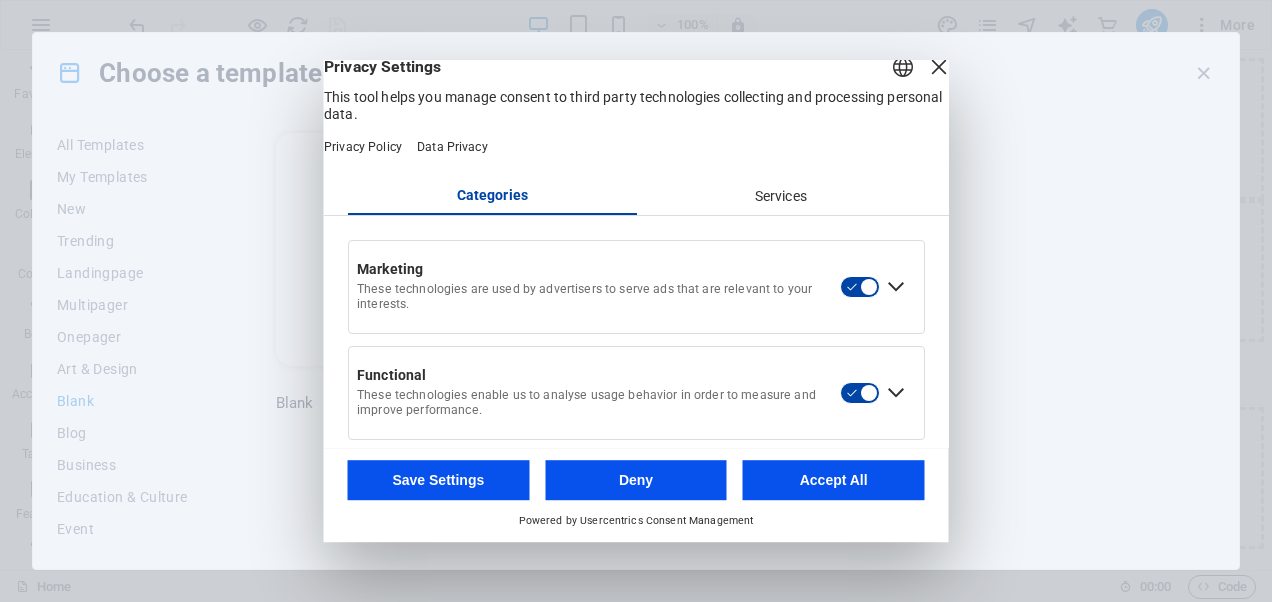 click on "Services" at bounding box center [780, 197] 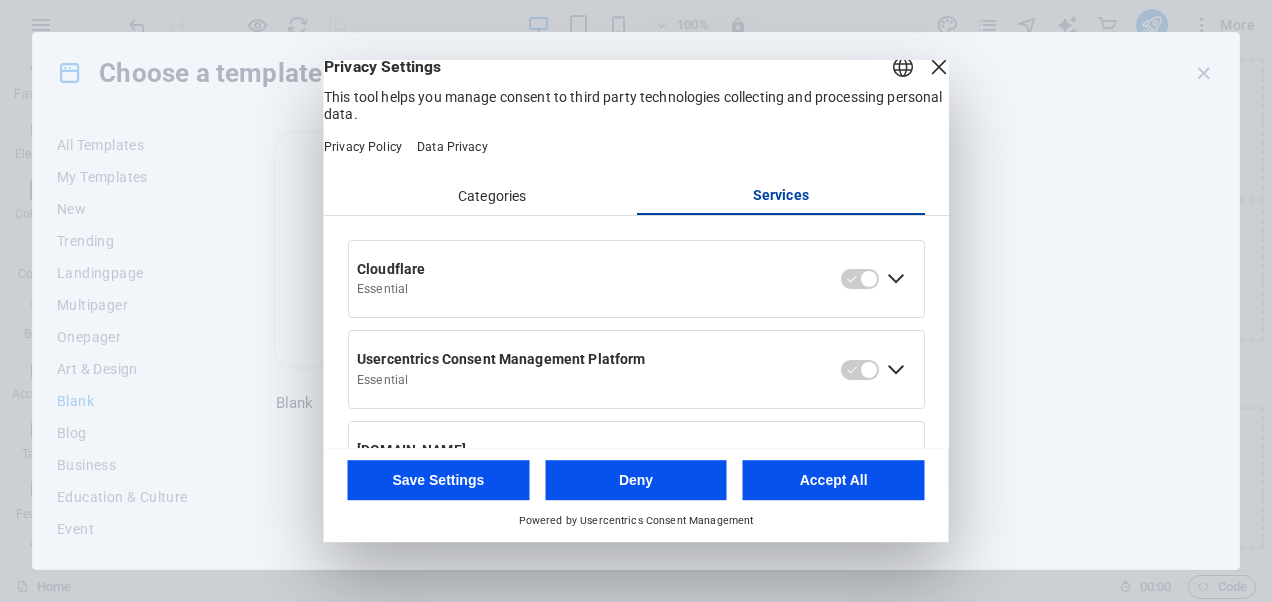 click at bounding box center (939, 67) 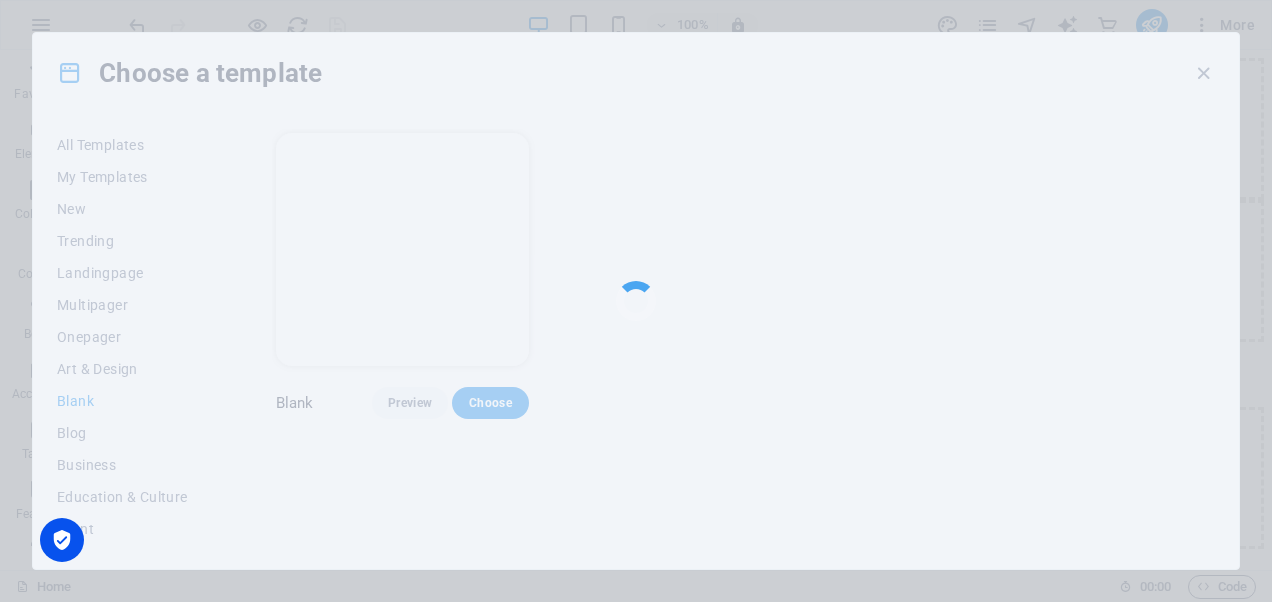 click at bounding box center (636, 301) 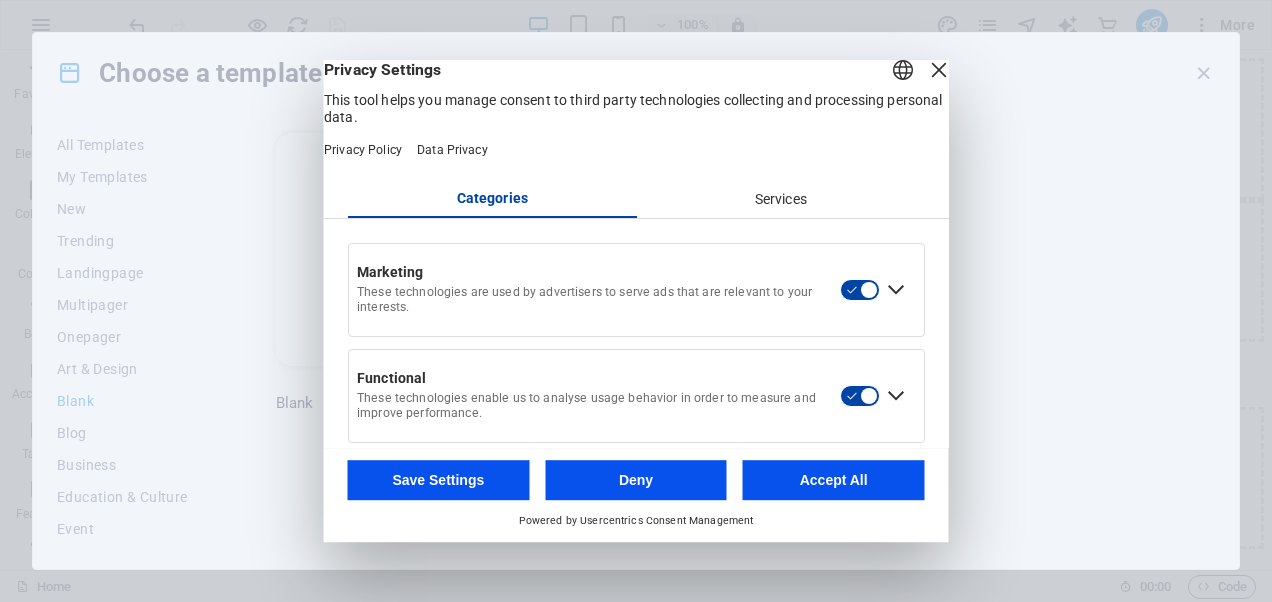 click on "Accept All" at bounding box center (834, 480) 